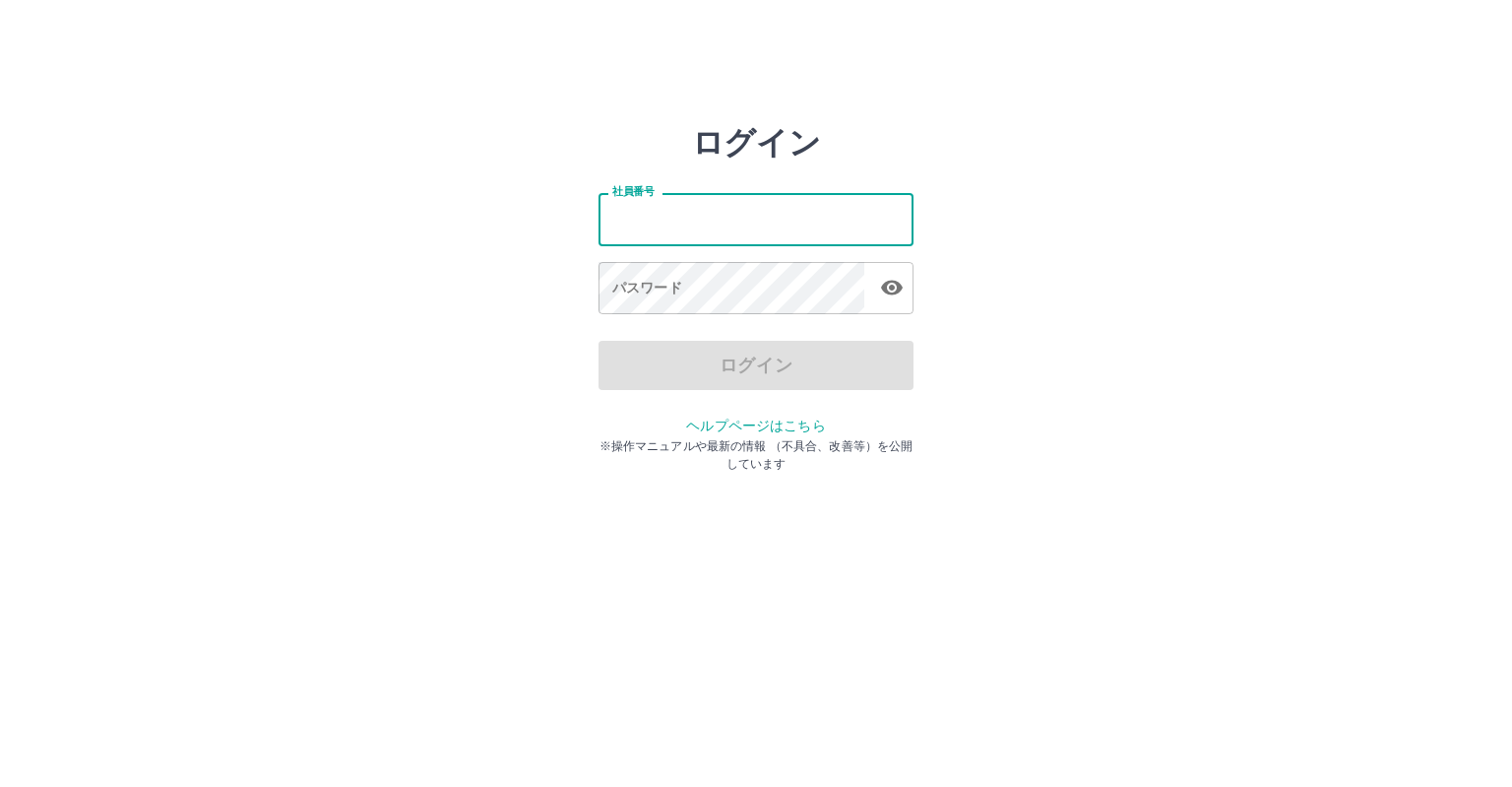 click on "社員番号" at bounding box center [756, 219] 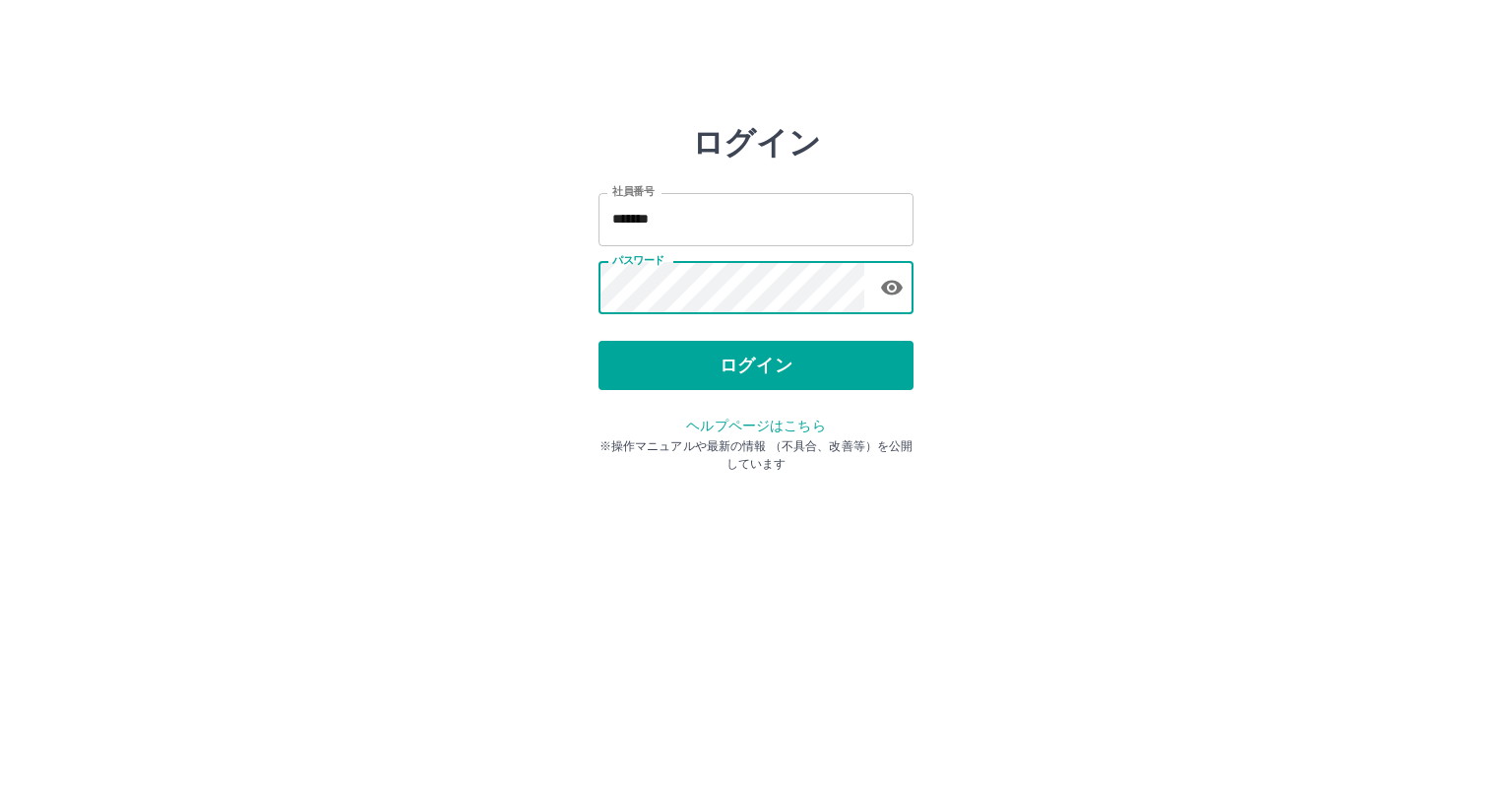 type 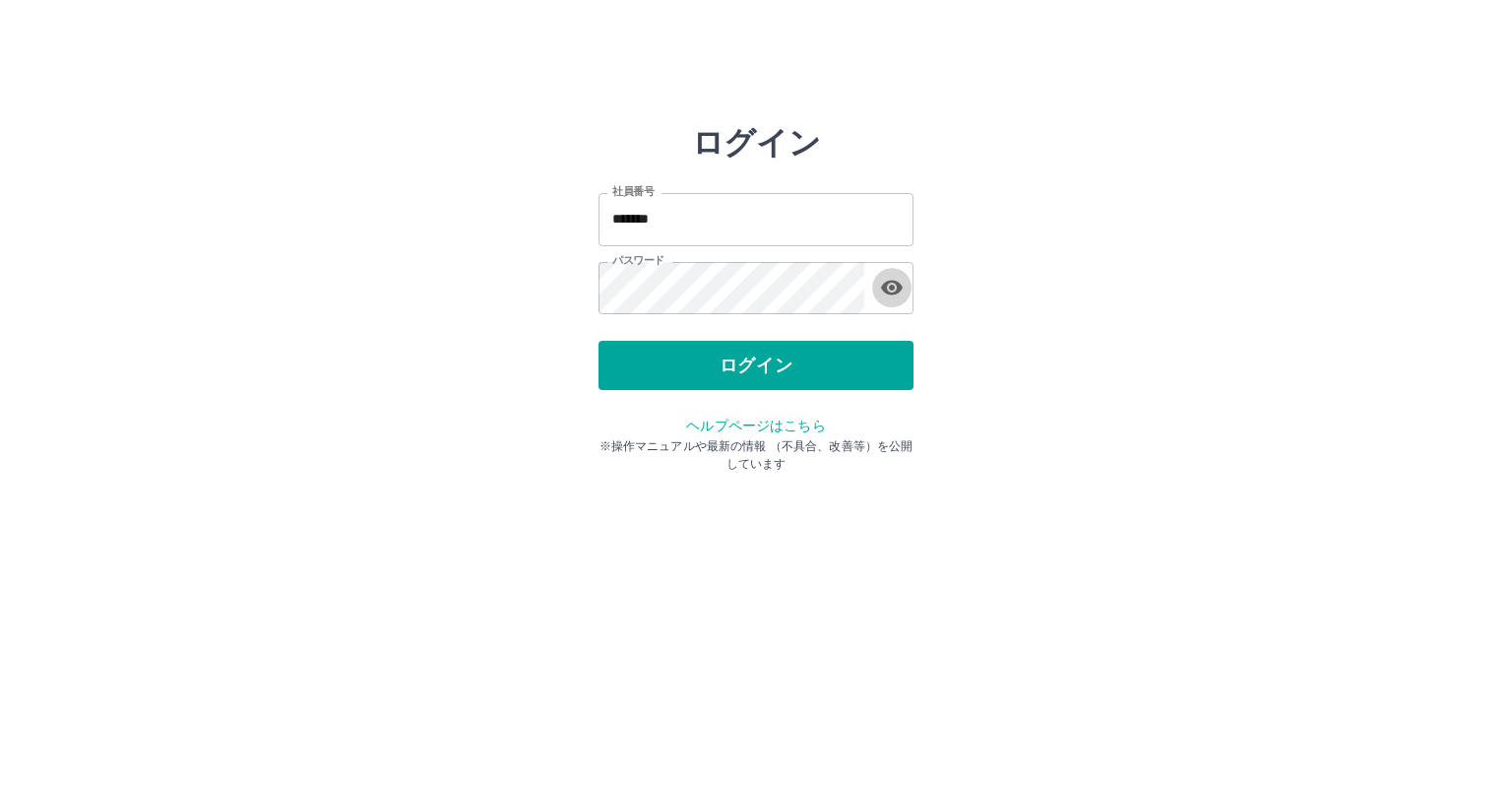 type 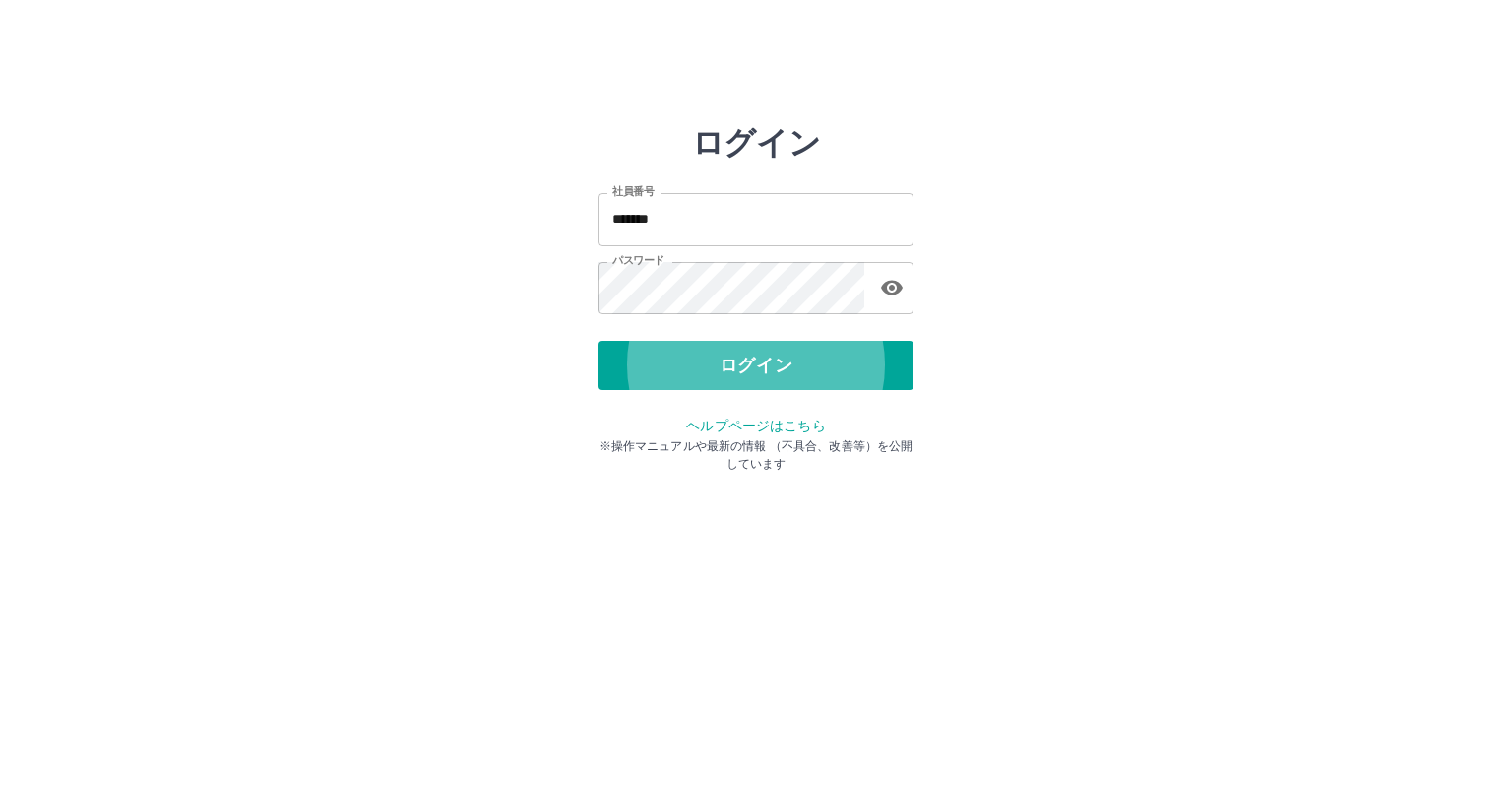 click on "ログイン" at bounding box center (756, 365) 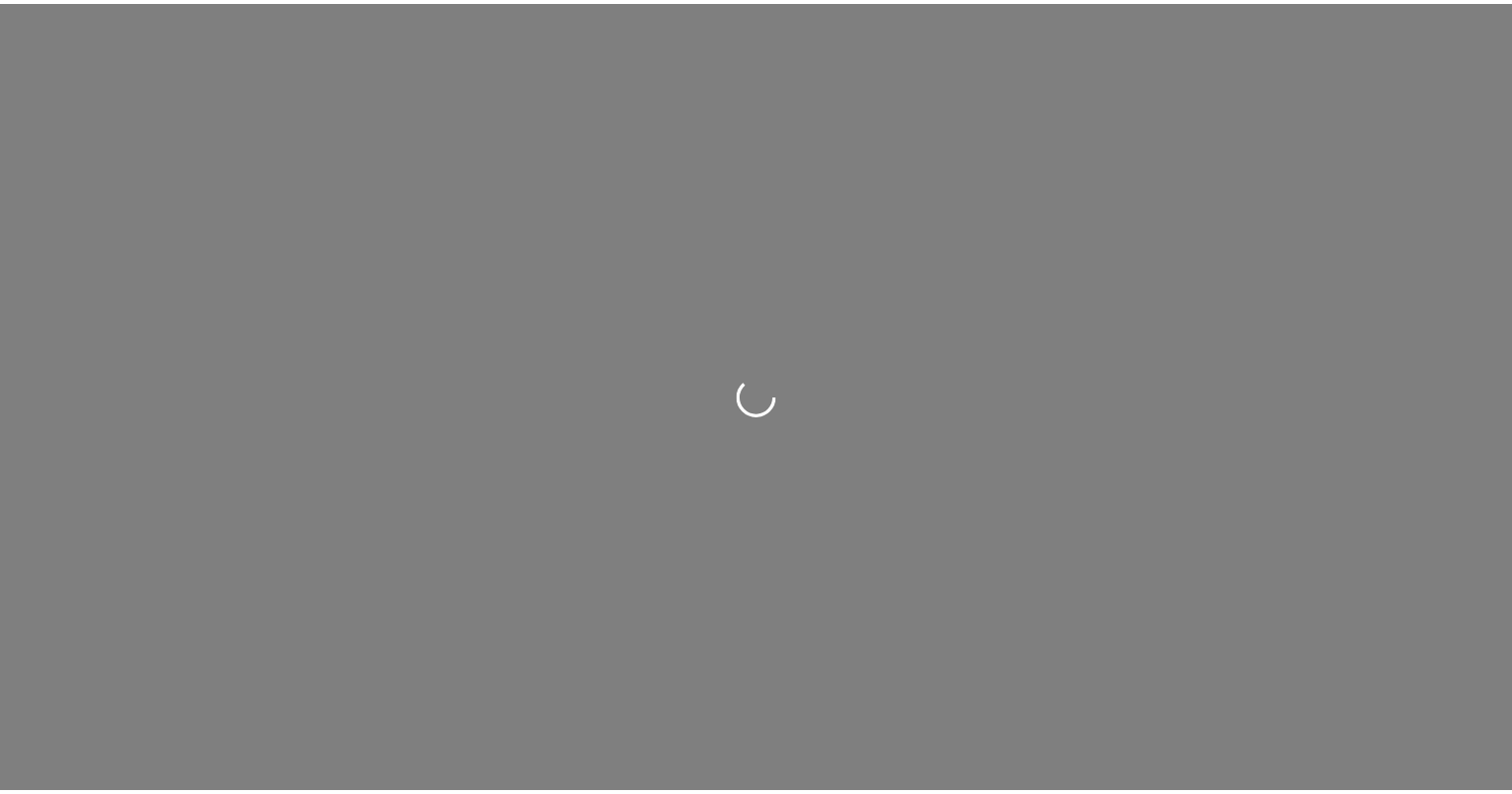 scroll, scrollTop: 0, scrollLeft: 0, axis: both 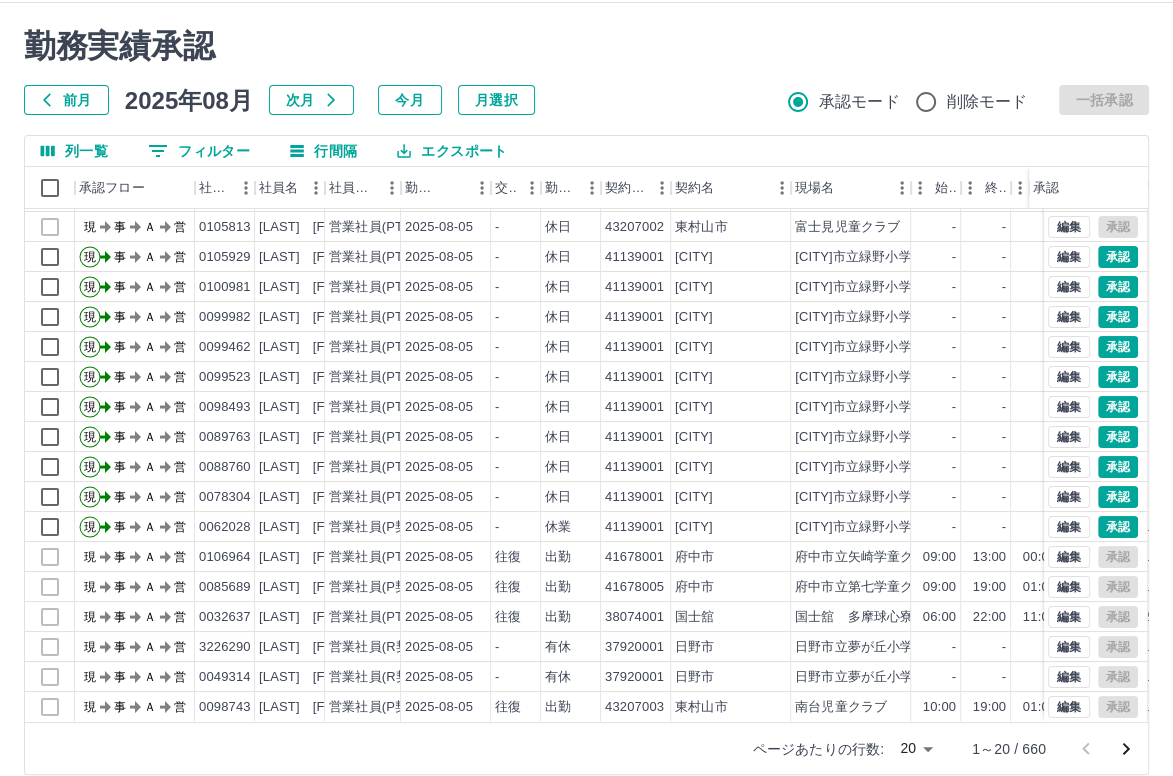 click on "前月 2025年08月 次月 今月 月選択 承認モード 削除モード 一括承認" at bounding box center [586, 100] 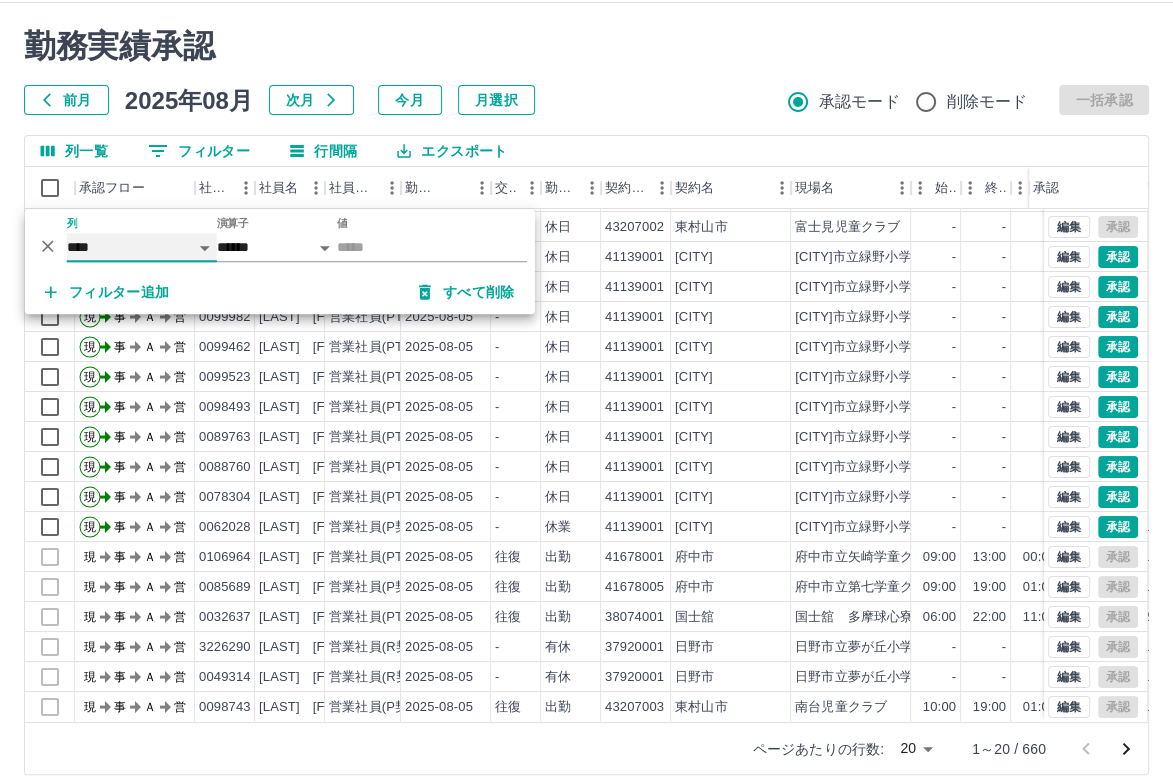 click on "**** *** **** *** *** **** ***** *** *** ** ** ** **** **** **** ** ** *** **** *****" at bounding box center [142, 247] 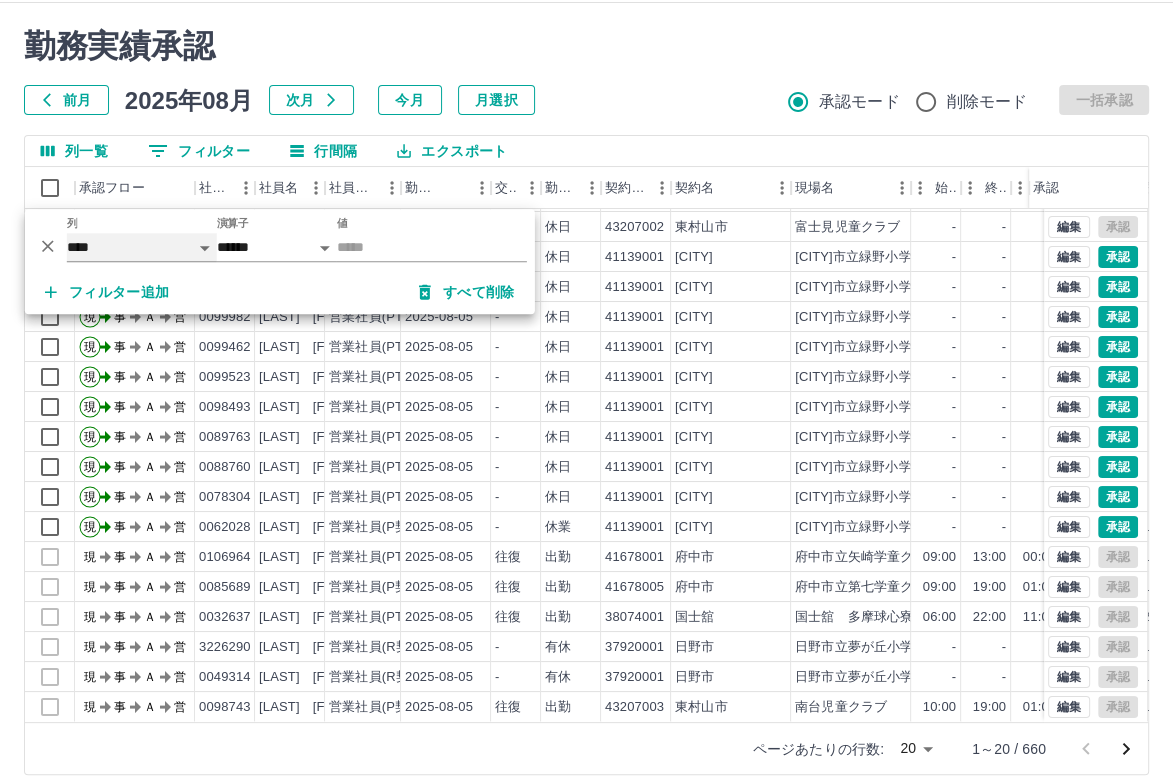 click on "**** *** **** *** *** **** ***** *** *** ** ** ** **** **** **** ** ** *** **** *****" at bounding box center (142, 247) 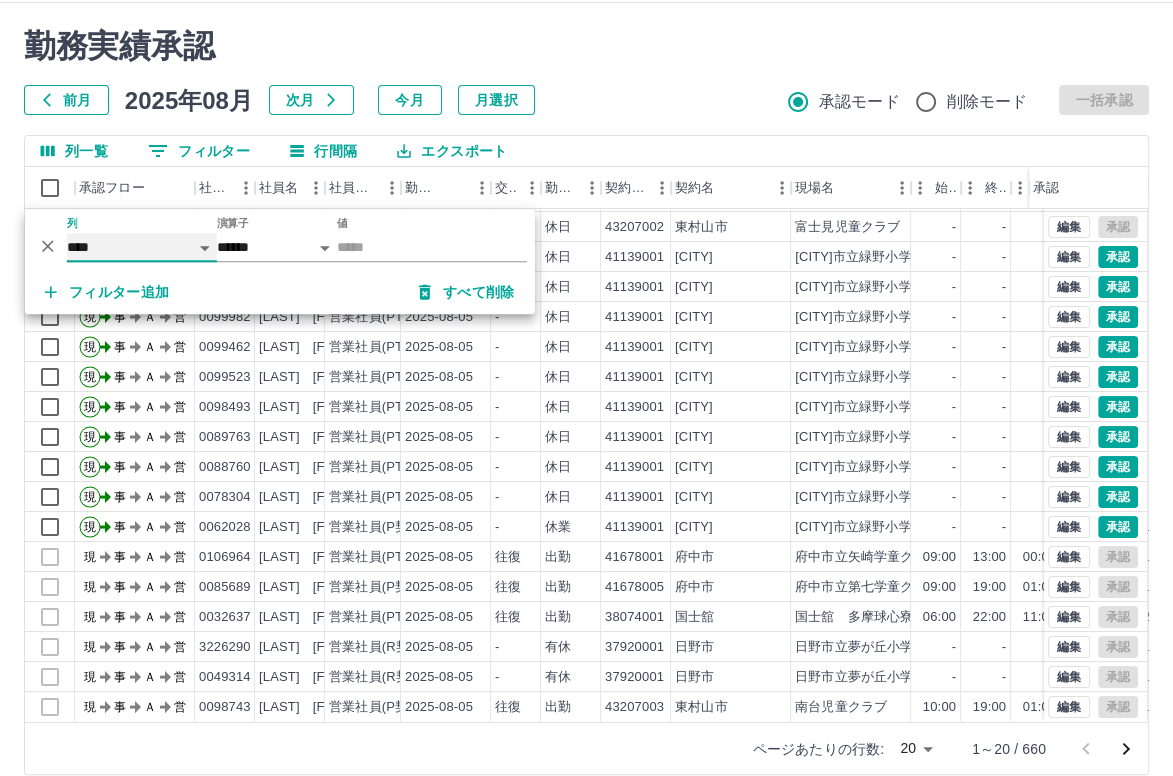 click on "**** *** **** *** *** **** ***** *** *** ** ** ** **** **** **** ** ** *** **** *****" at bounding box center [142, 247] 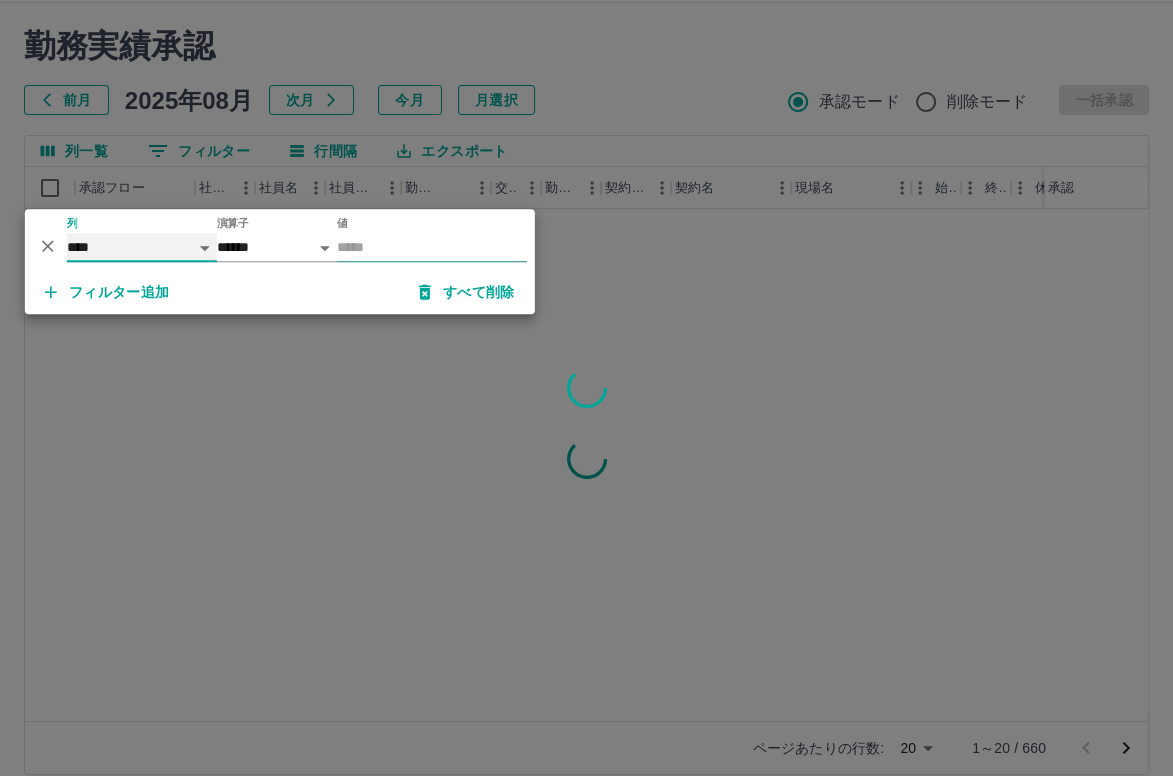 scroll, scrollTop: 0, scrollLeft: 0, axis: both 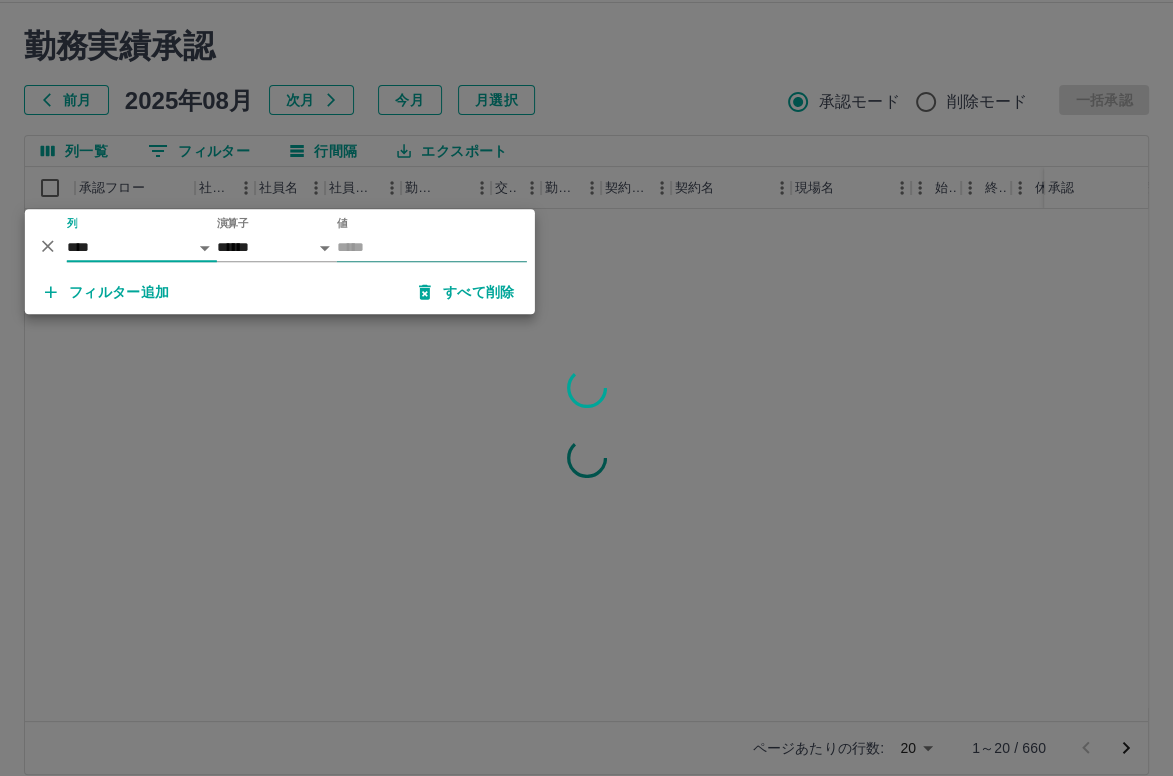 click on "値" at bounding box center [432, 247] 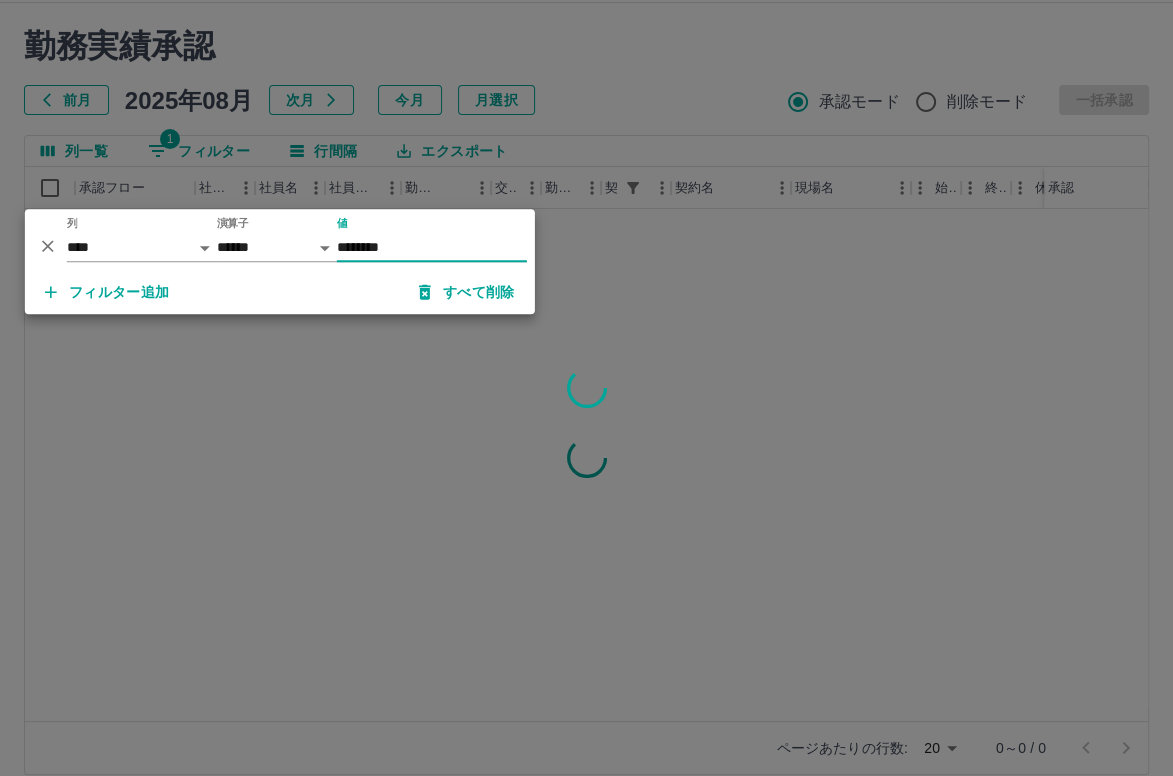 type on "********" 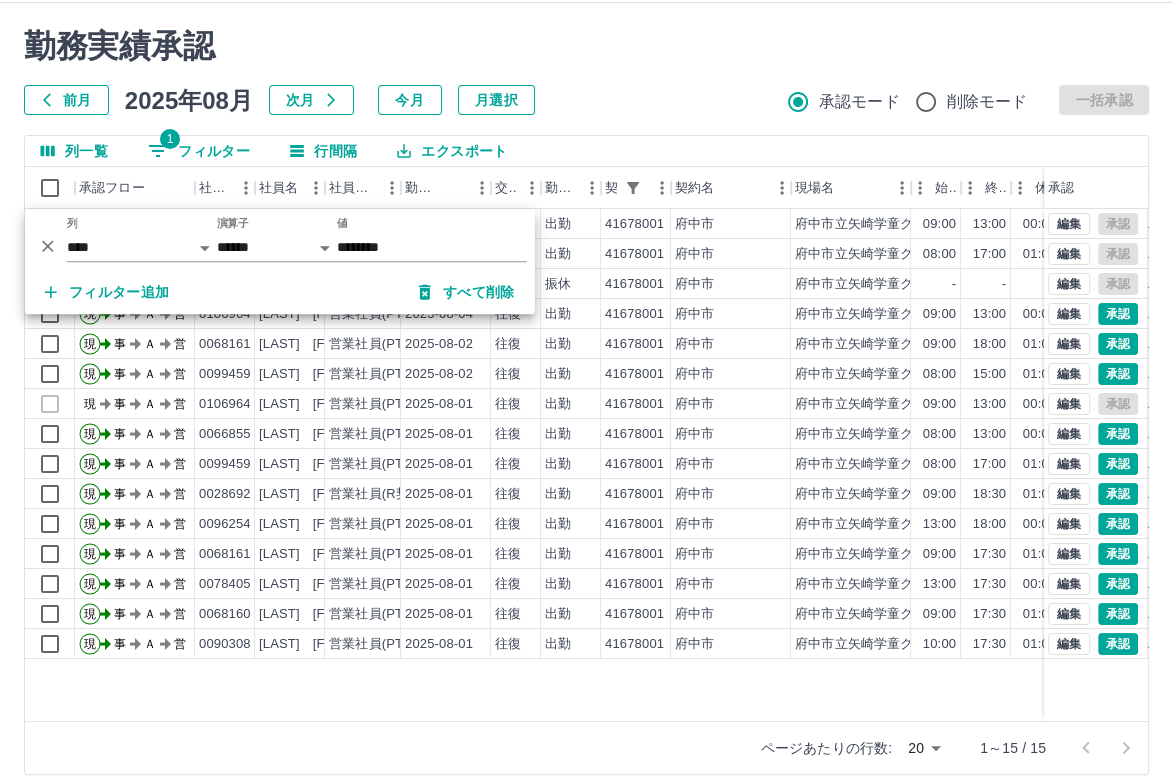 click on "前月 2025年08月 次月 今月 月選択 承認モード 削除モード 一括承認" at bounding box center (586, 100) 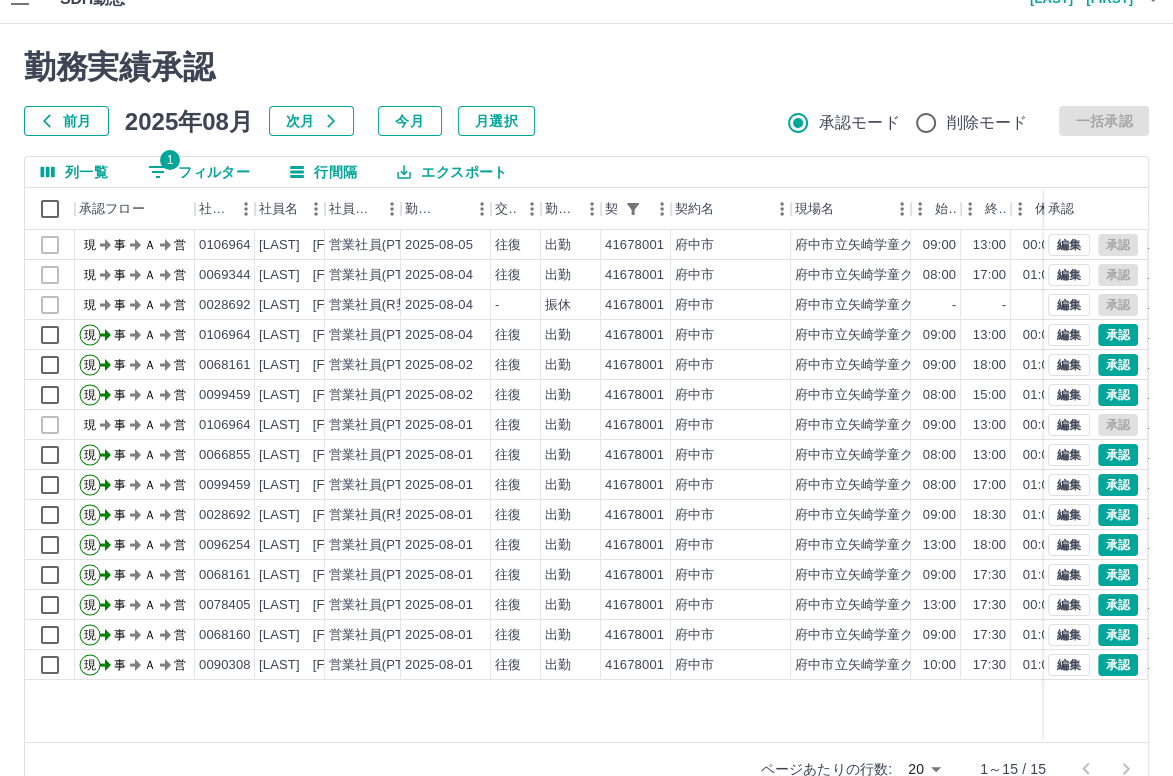 scroll, scrollTop: 69, scrollLeft: 0, axis: vertical 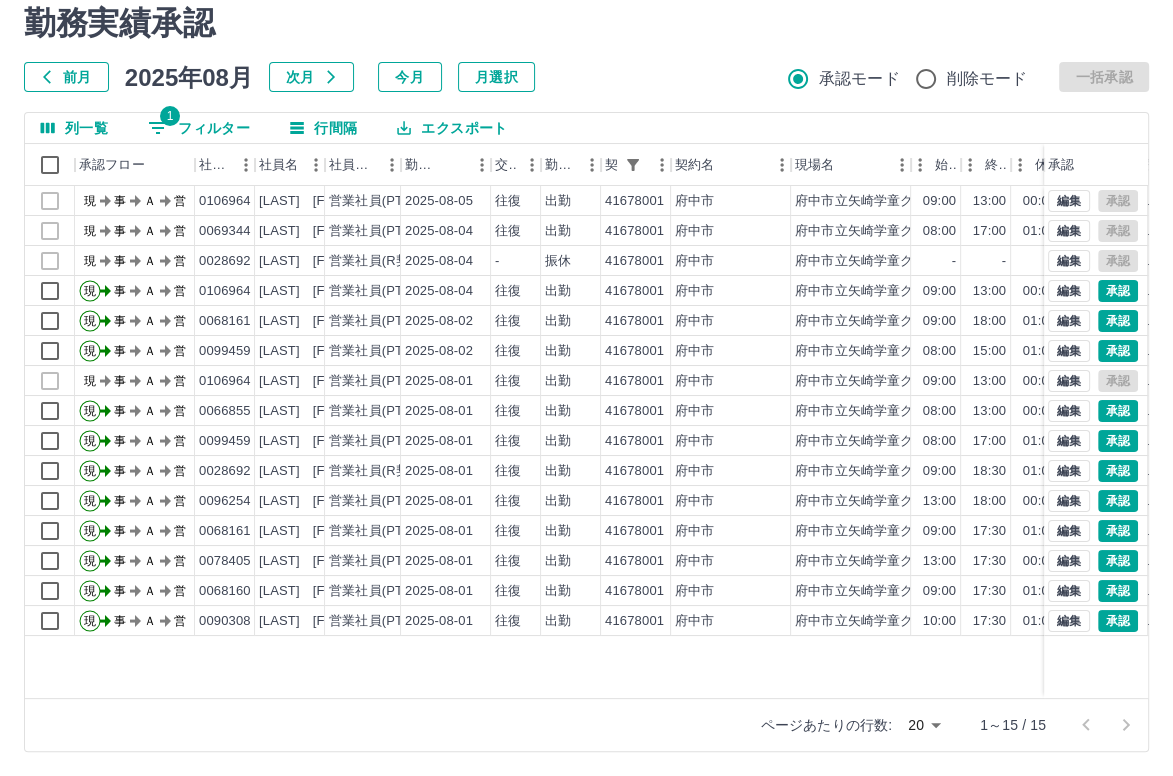 click at bounding box center (1106, 725) 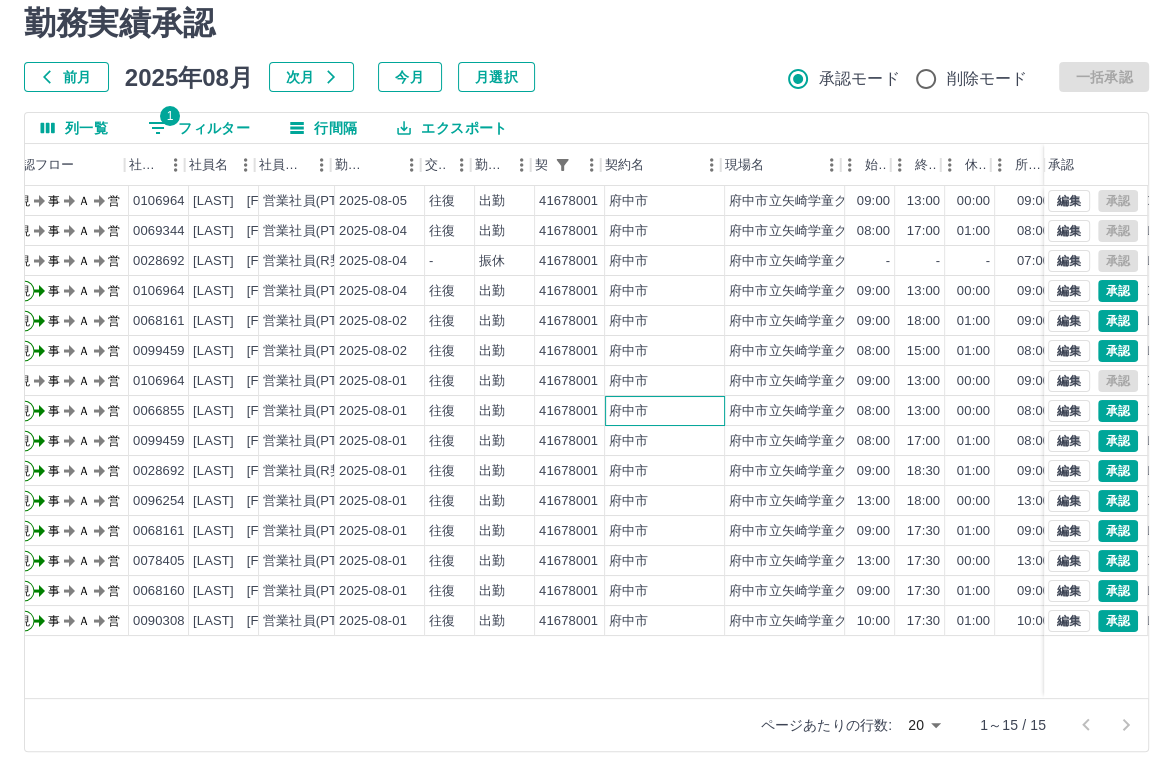 scroll, scrollTop: 0, scrollLeft: 91, axis: horizontal 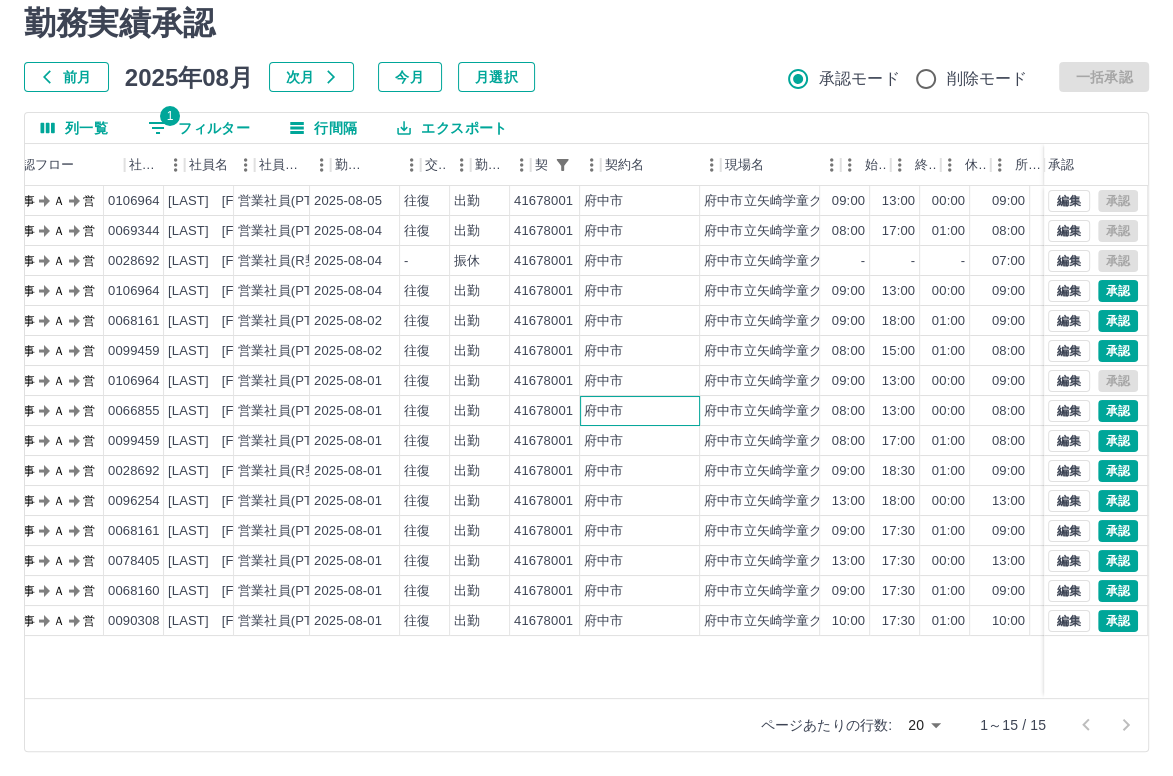drag, startPoint x: 692, startPoint y: 411, endPoint x: 753, endPoint y: 396, distance: 62.817196 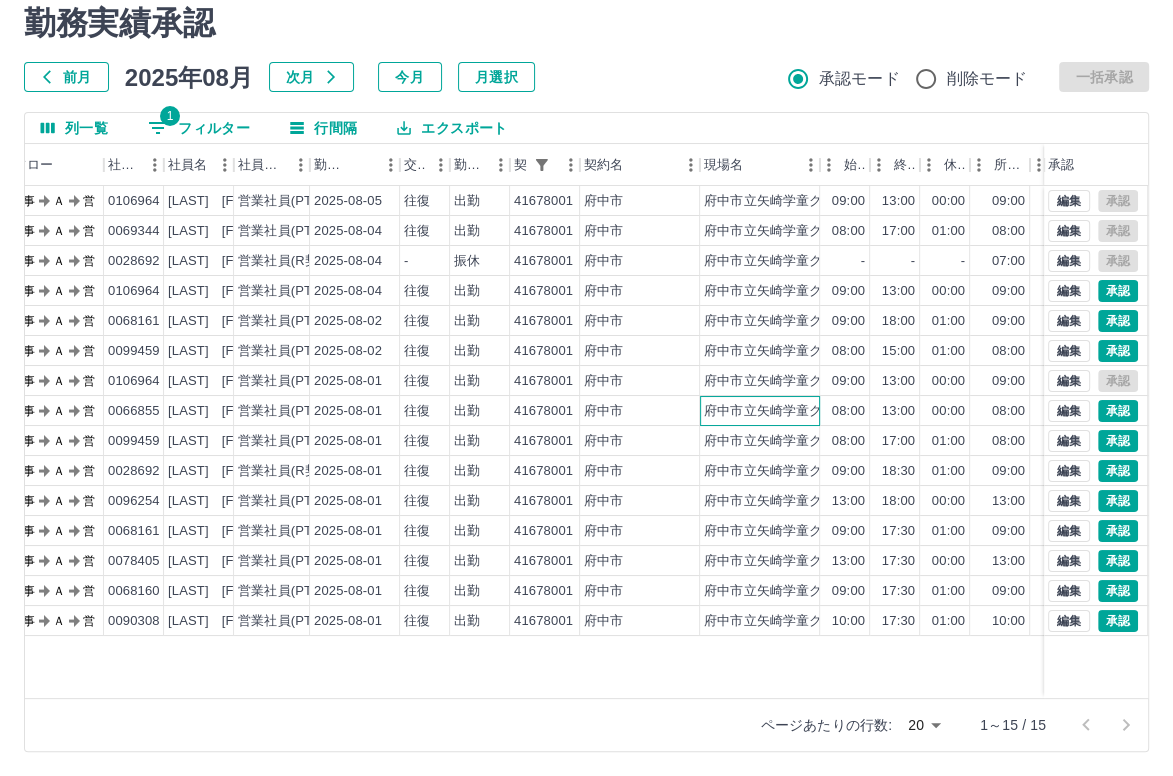 scroll, scrollTop: 0, scrollLeft: 0, axis: both 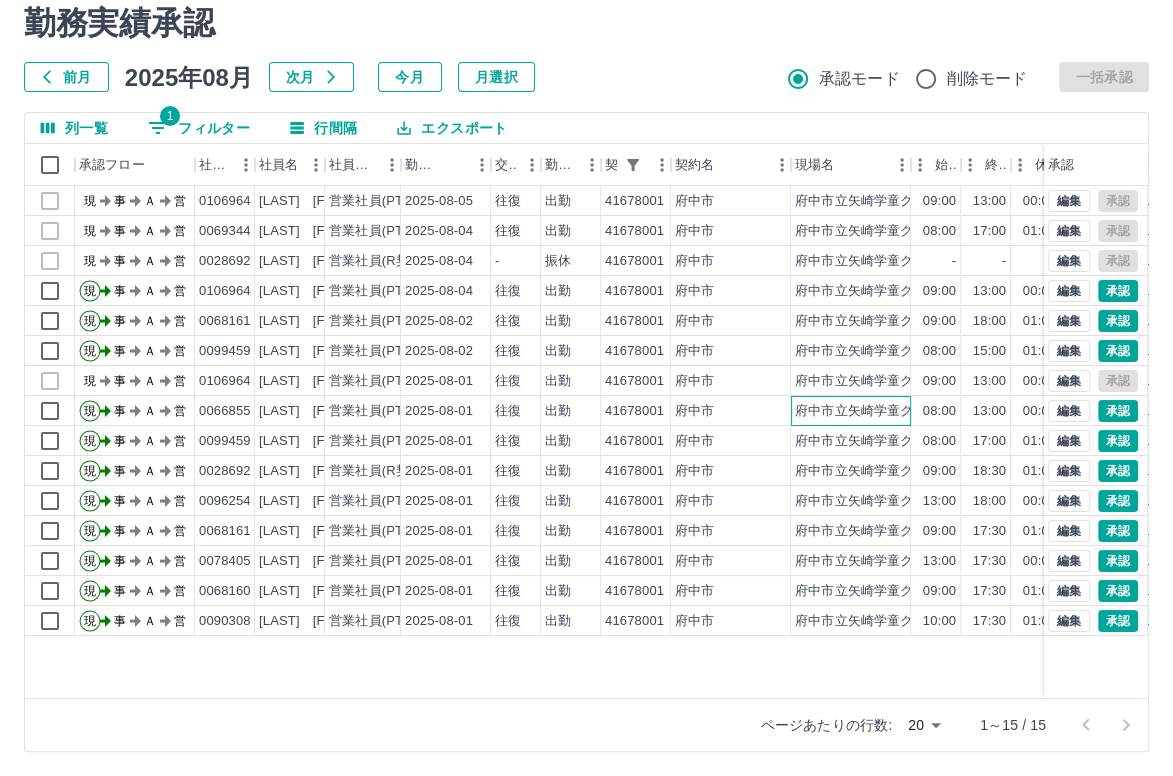 drag, startPoint x: 753, startPoint y: 396, endPoint x: 613, endPoint y: 386, distance: 140.35669 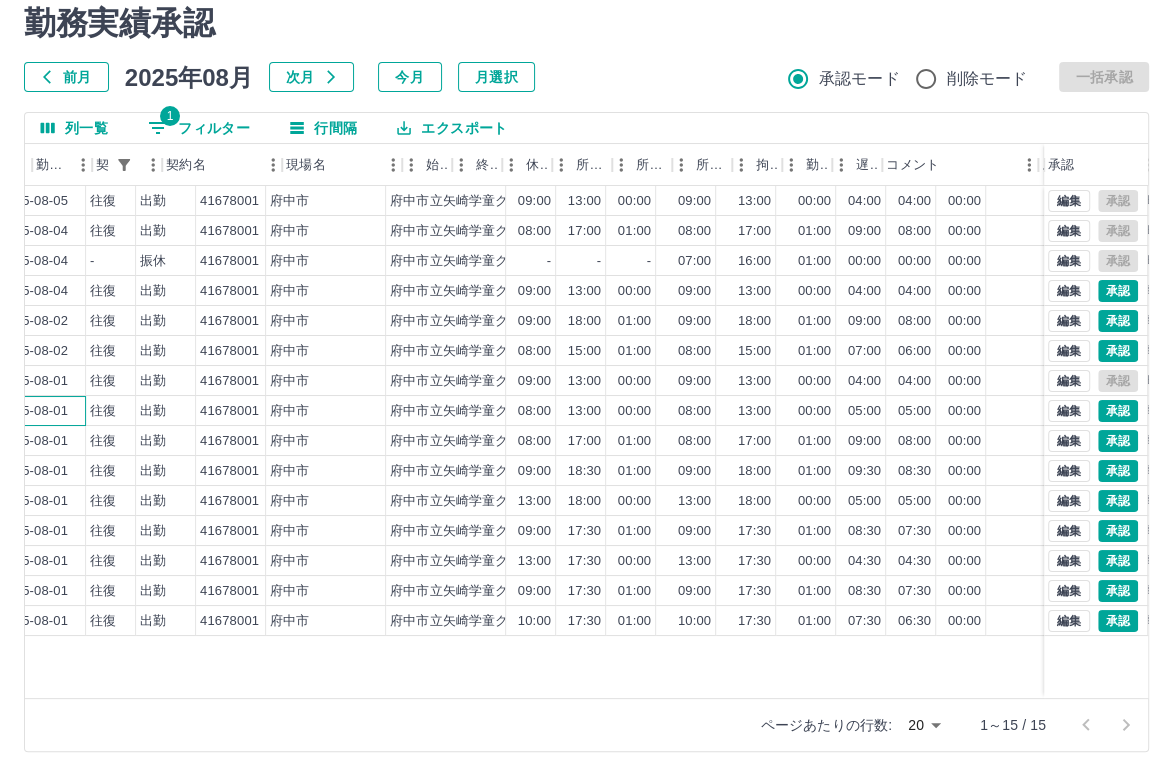 scroll, scrollTop: 0, scrollLeft: 623, axis: horizontal 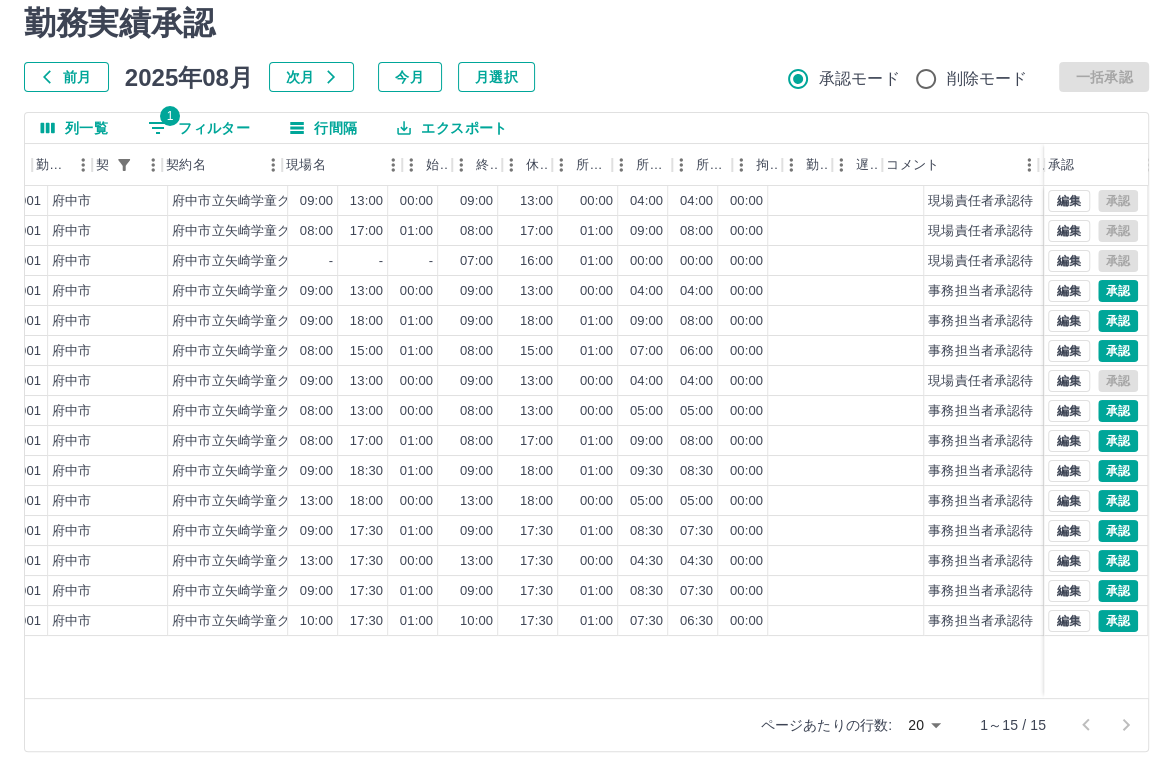 drag, startPoint x: 453, startPoint y: 414, endPoint x: 600, endPoint y: 407, distance: 147.16656 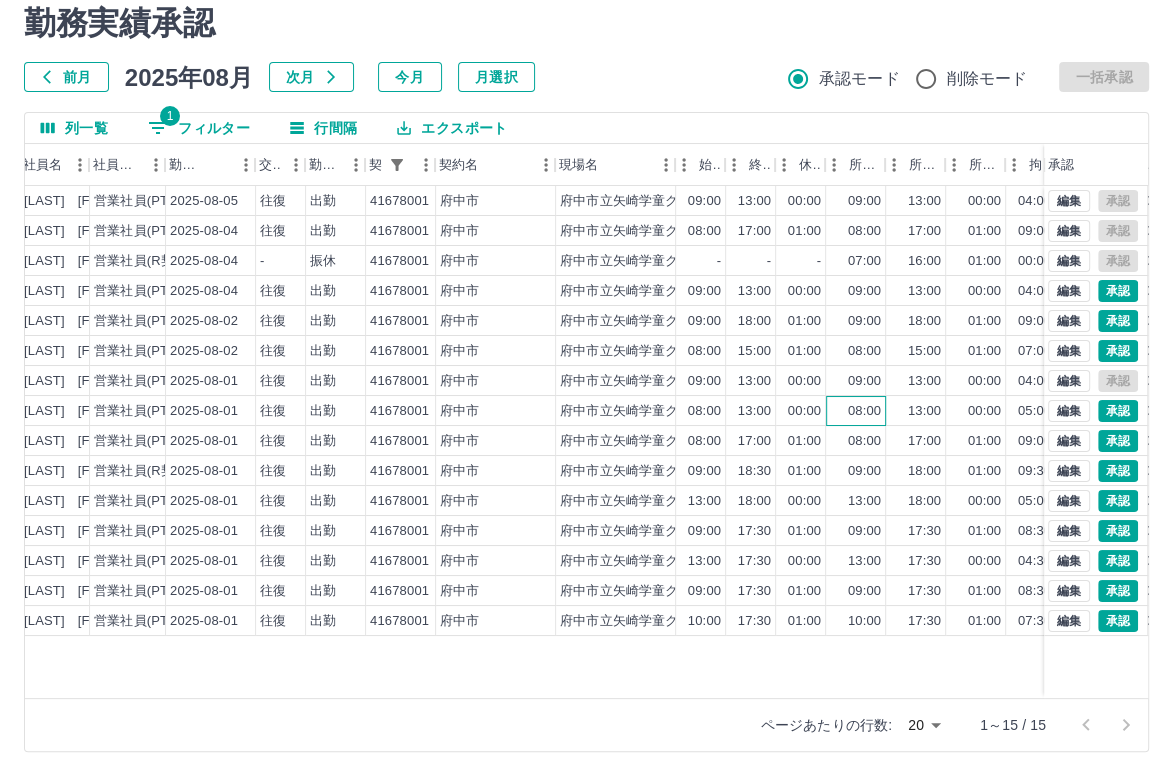 scroll, scrollTop: 0, scrollLeft: 0, axis: both 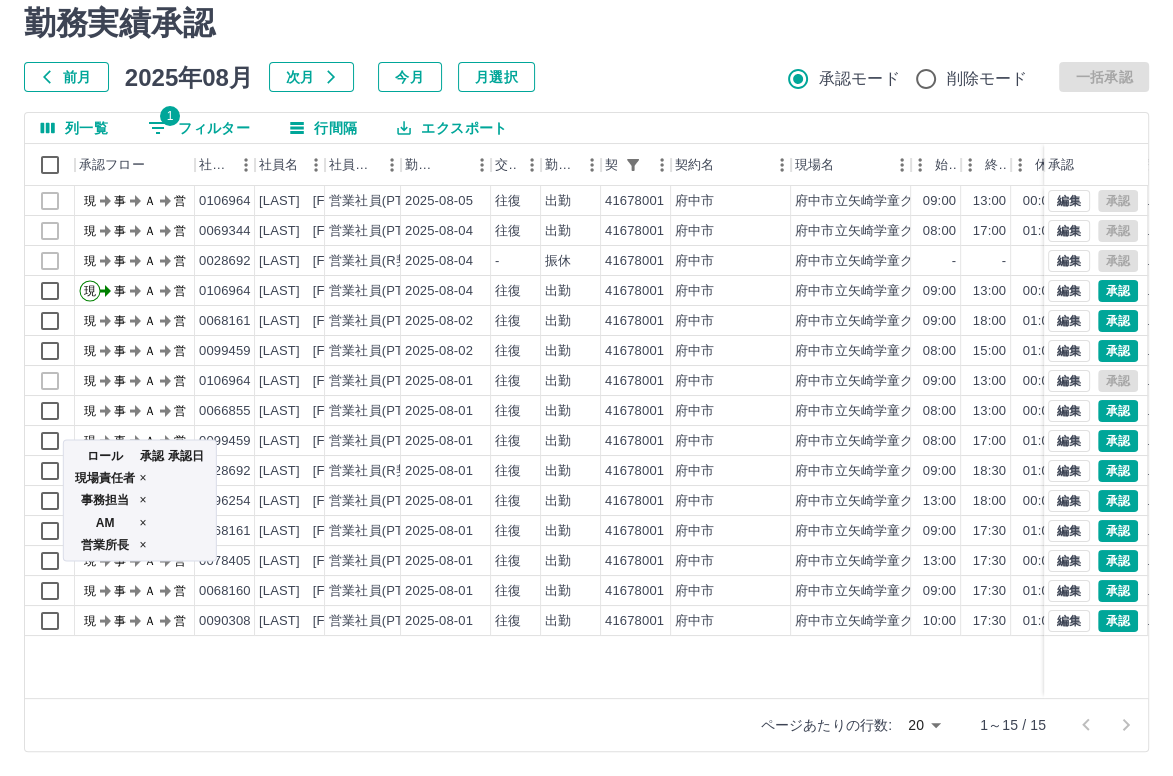 drag, startPoint x: 474, startPoint y: 411, endPoint x: 188, endPoint y: 419, distance: 286.11188 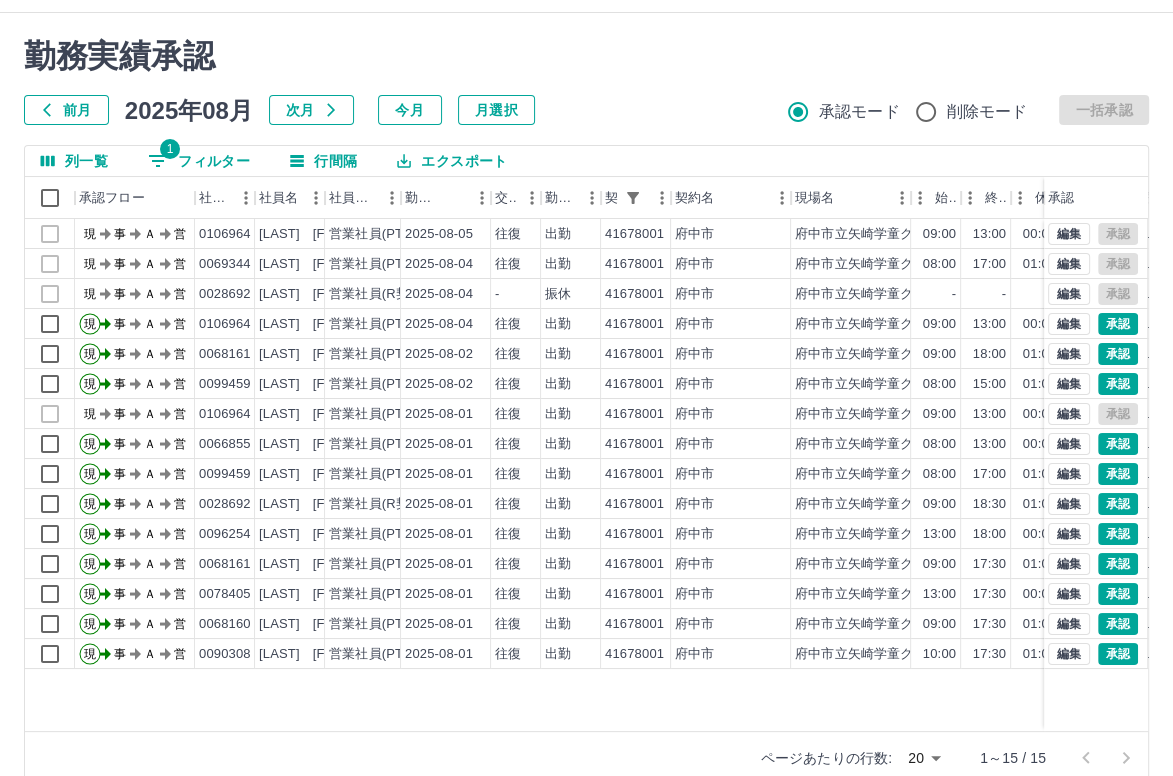 scroll, scrollTop: 69, scrollLeft: 0, axis: vertical 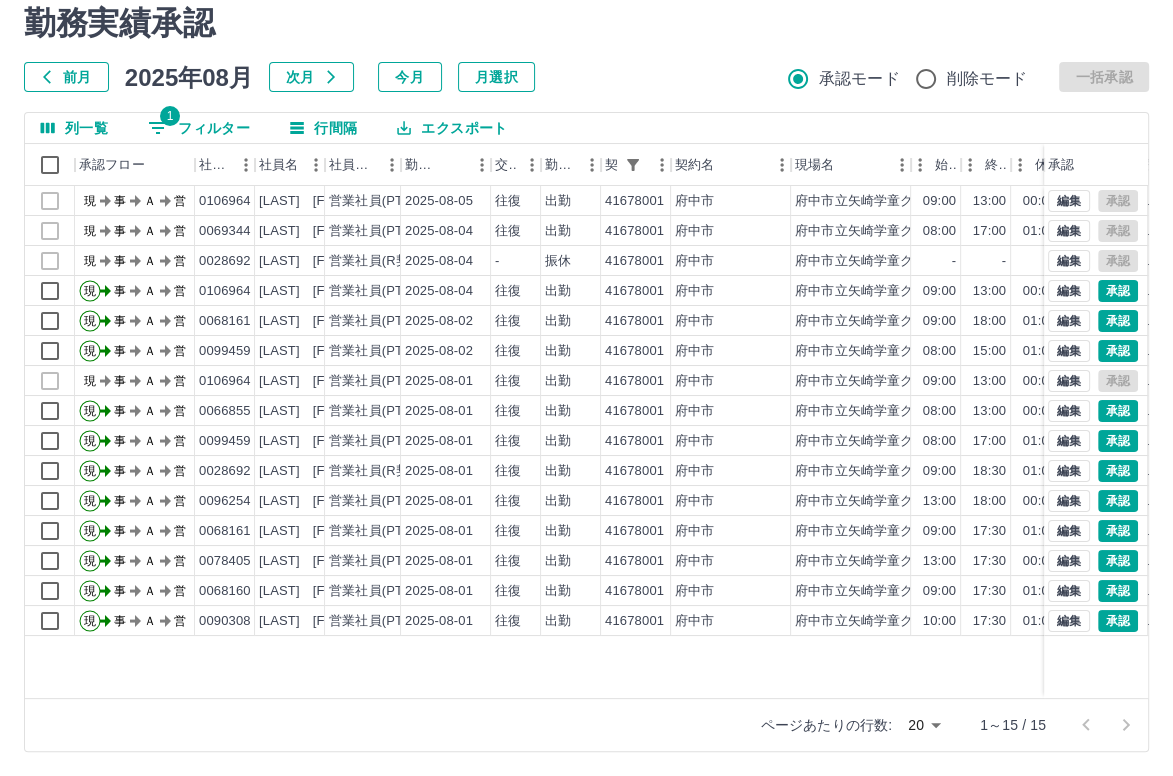 drag, startPoint x: 850, startPoint y: 662, endPoint x: 336, endPoint y: 659, distance: 514.0087 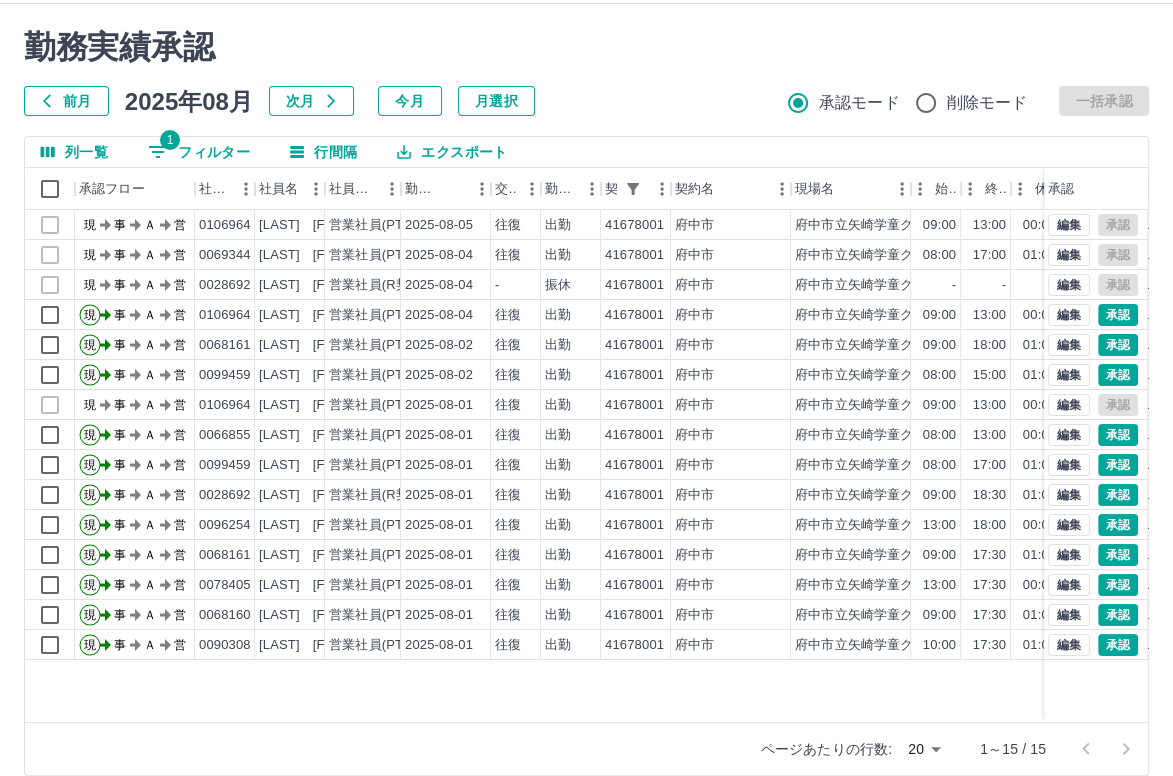 scroll, scrollTop: 69, scrollLeft: 0, axis: vertical 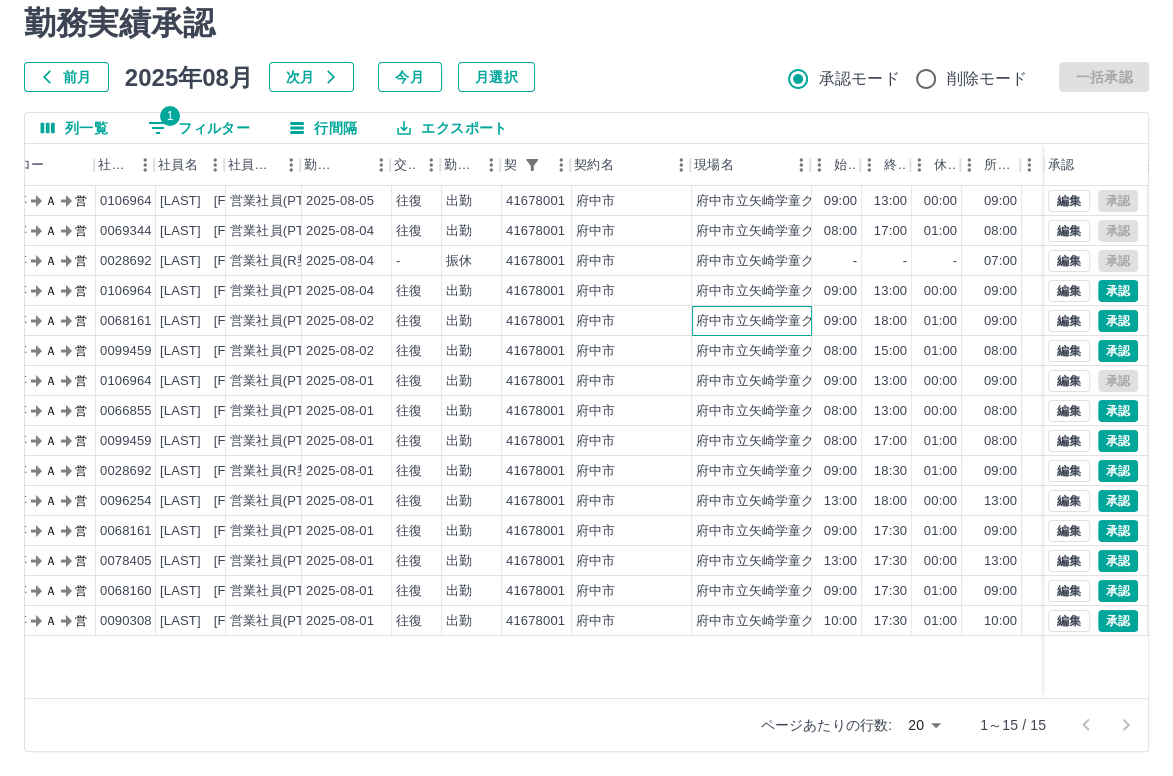 drag, startPoint x: 902, startPoint y: 319, endPoint x: 946, endPoint y: 320, distance: 44.011364 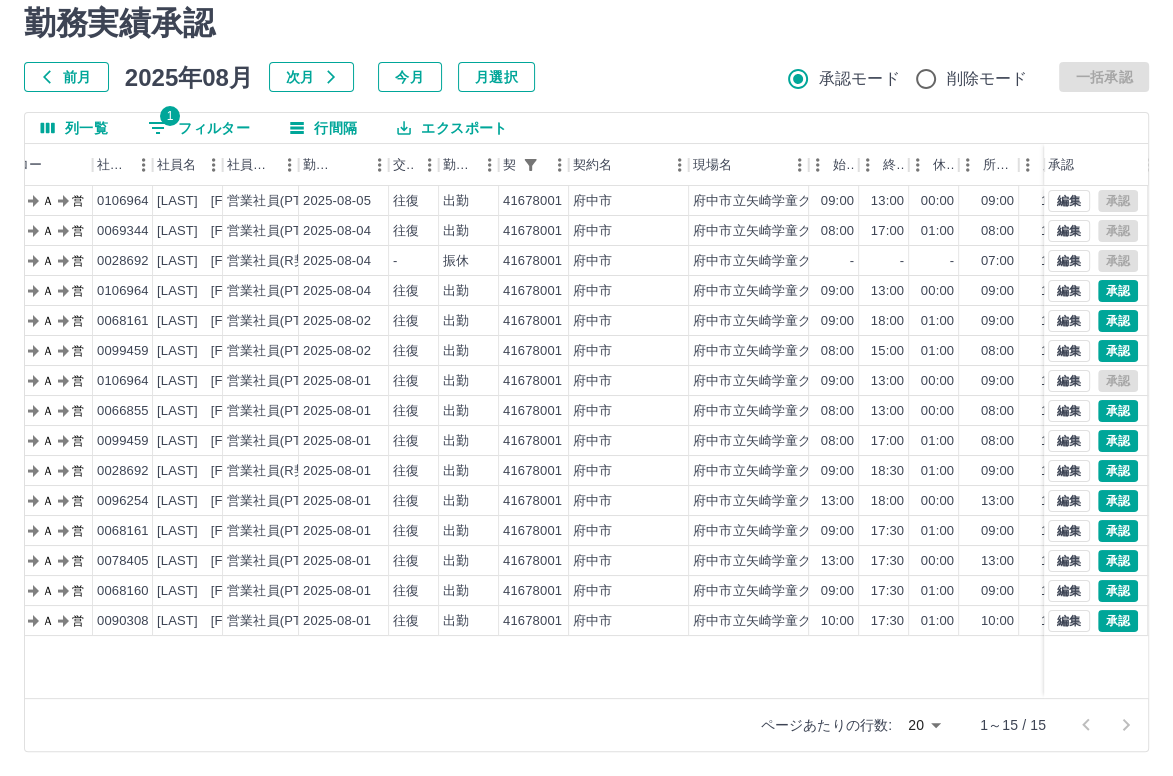 drag, startPoint x: 682, startPoint y: 81, endPoint x: 591, endPoint y: 71, distance: 91.5478 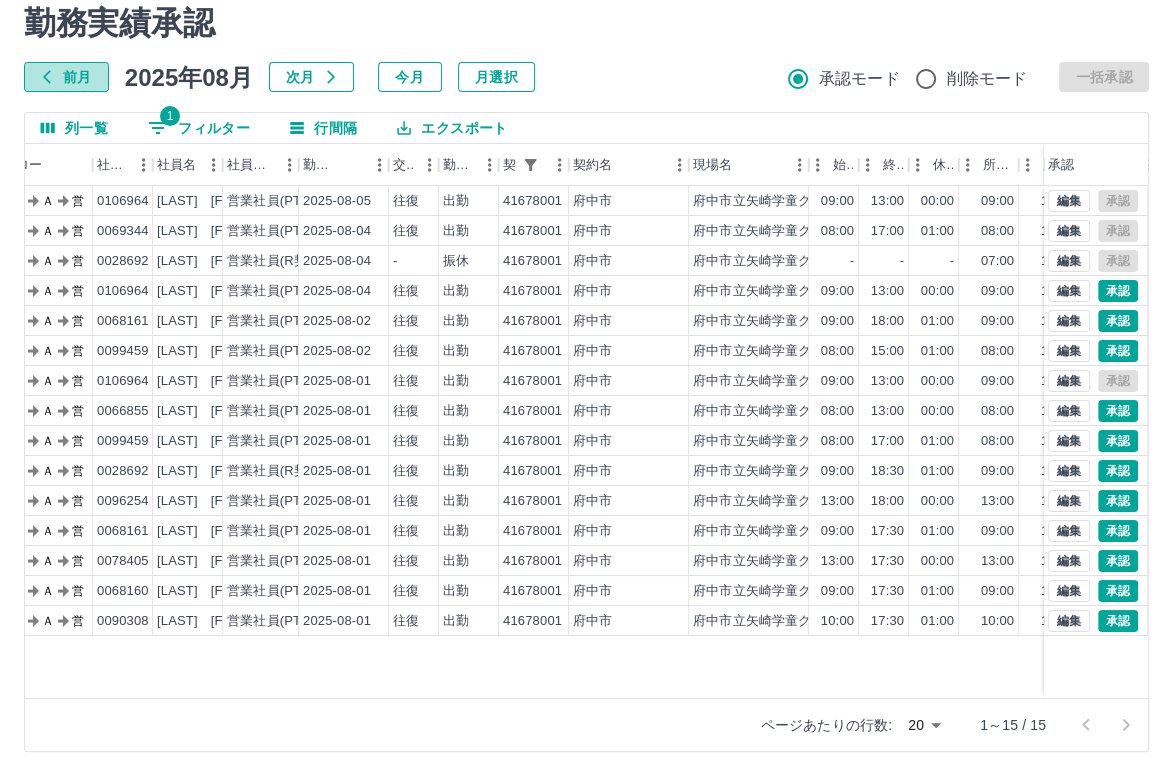 click on "前月" at bounding box center (66, 77) 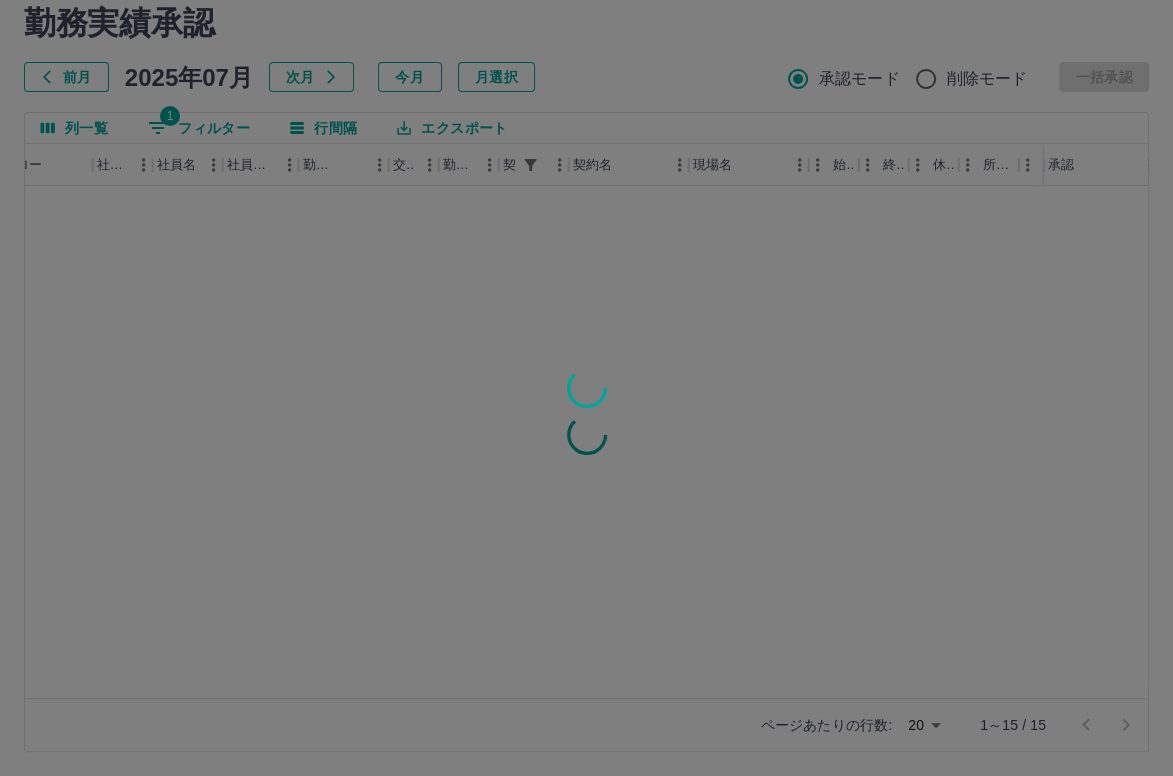 scroll, scrollTop: 0, scrollLeft: 0, axis: both 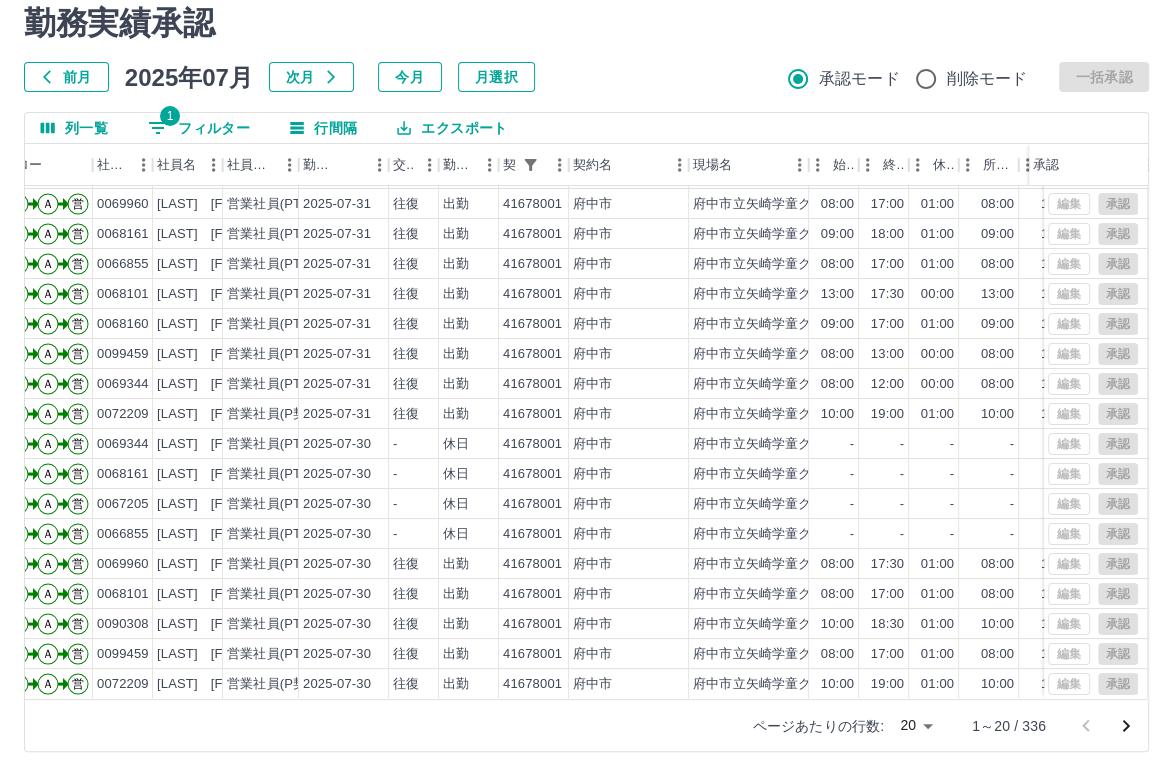 click 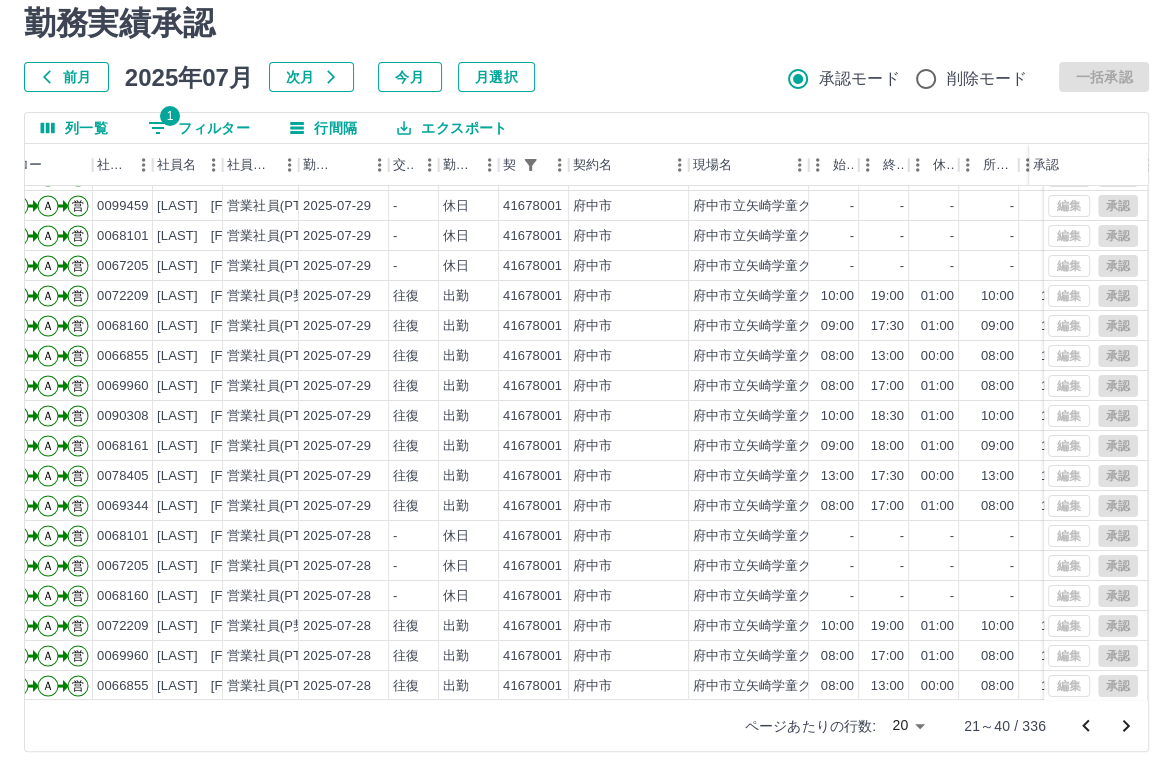 scroll, scrollTop: 101, scrollLeft: 102, axis: both 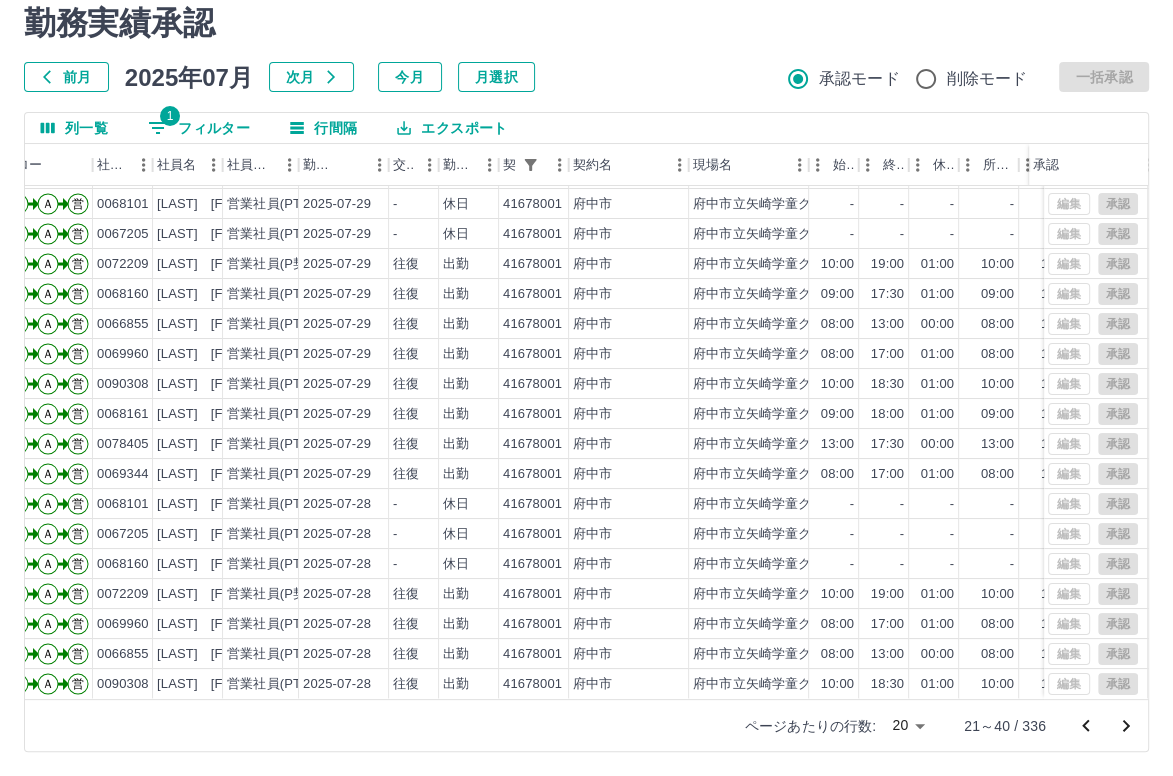 click at bounding box center (1126, 726) 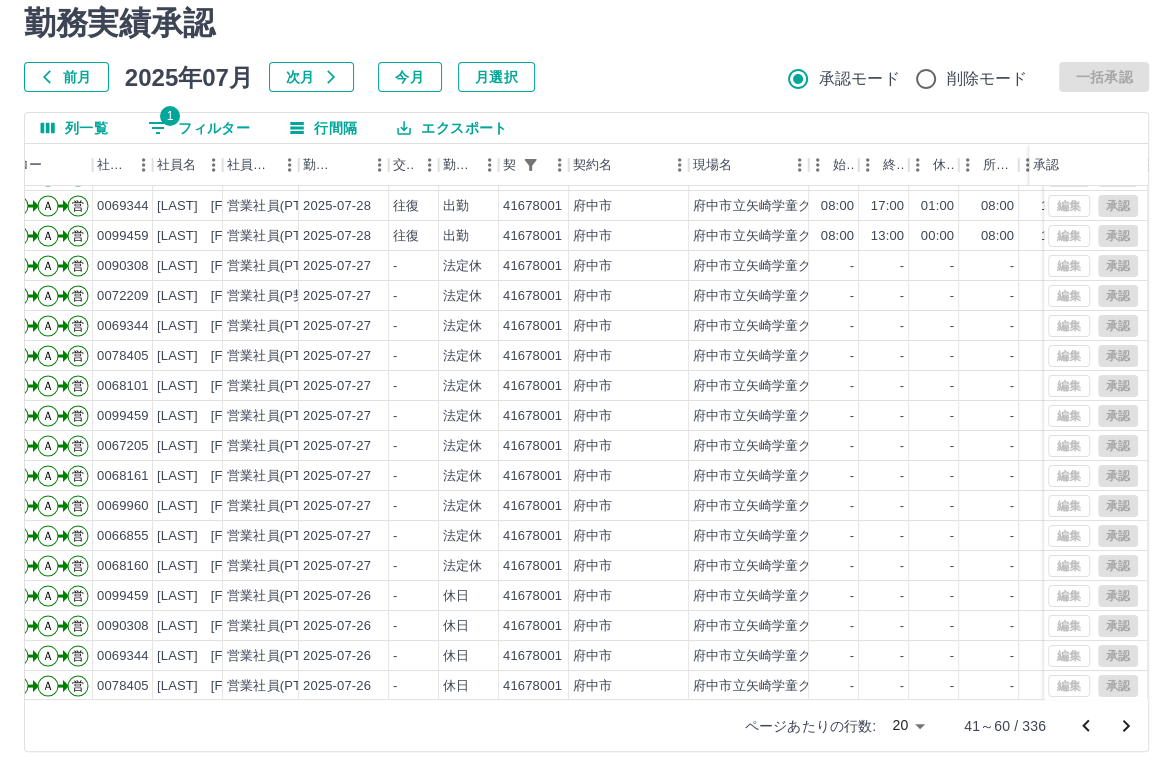 scroll, scrollTop: 101, scrollLeft: 102, axis: both 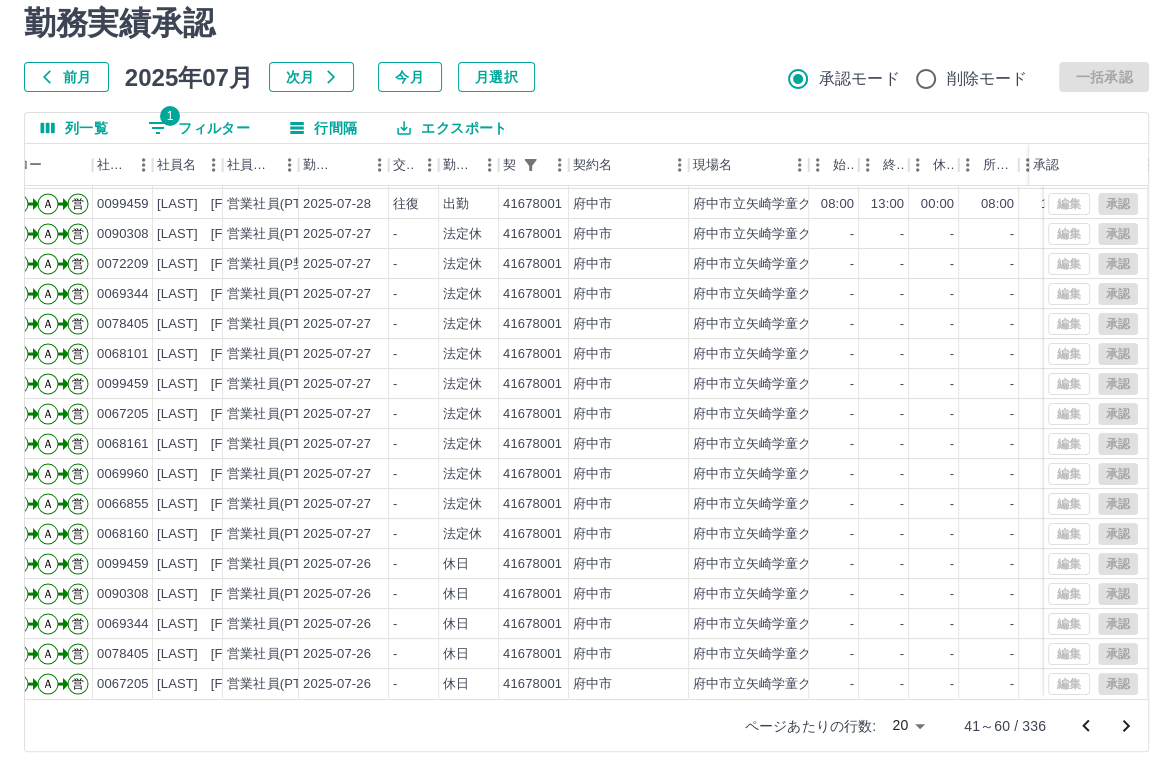 click 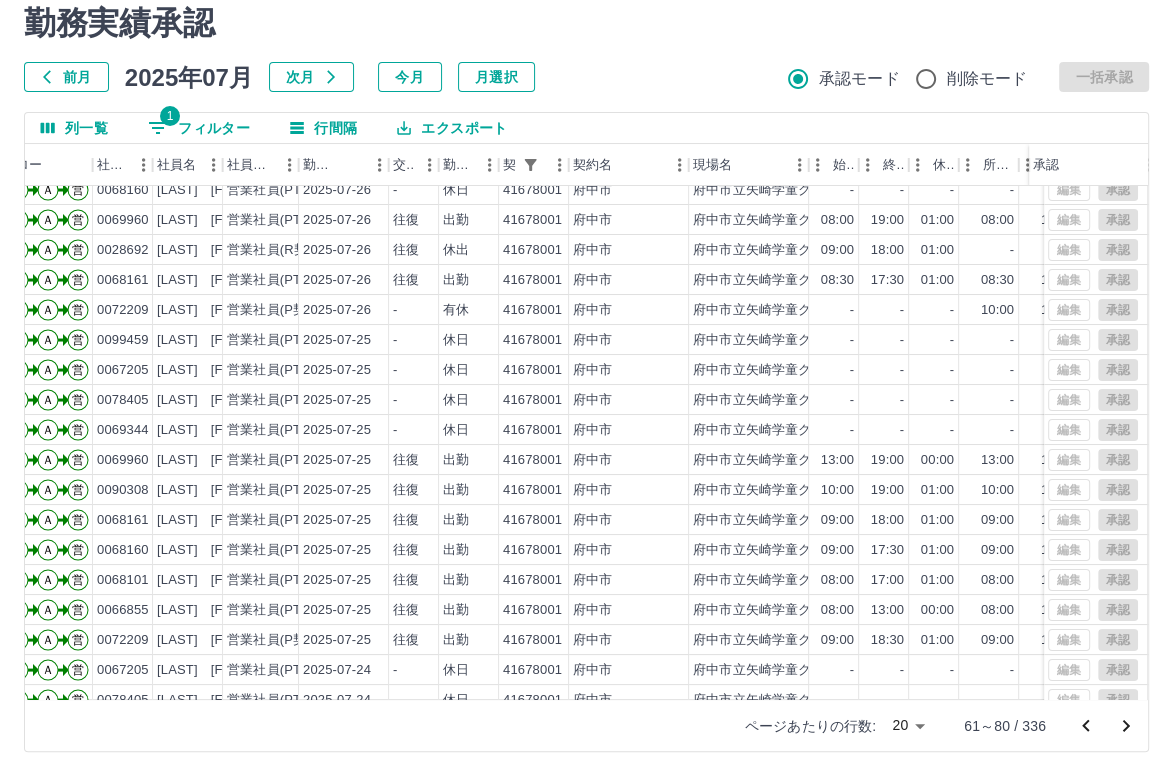scroll, scrollTop: 101, scrollLeft: 102, axis: both 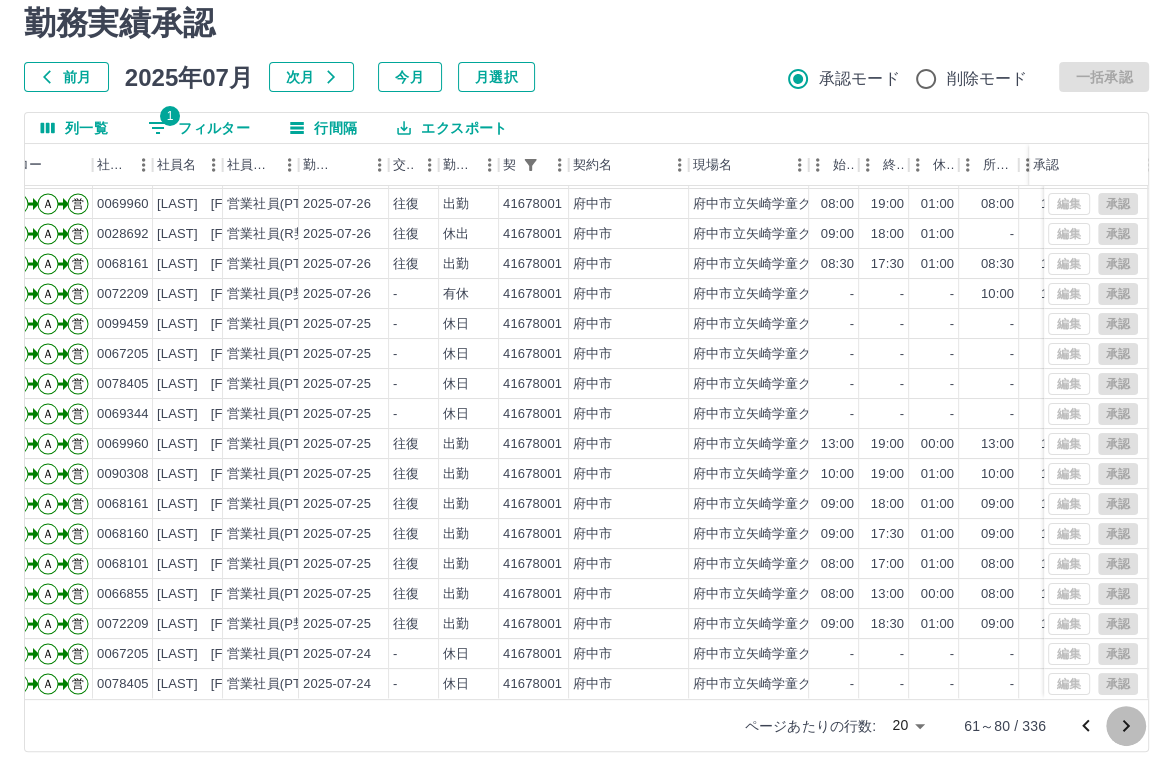 click 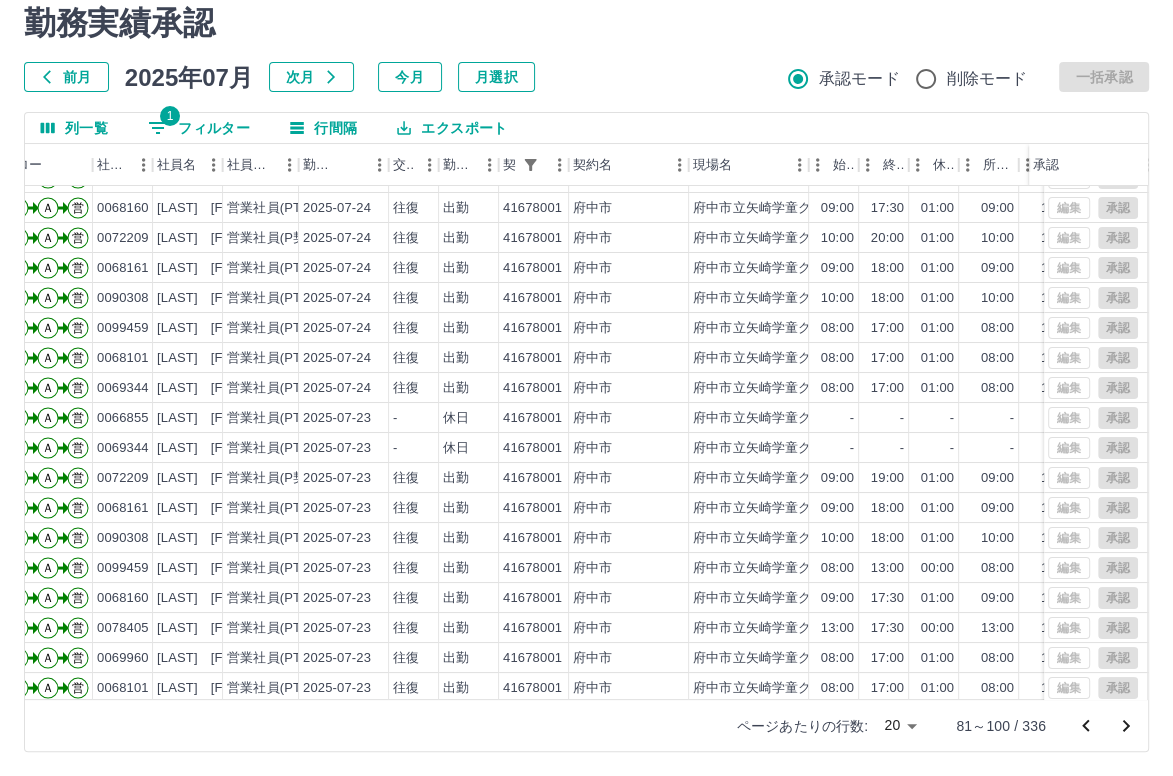 scroll, scrollTop: 101, scrollLeft: 102, axis: both 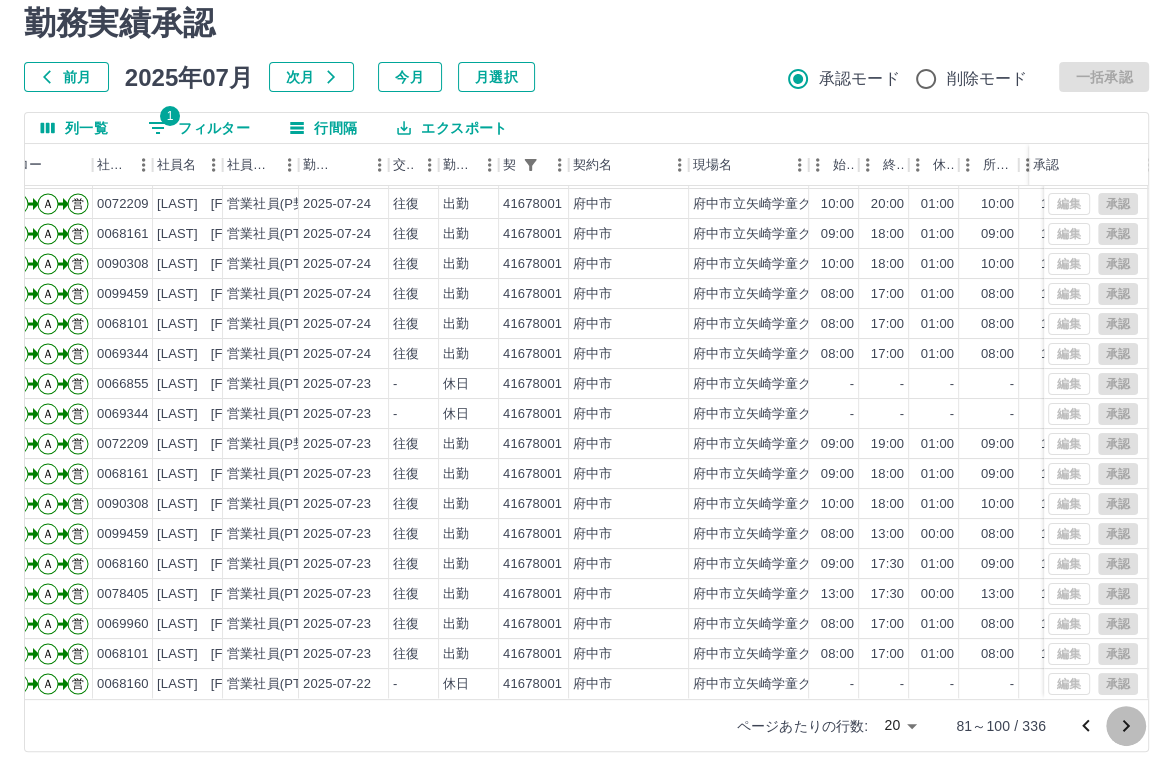click 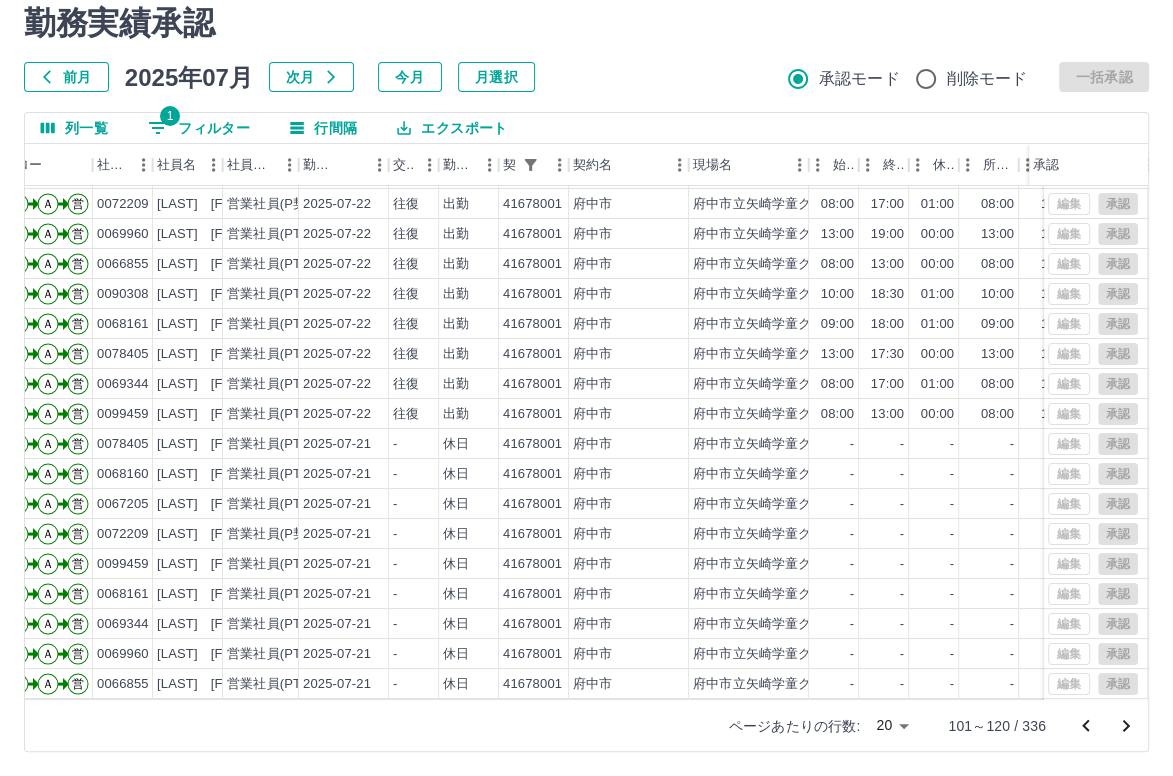 scroll, scrollTop: 101, scrollLeft: 102, axis: both 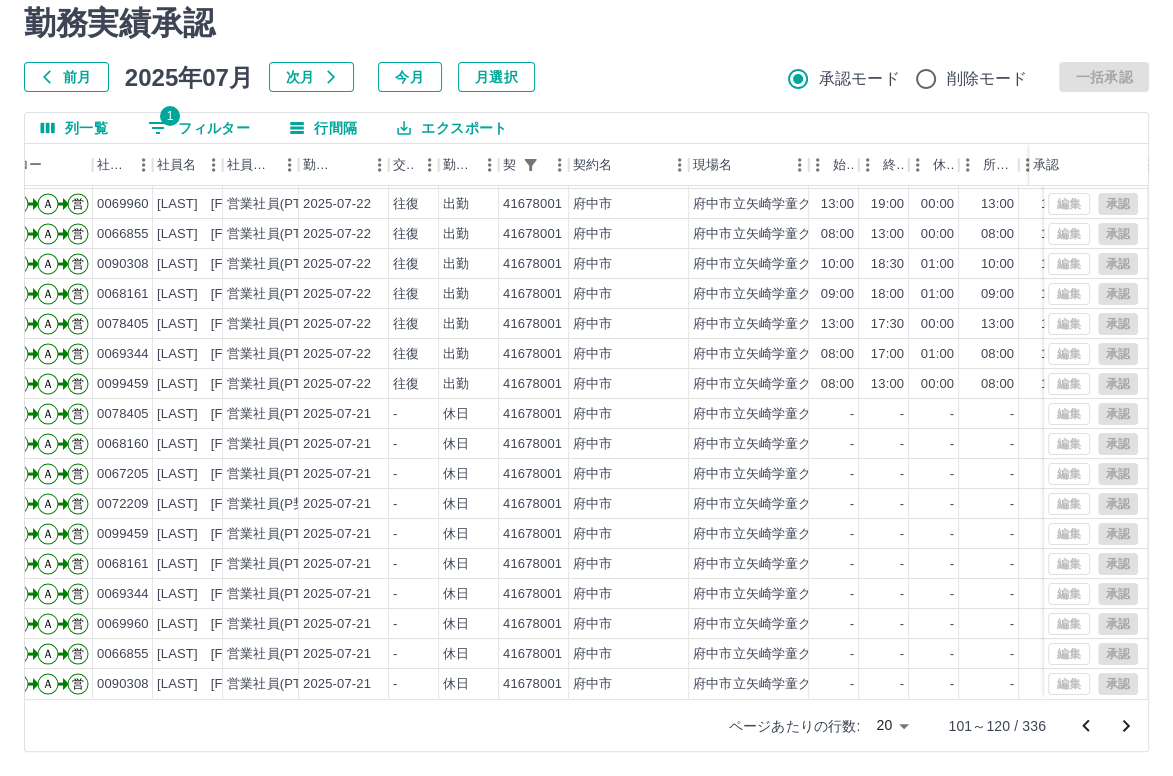 click 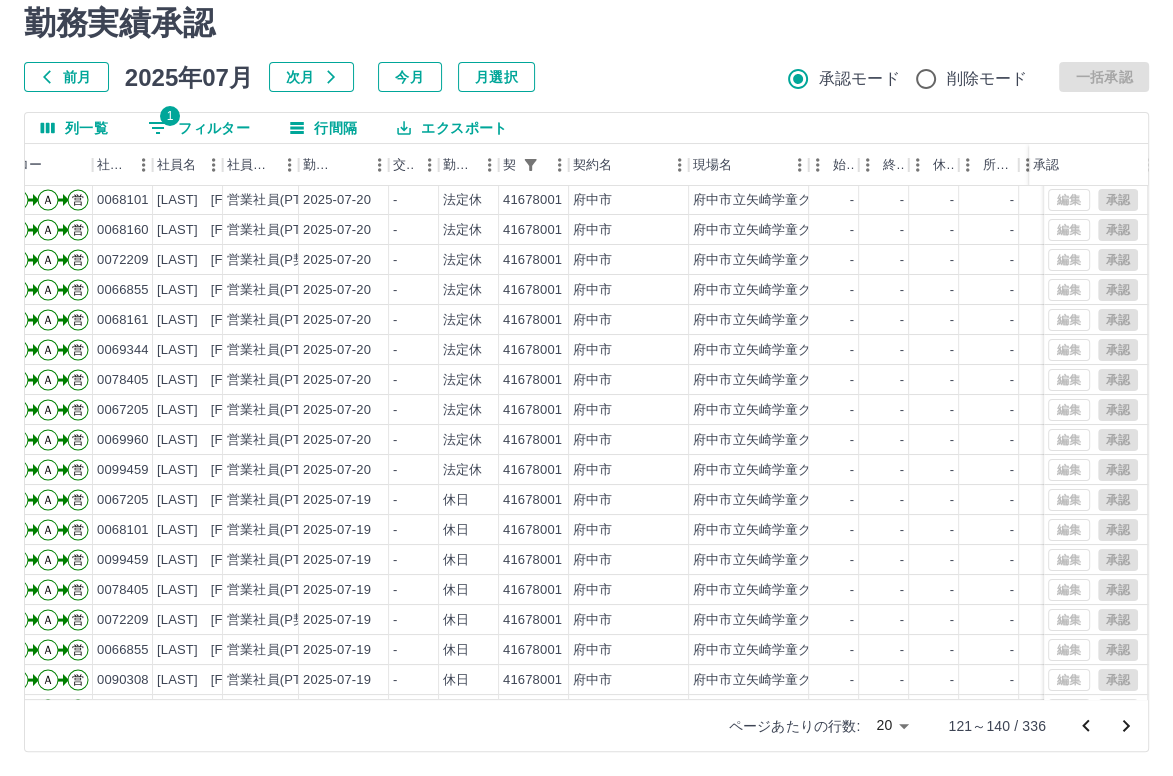 scroll, scrollTop: 101, scrollLeft: 102, axis: both 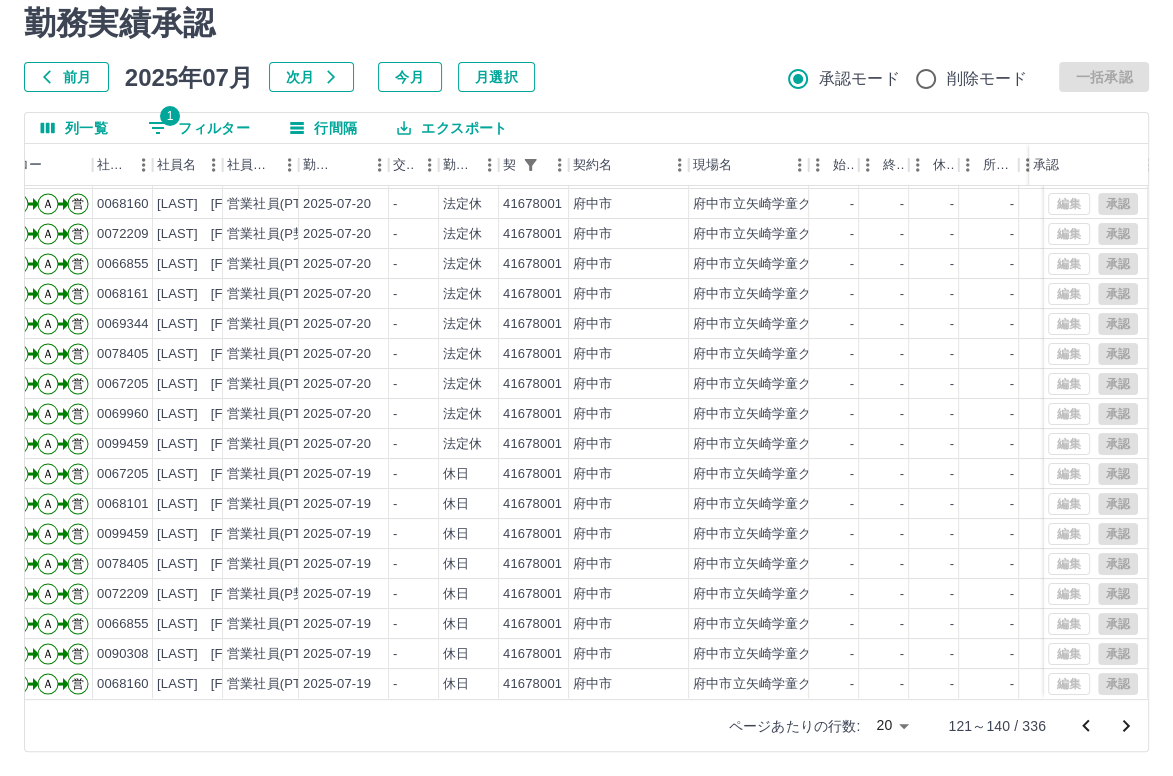 click 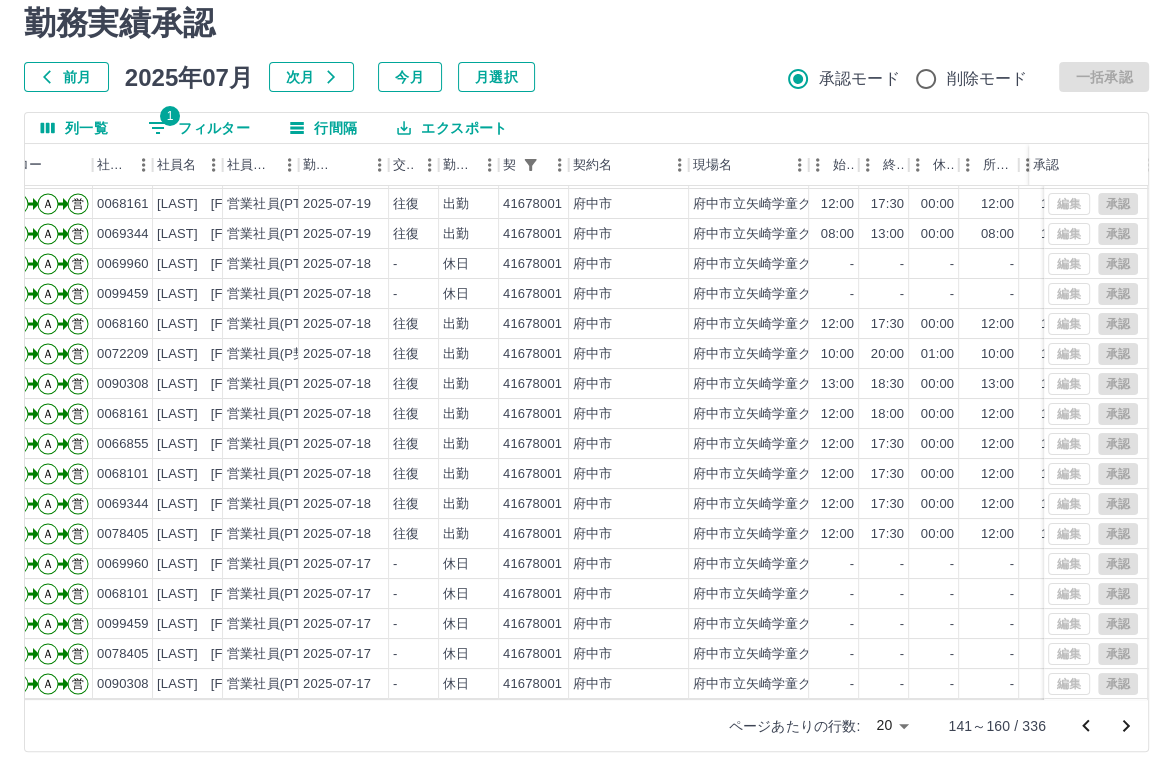 scroll, scrollTop: 101, scrollLeft: 102, axis: both 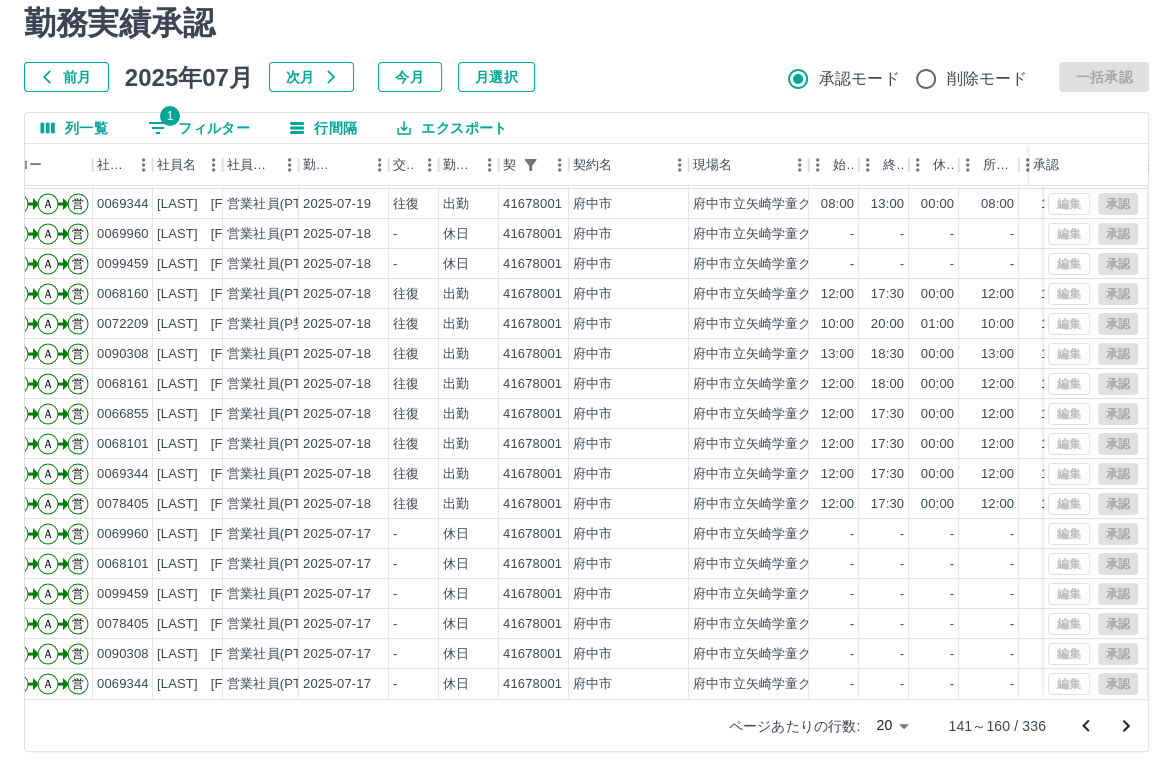 click 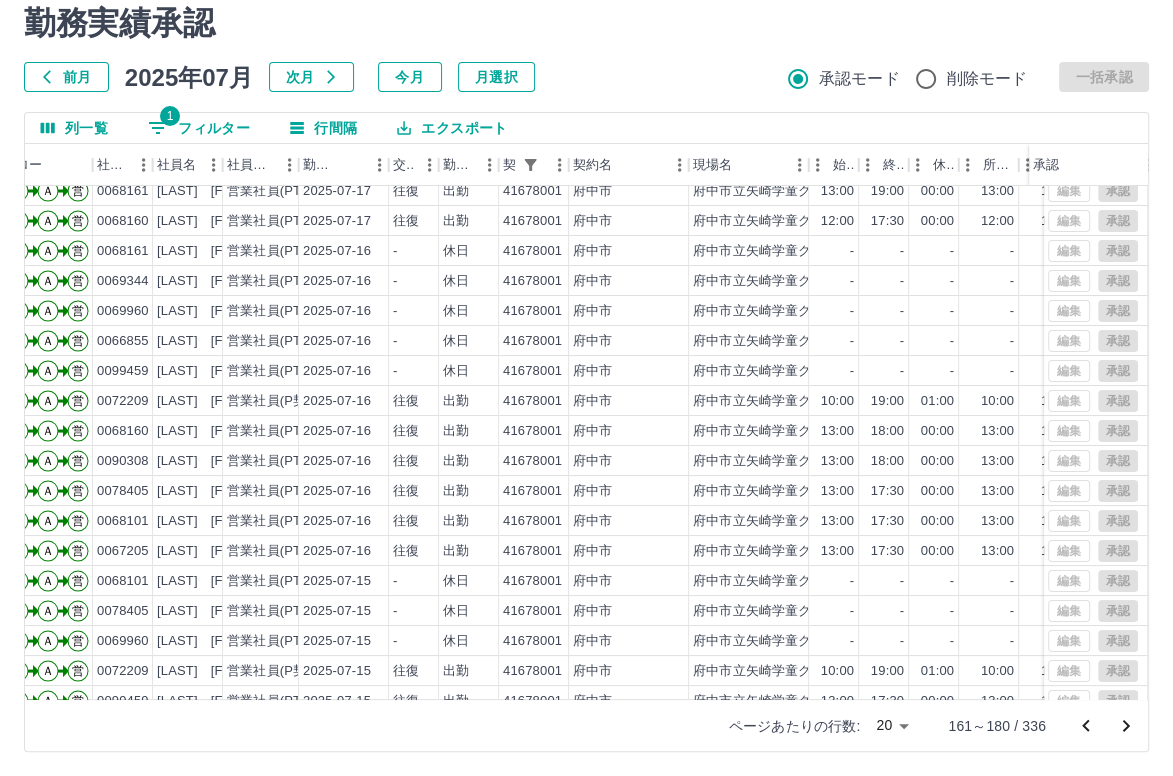 scroll, scrollTop: 101, scrollLeft: 102, axis: both 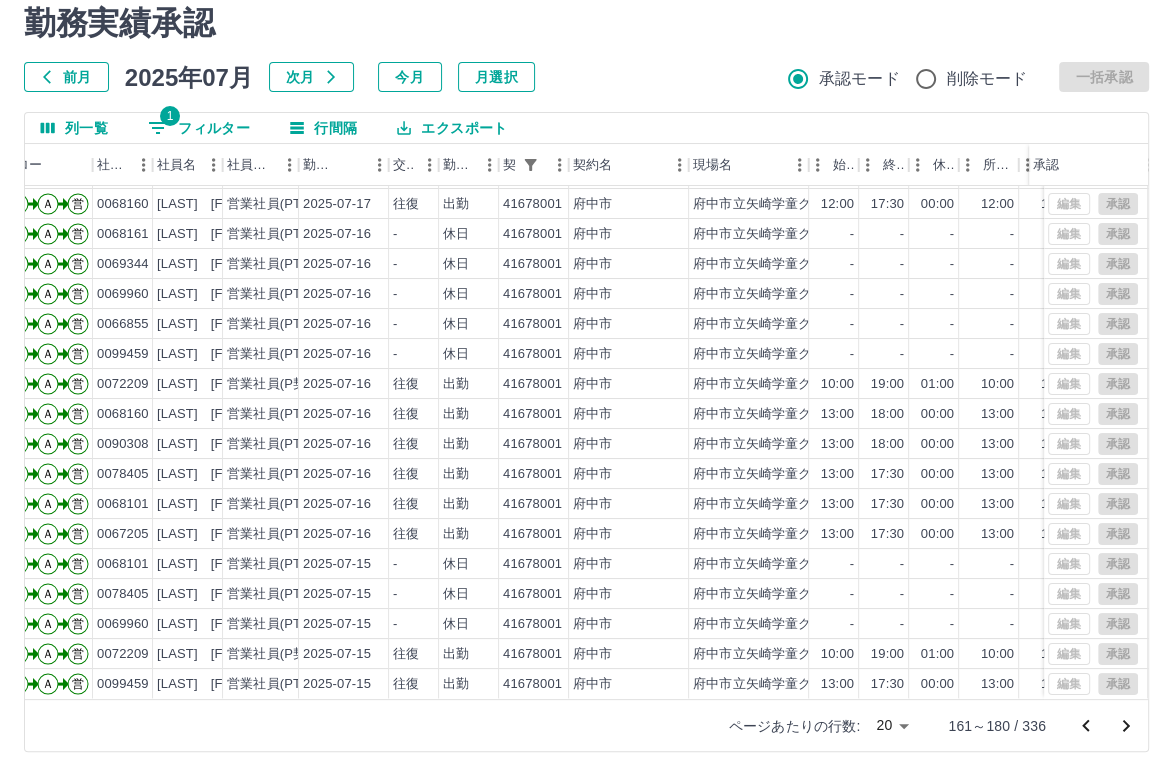 click 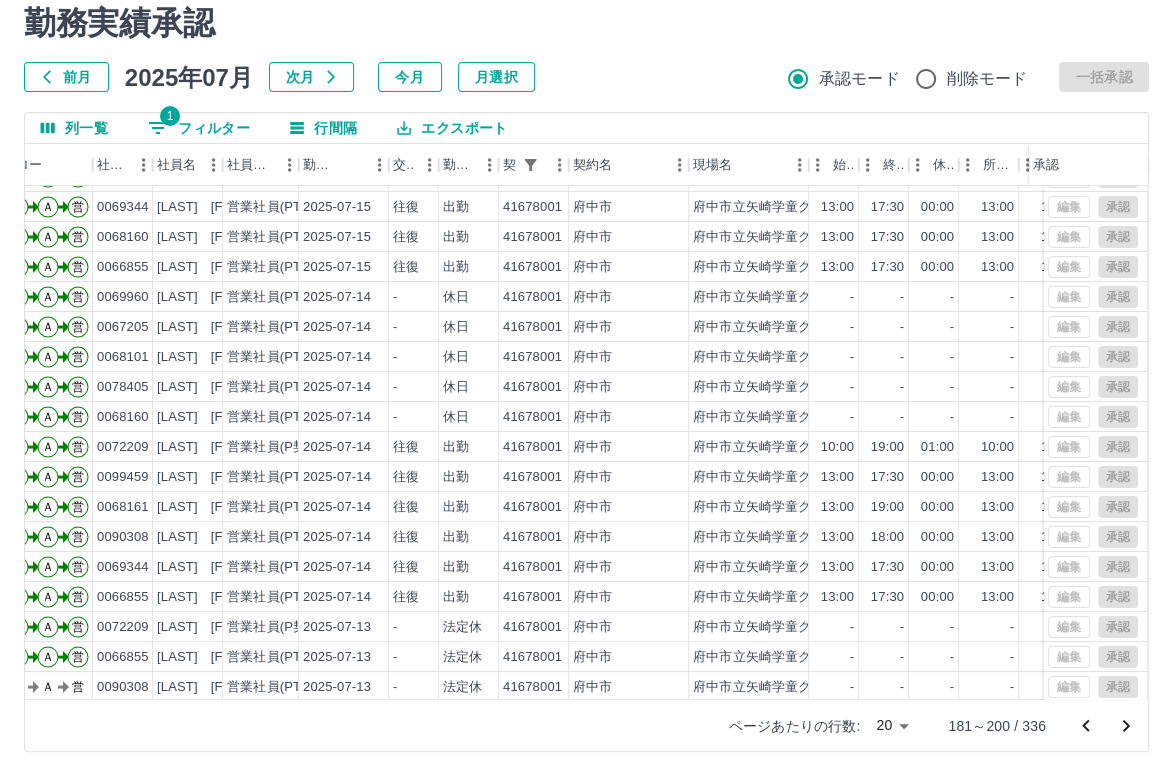 scroll, scrollTop: 101, scrollLeft: 102, axis: both 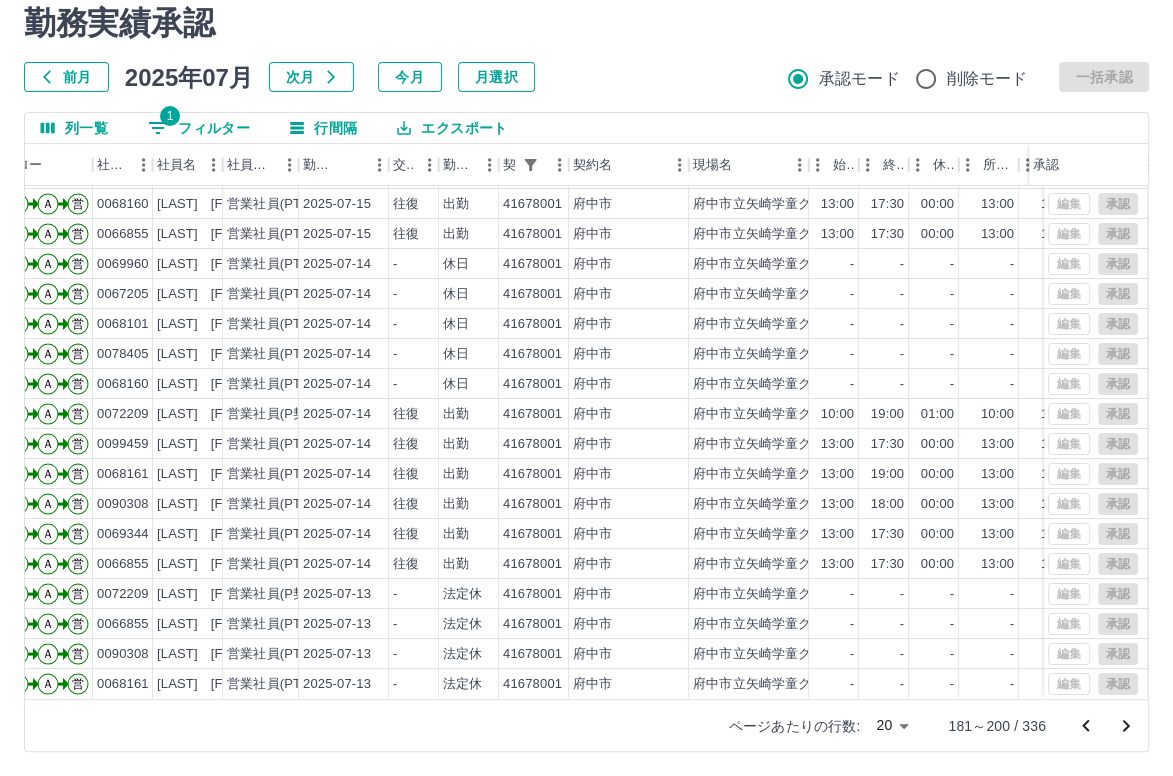 click 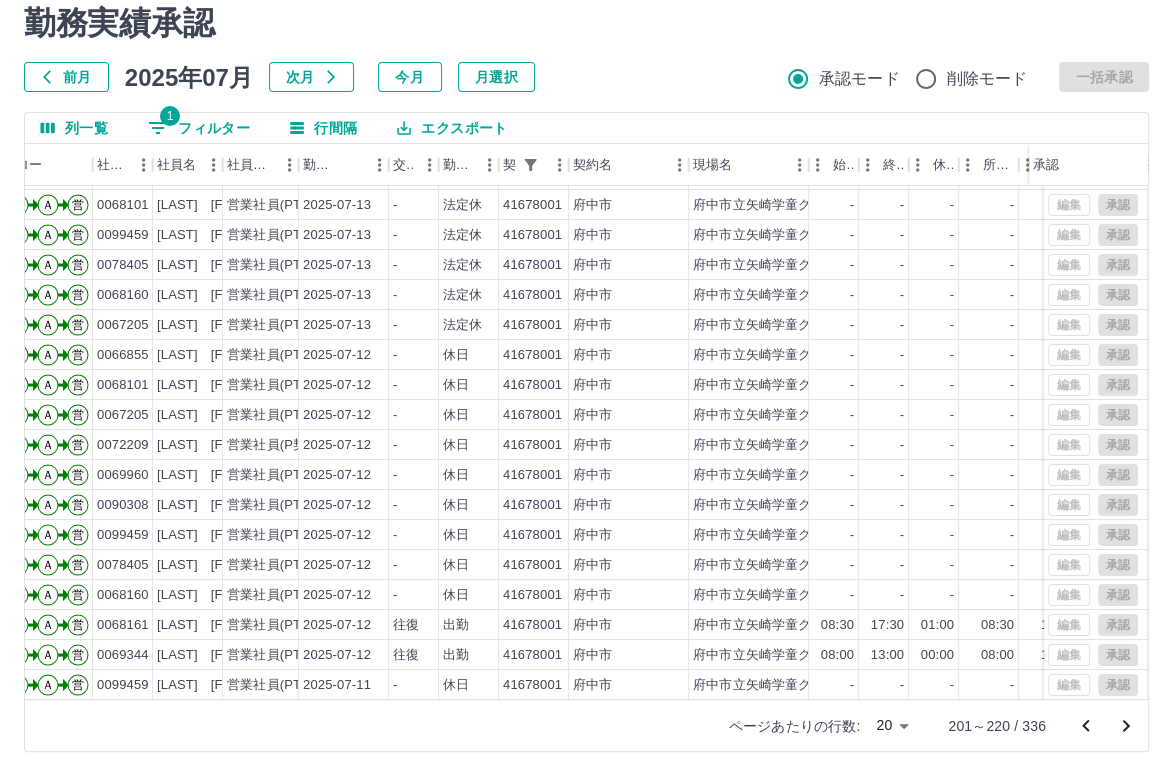 scroll, scrollTop: 101, scrollLeft: 102, axis: both 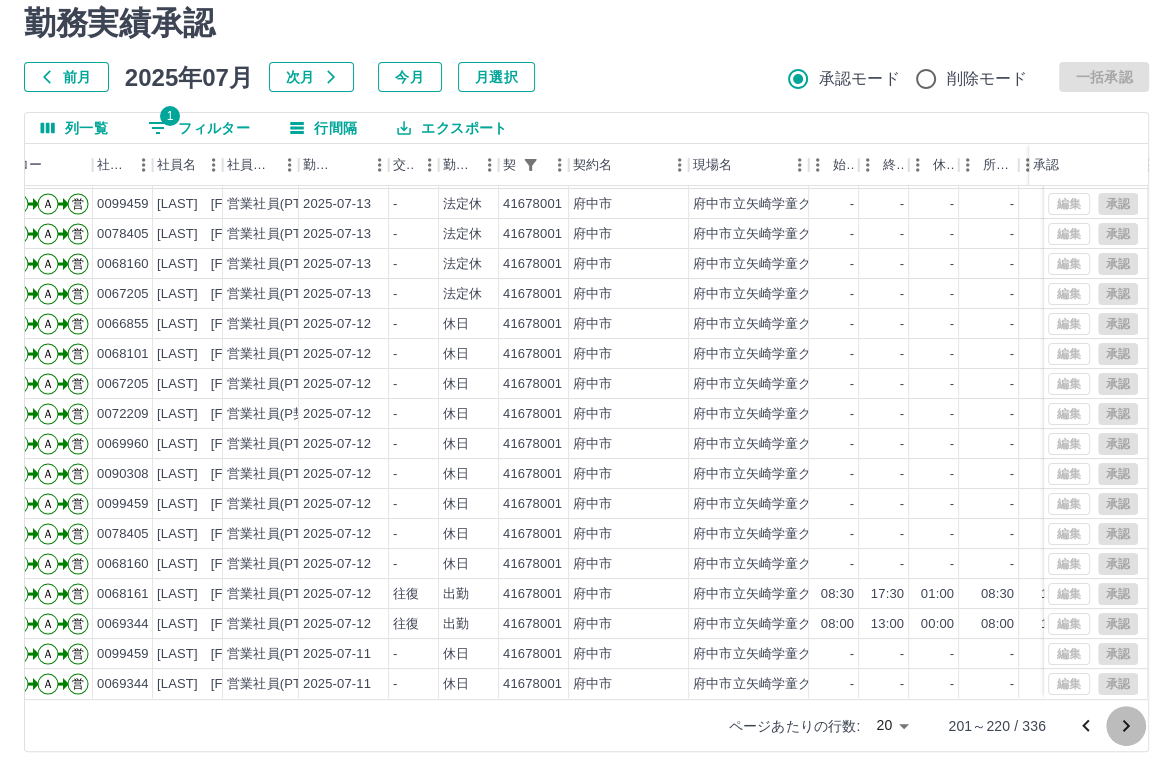 click 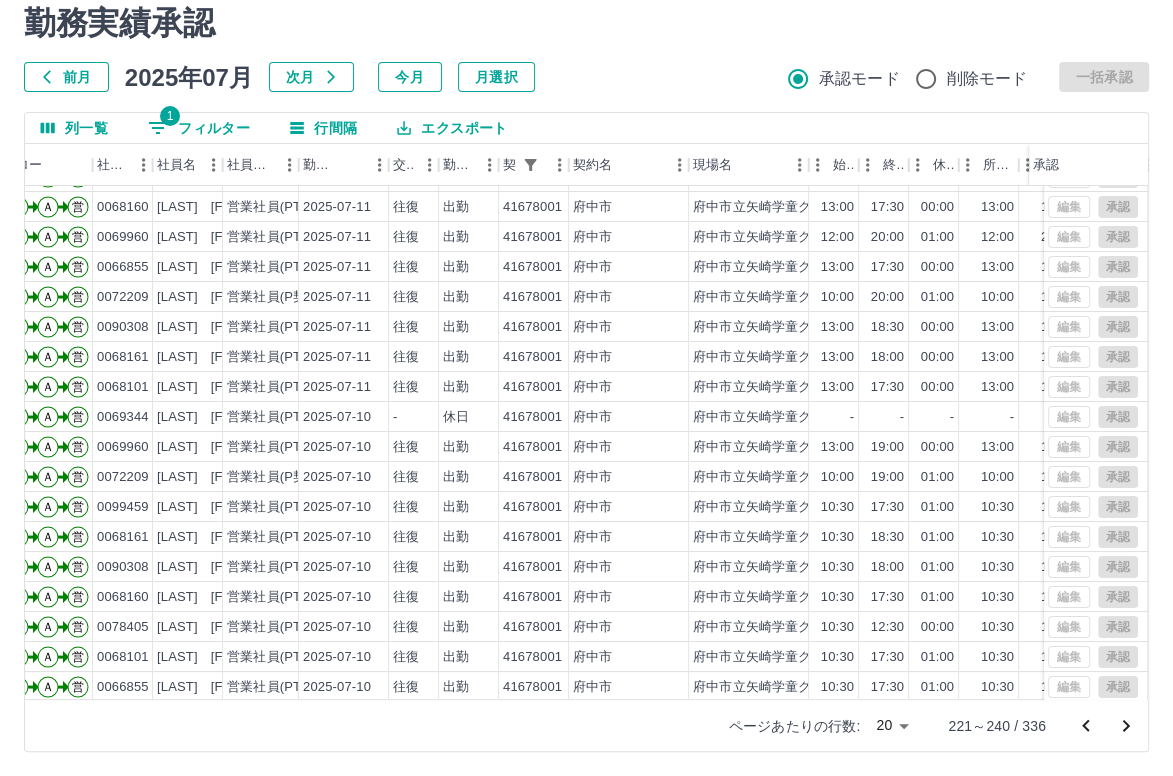 scroll, scrollTop: 101, scrollLeft: 102, axis: both 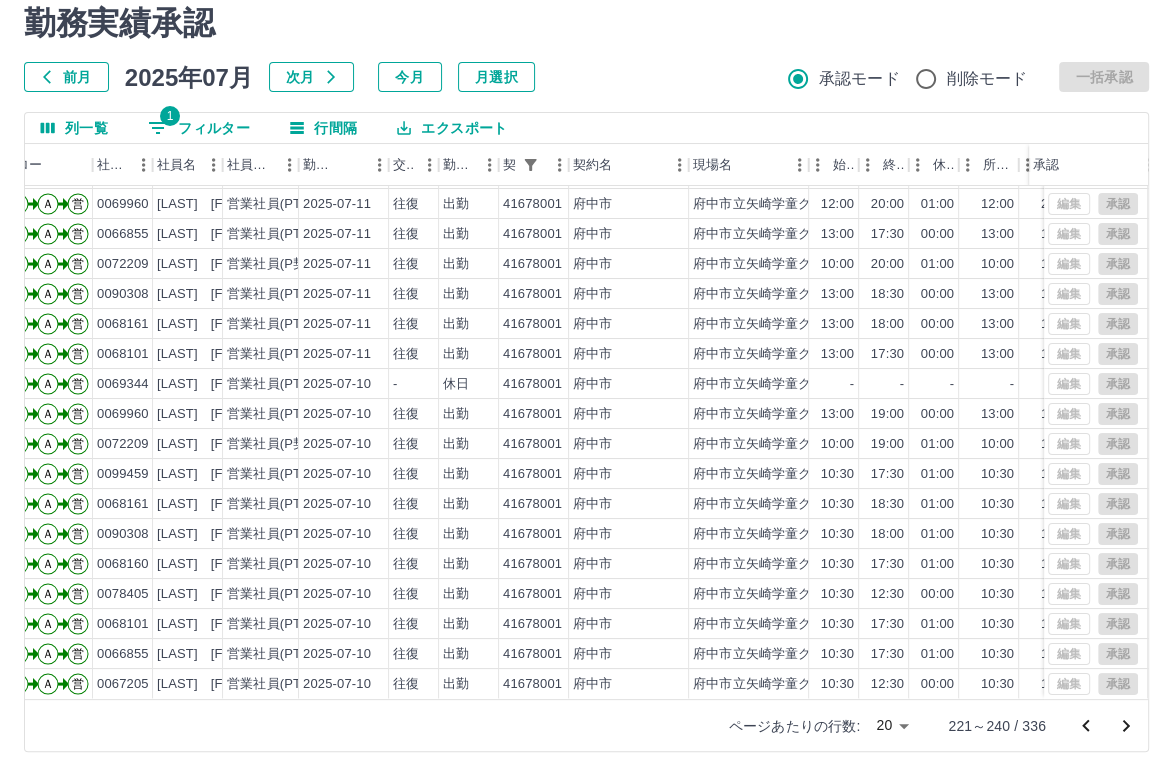 click 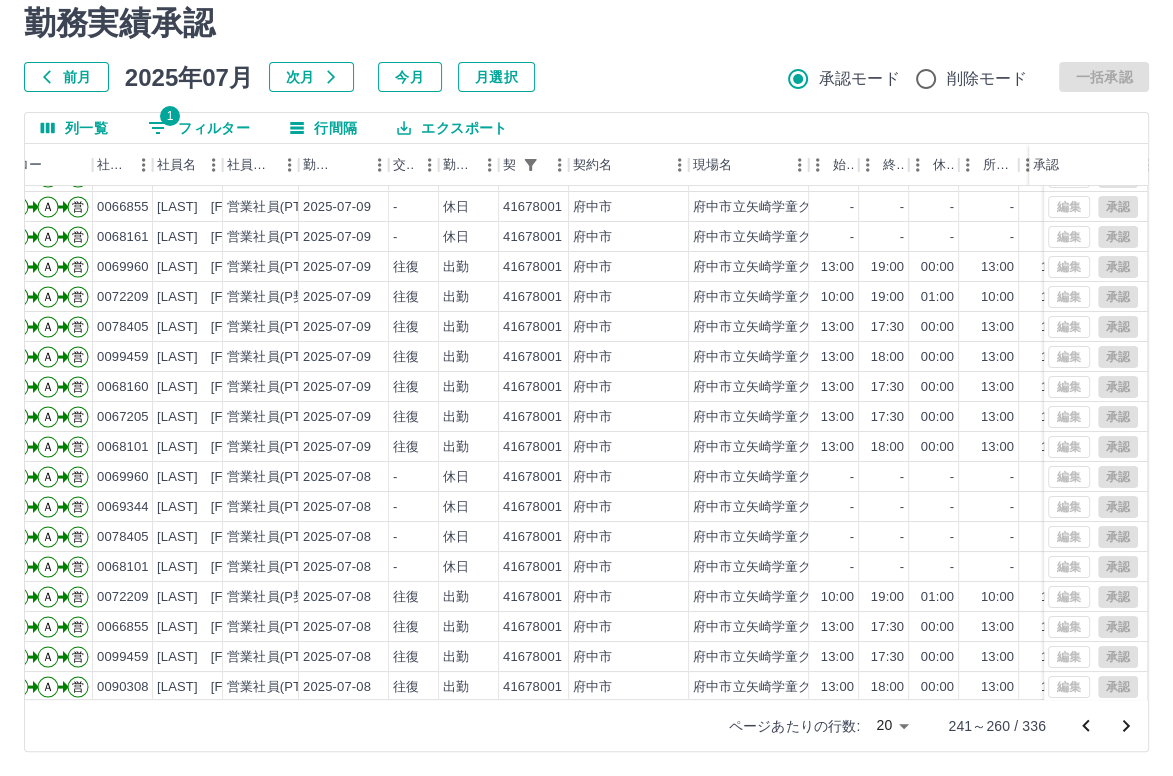 scroll, scrollTop: 101, scrollLeft: 102, axis: both 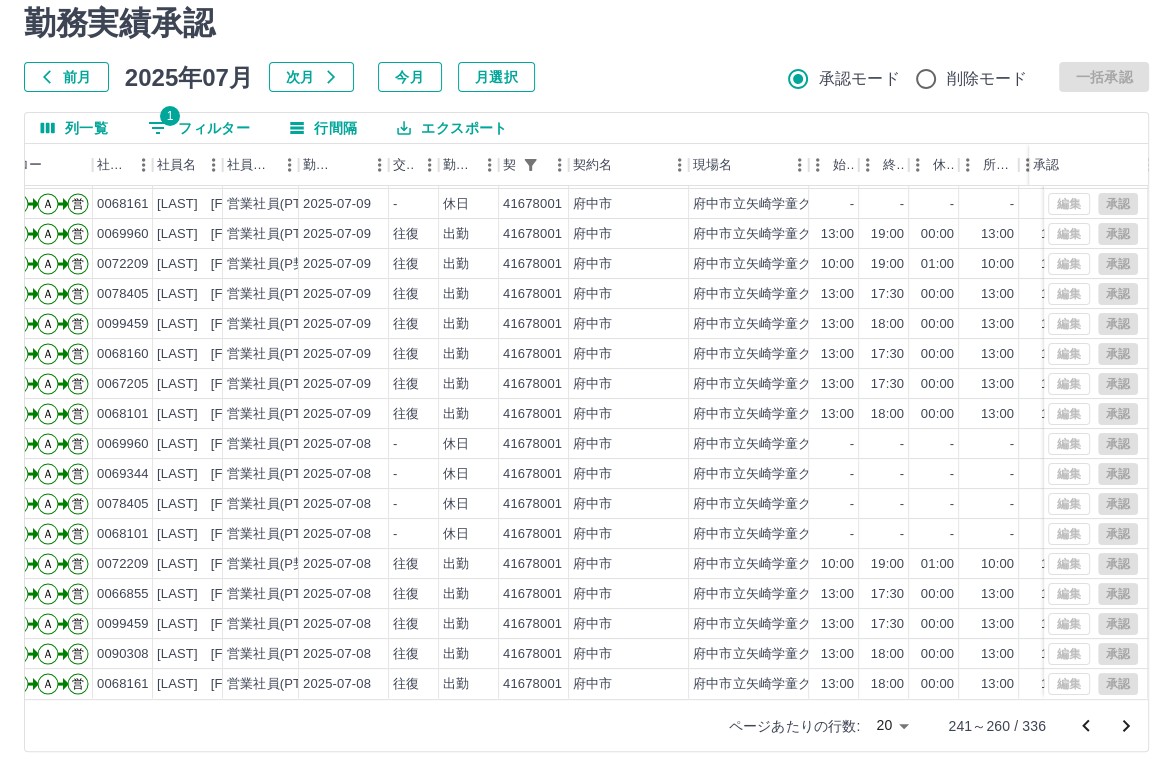 click 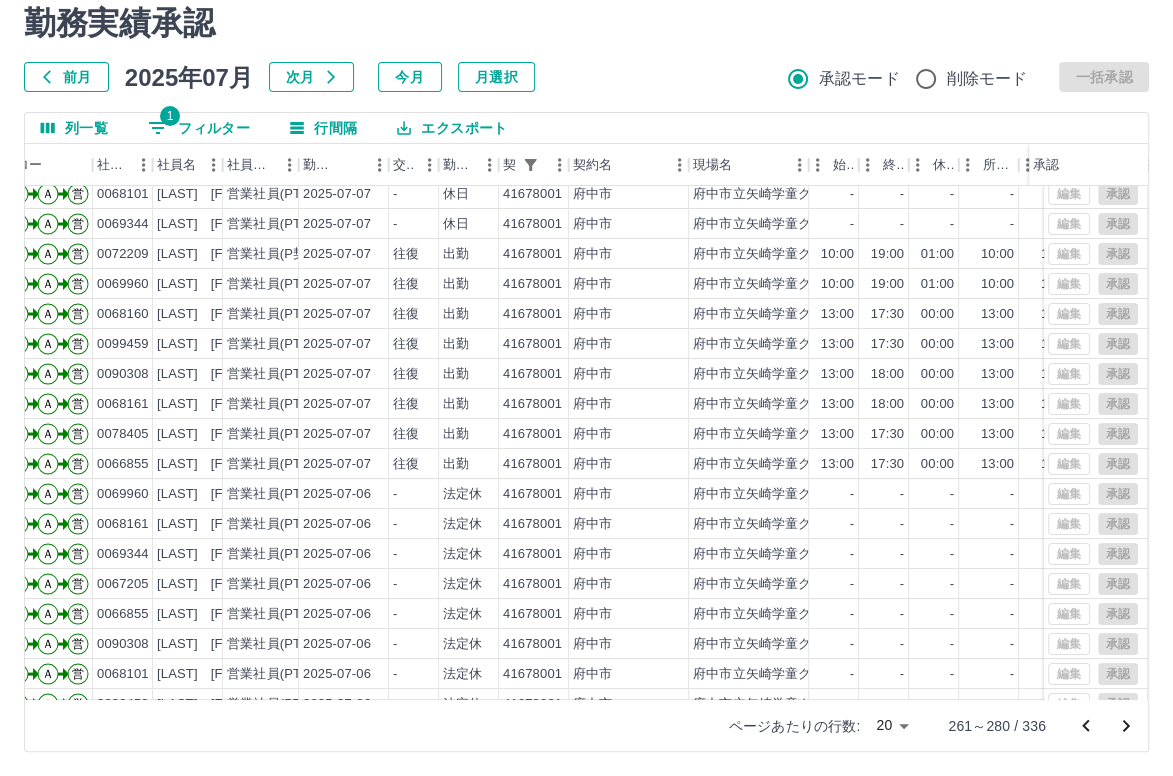 scroll, scrollTop: 101, scrollLeft: 102, axis: both 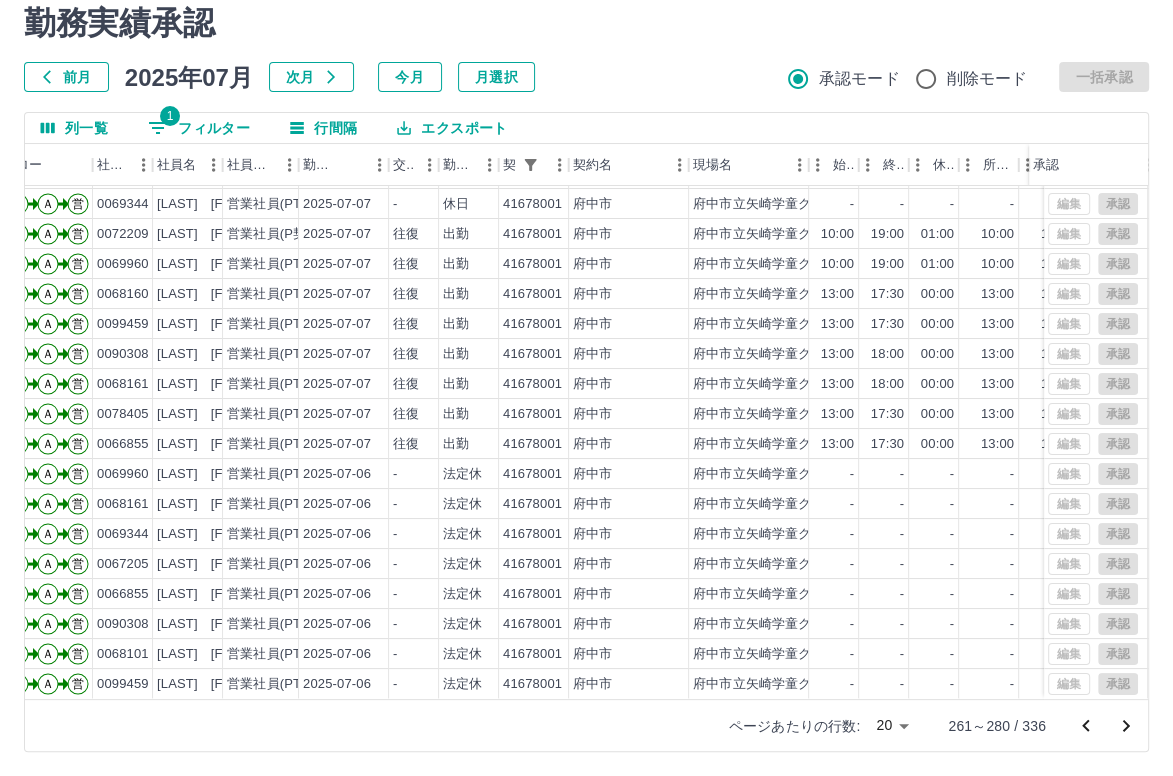 click 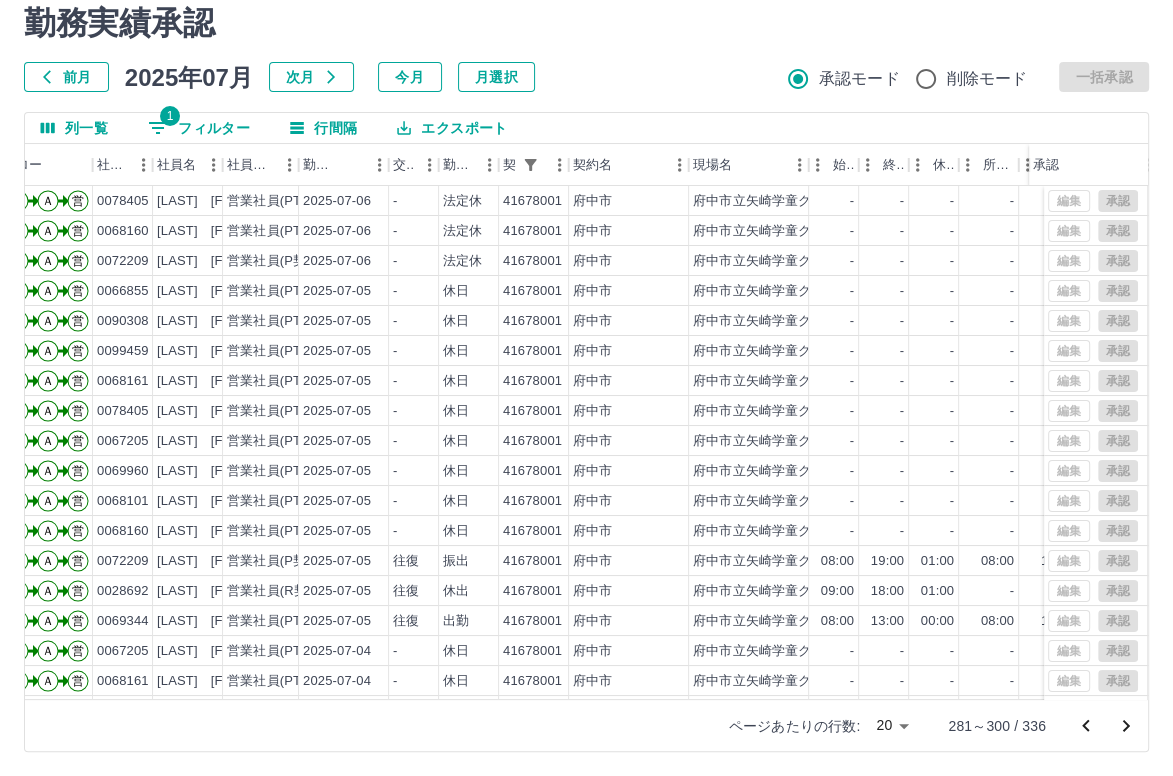 scroll, scrollTop: 101, scrollLeft: 102, axis: both 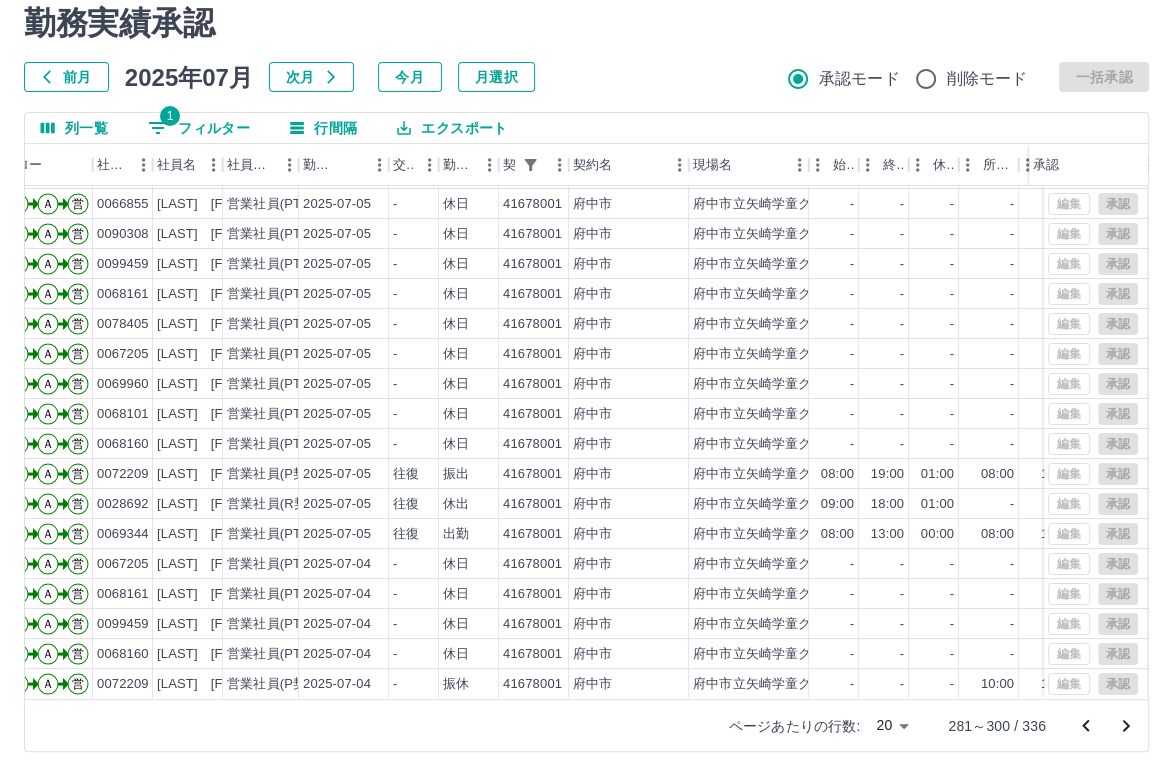click 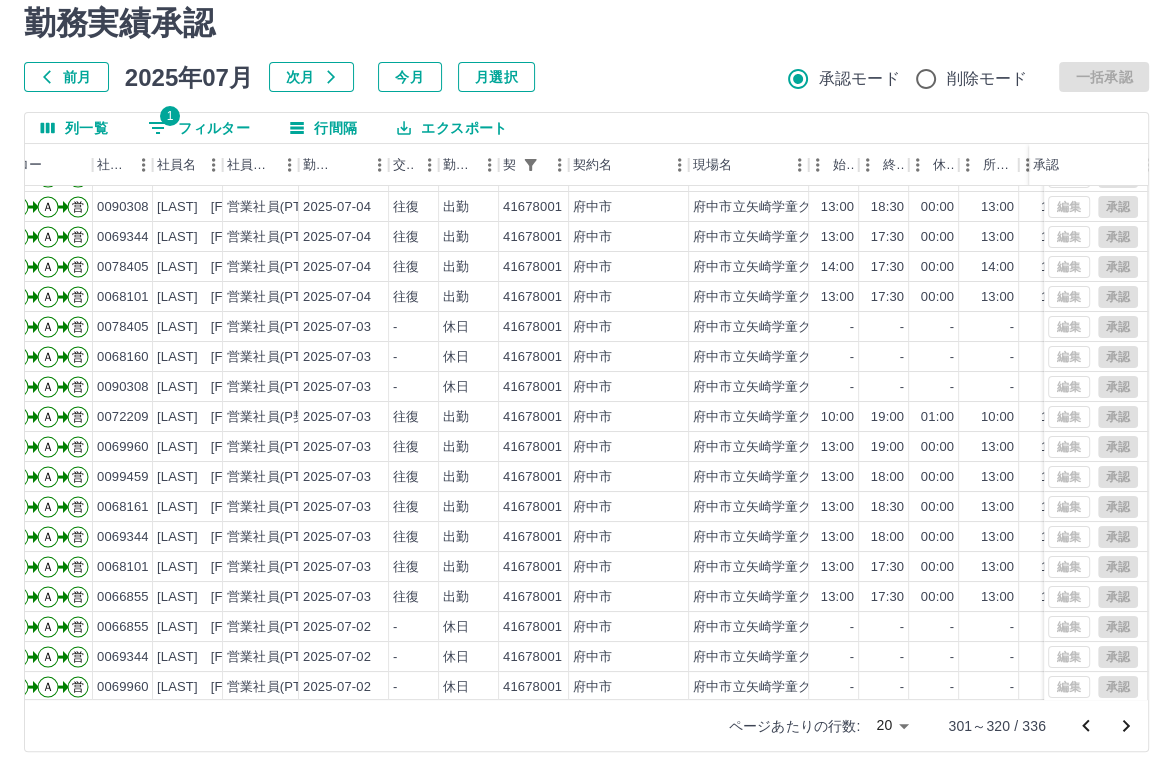 scroll, scrollTop: 101, scrollLeft: 102, axis: both 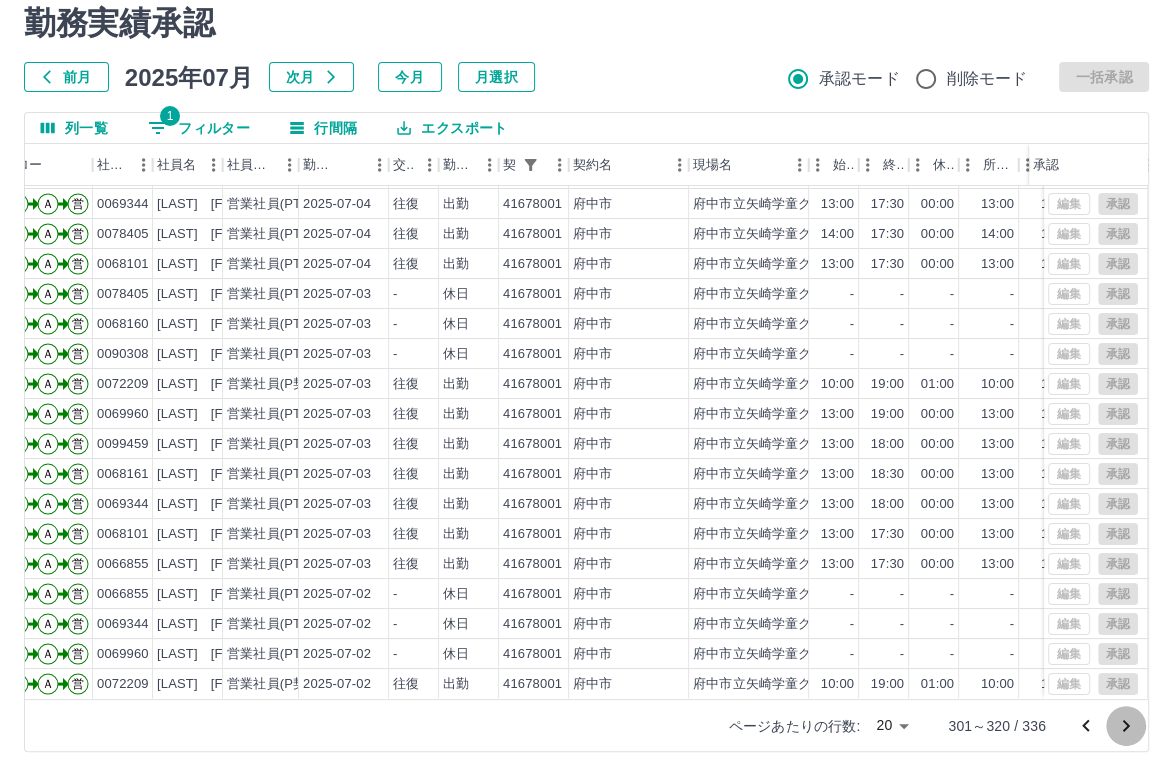 click 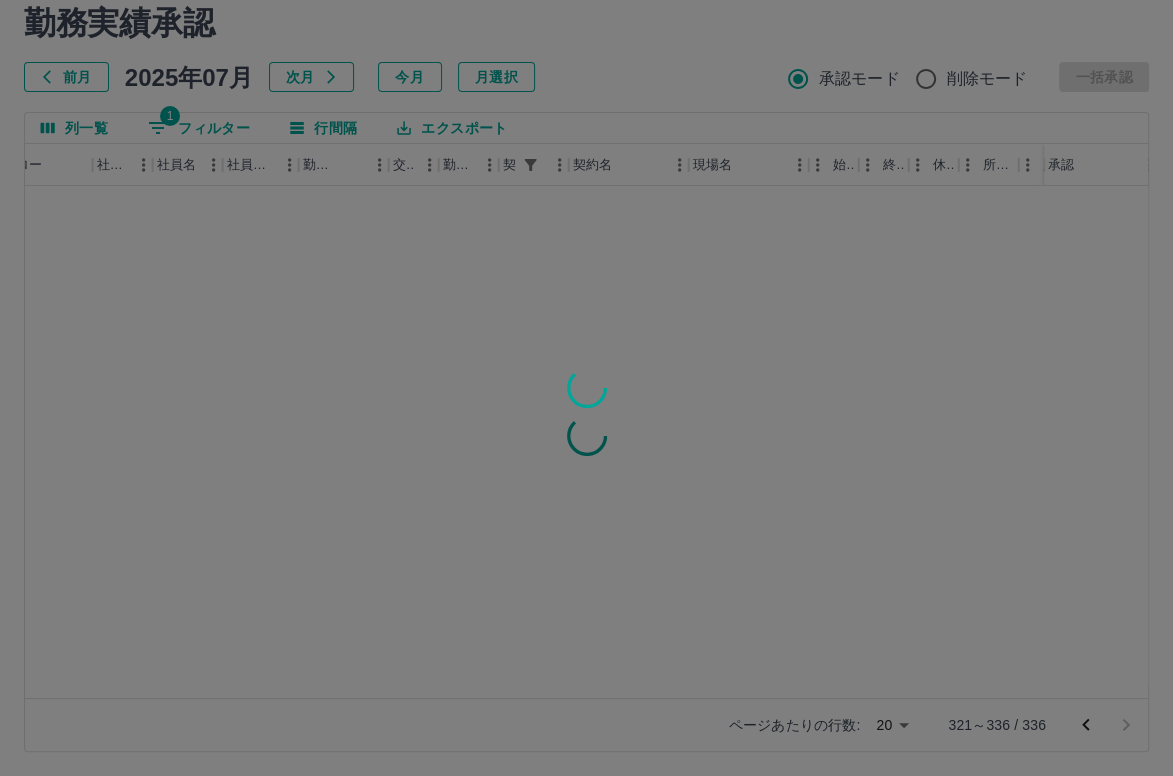 scroll, scrollTop: 0, scrollLeft: 102, axis: horizontal 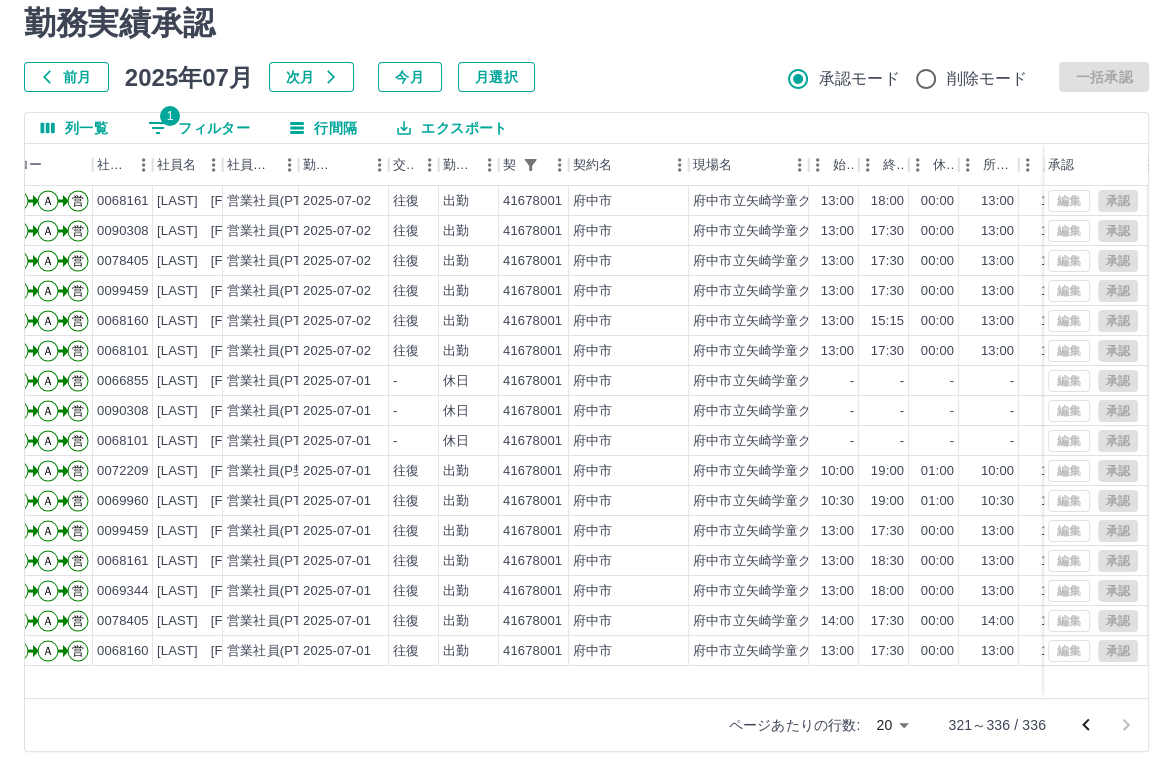 click at bounding box center (1106, 725) 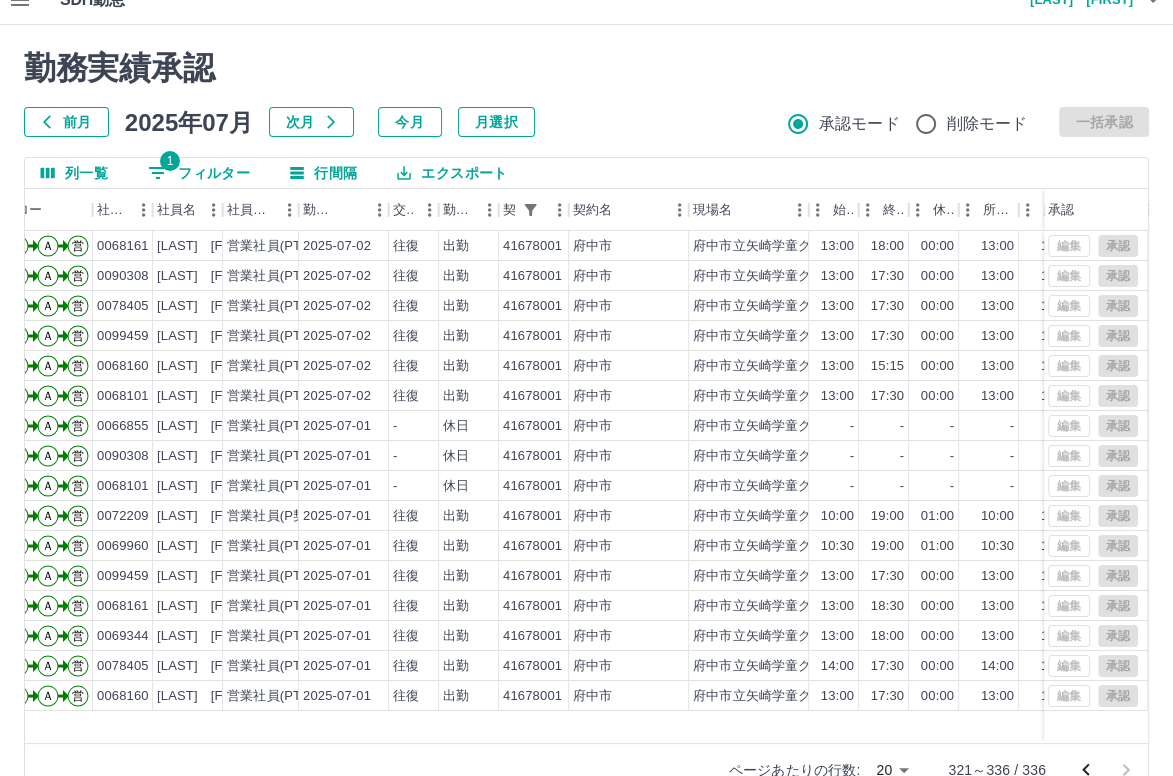 scroll, scrollTop: 0, scrollLeft: 0, axis: both 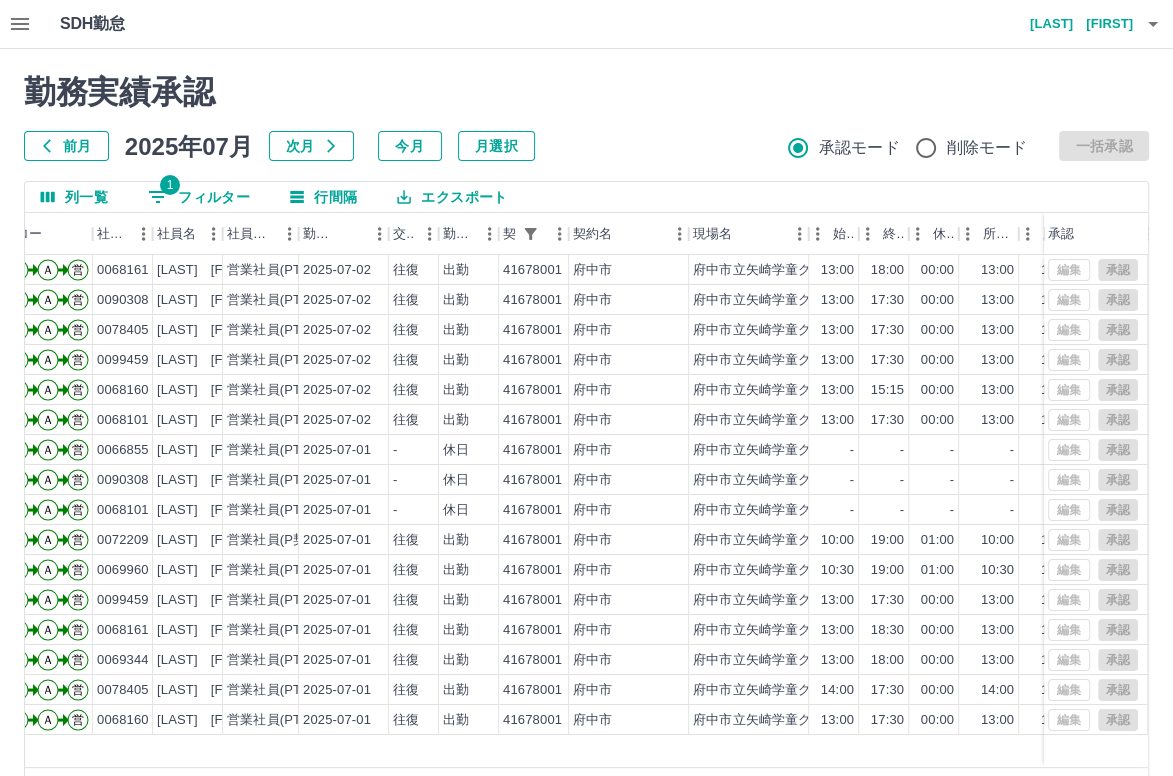 click on "1 フィルター" at bounding box center (199, 197) 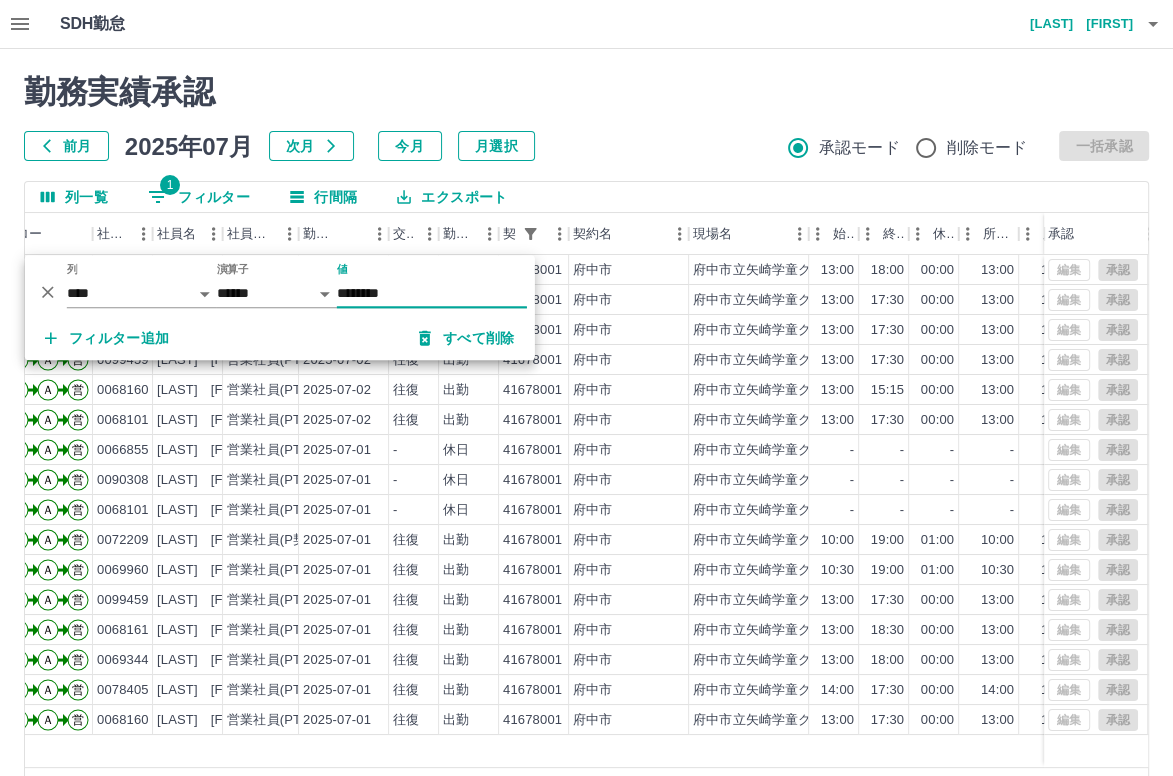 click on "********" at bounding box center (432, 293) 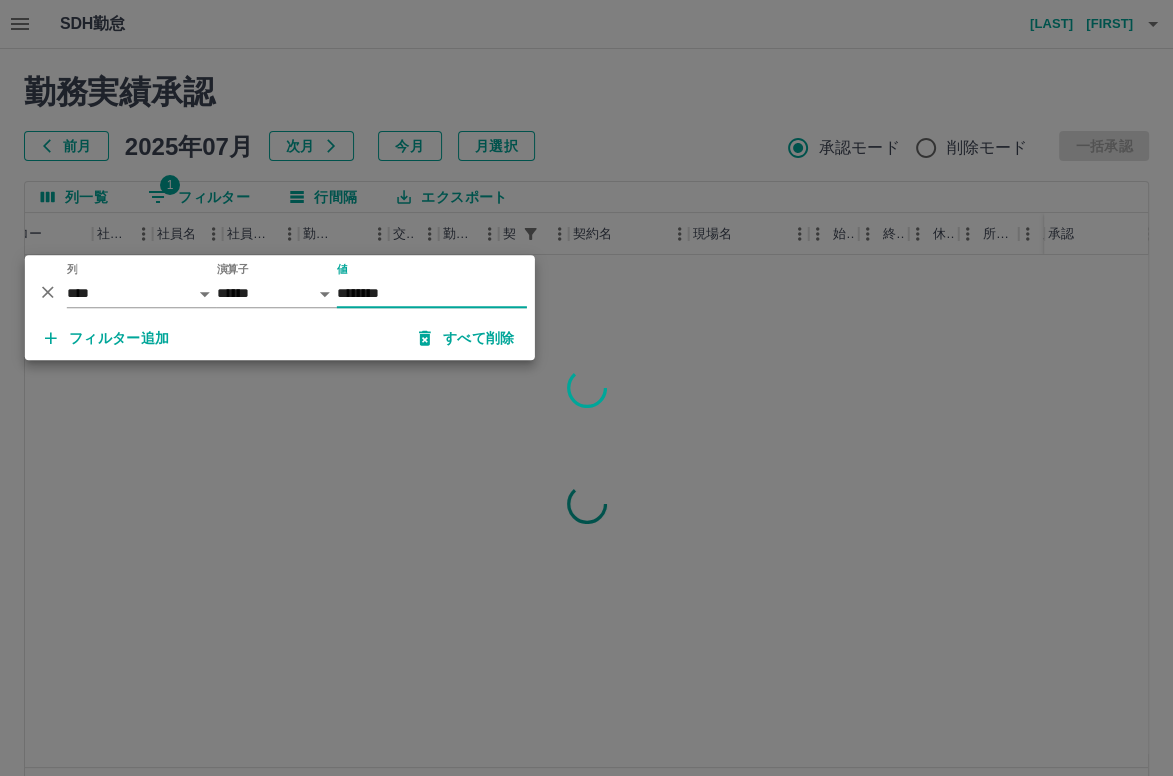 type on "********" 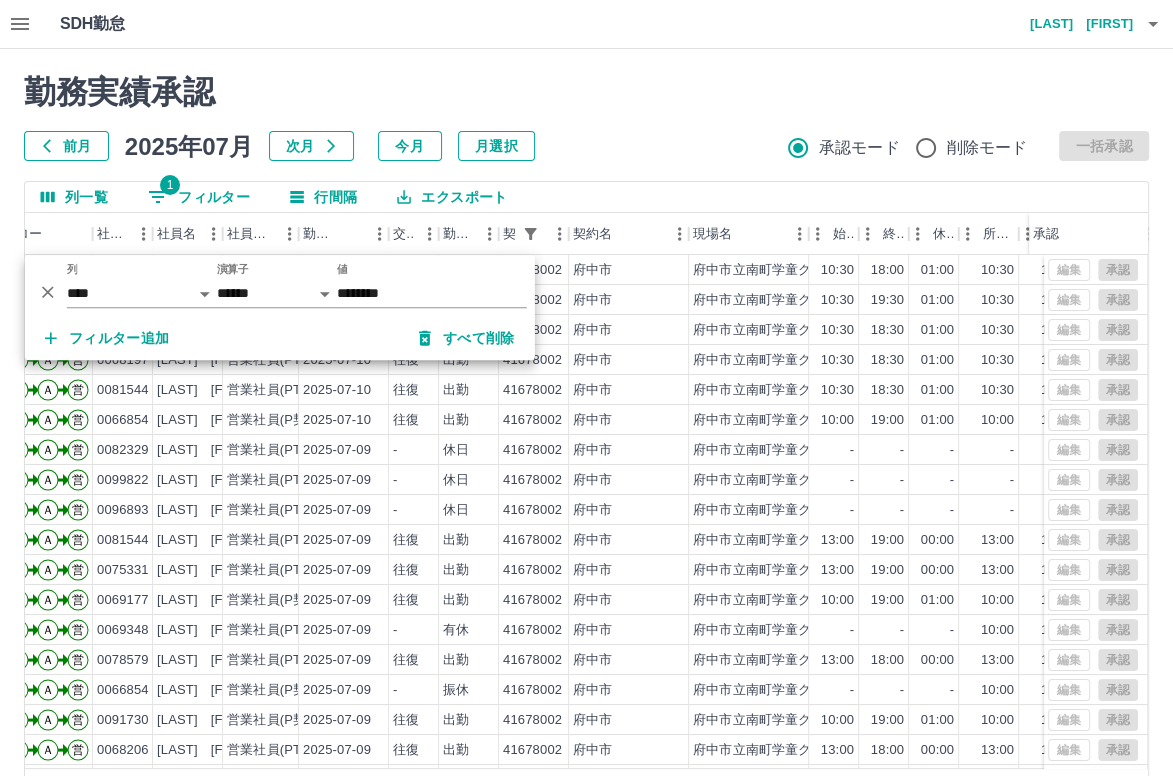 click on "勤務実績承認" at bounding box center [586, 92] 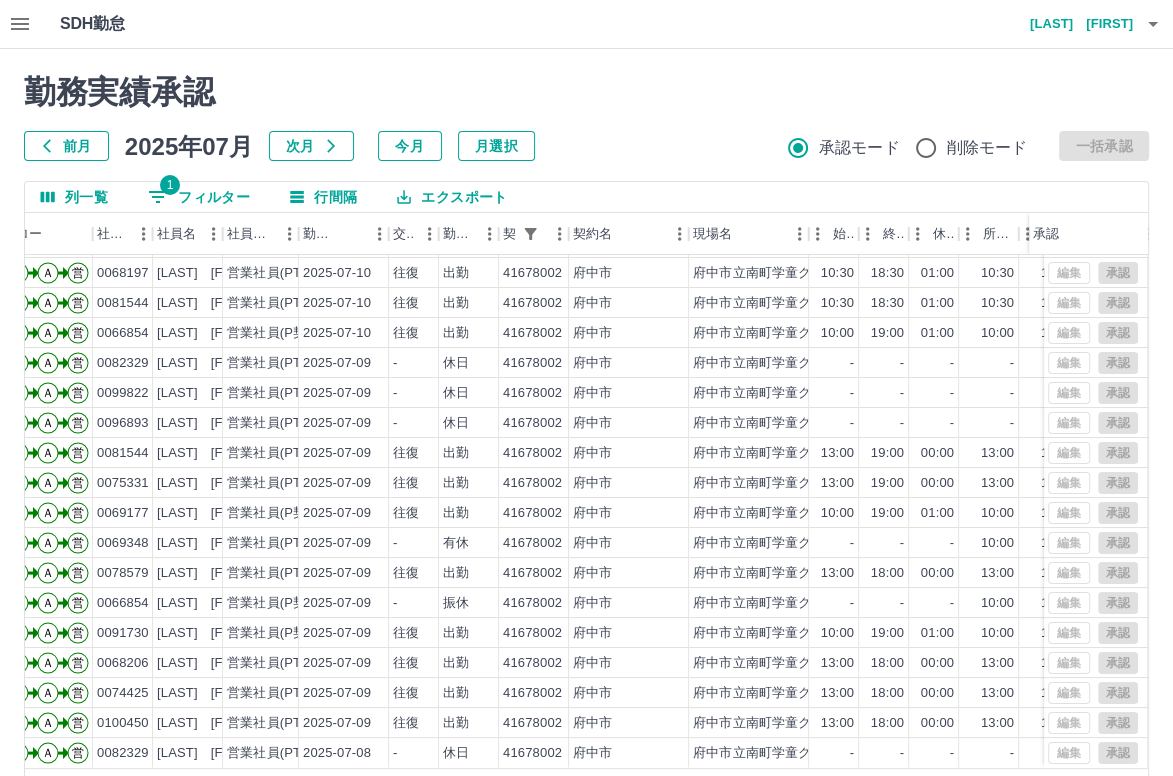 scroll, scrollTop: 101, scrollLeft: 102, axis: both 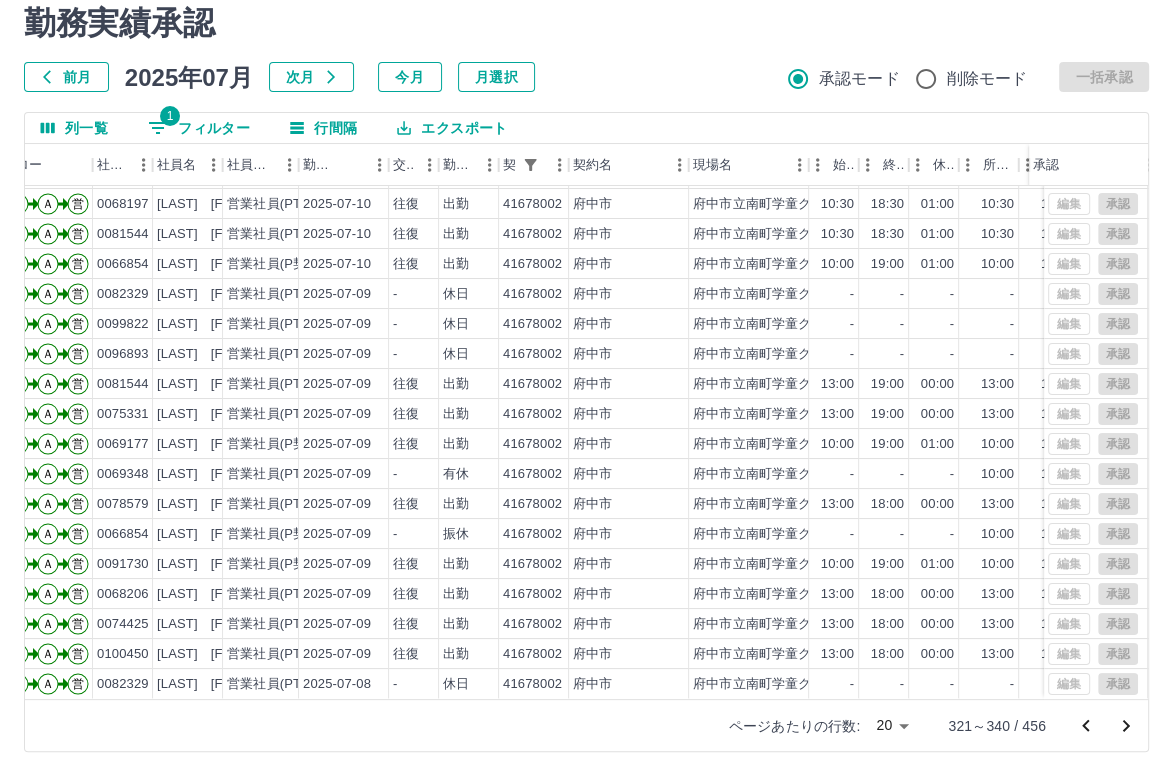 click 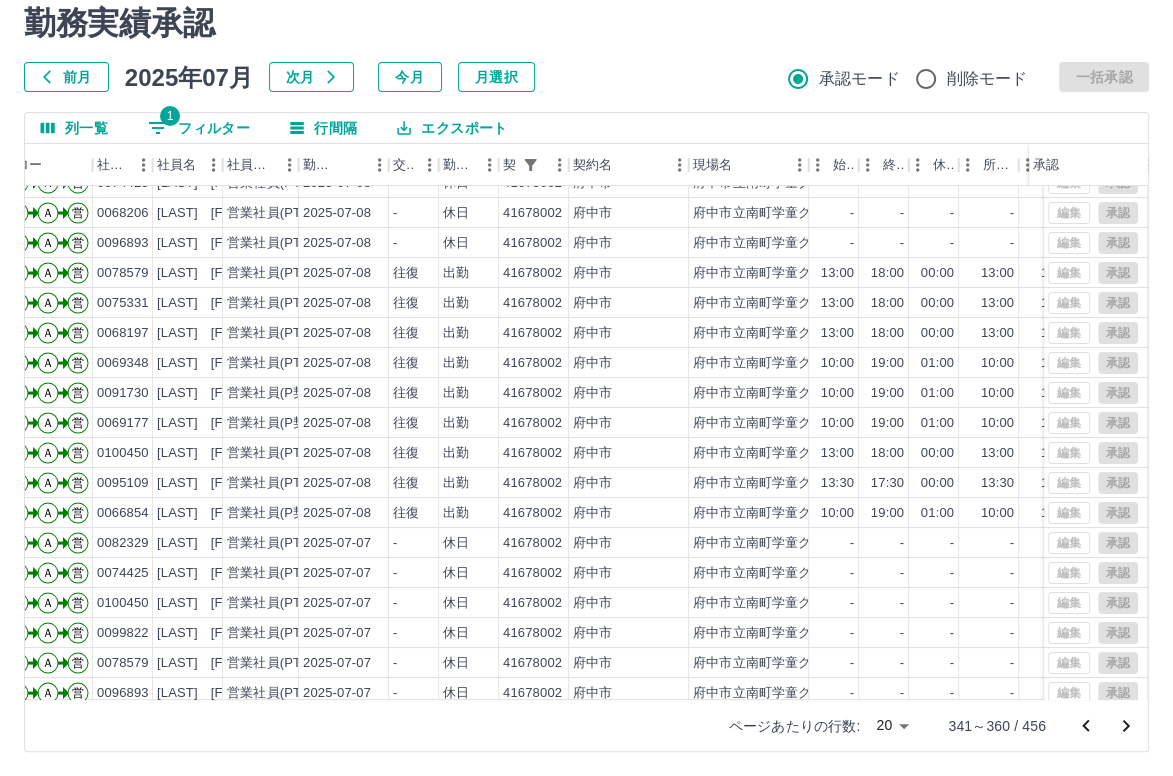scroll, scrollTop: 0, scrollLeft: 102, axis: horizontal 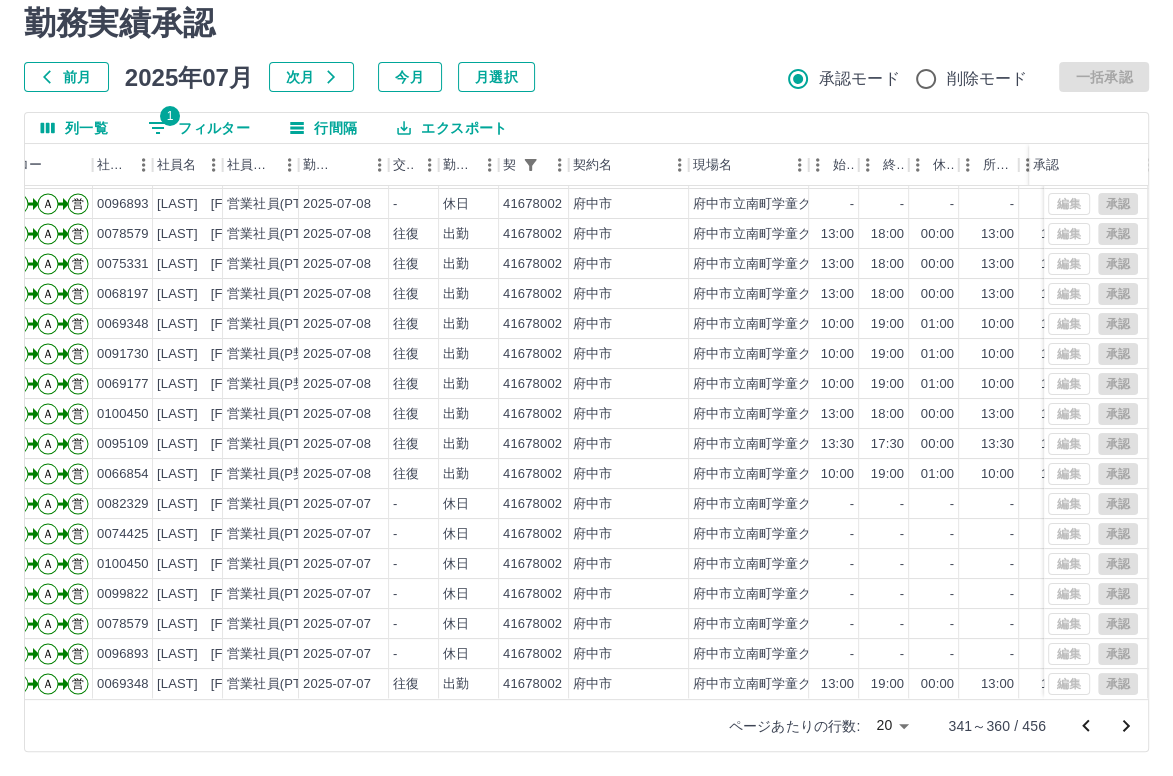 click 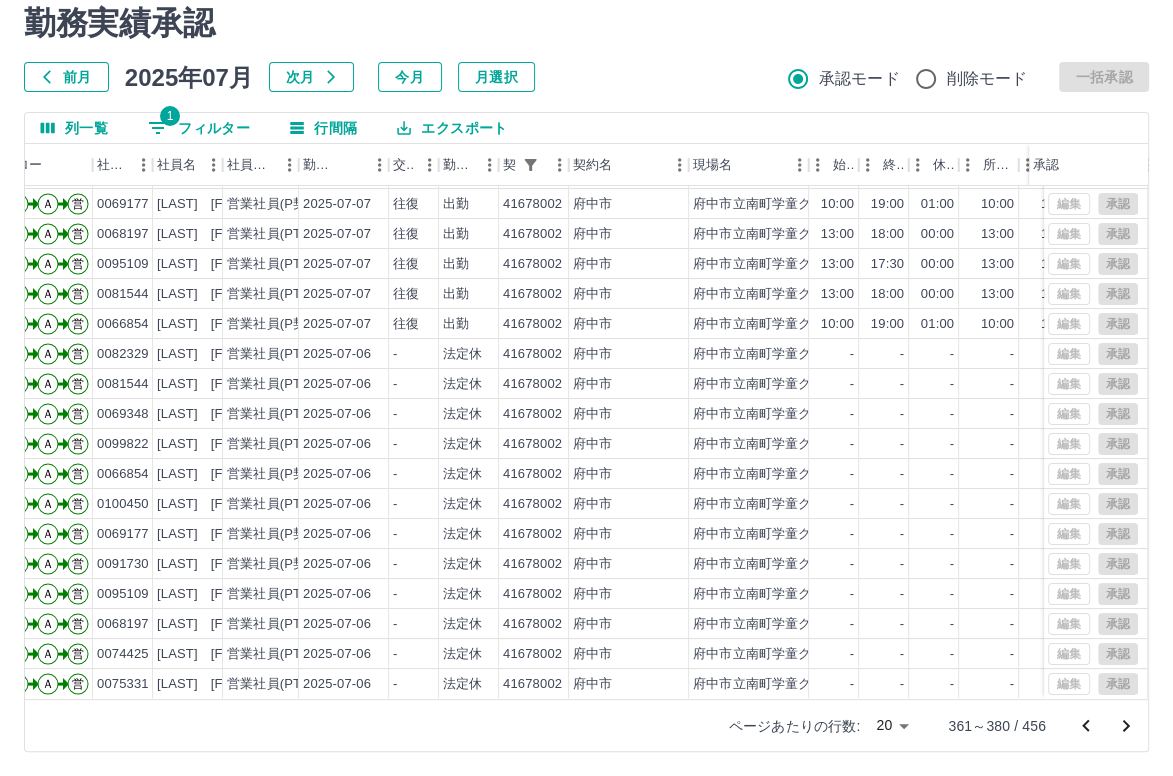scroll, scrollTop: 101, scrollLeft: 102, axis: both 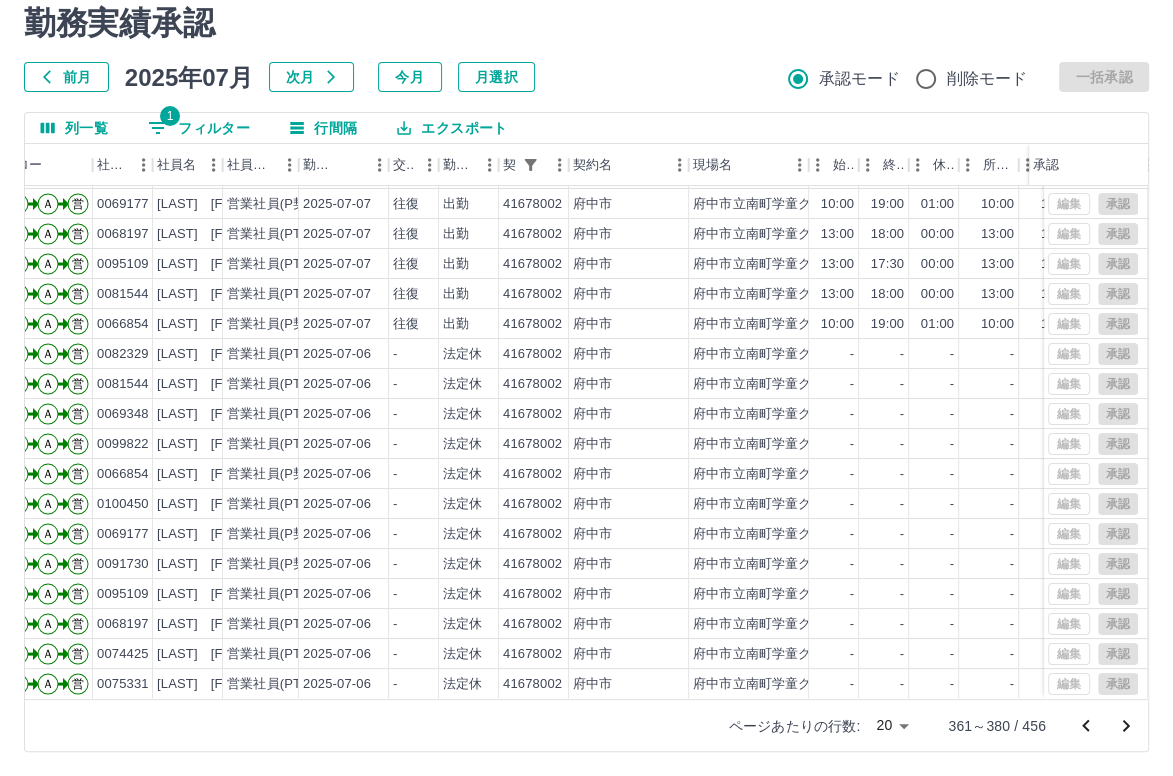 click at bounding box center [1126, 726] 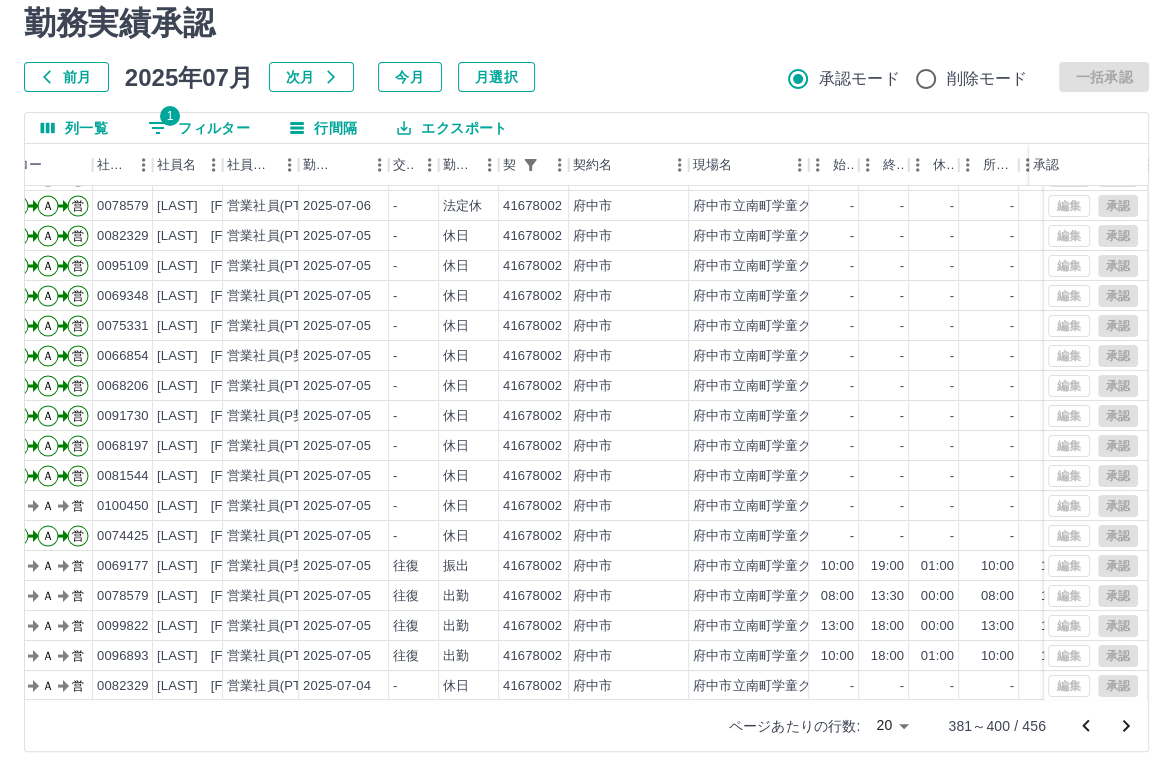 scroll, scrollTop: 101, scrollLeft: 102, axis: both 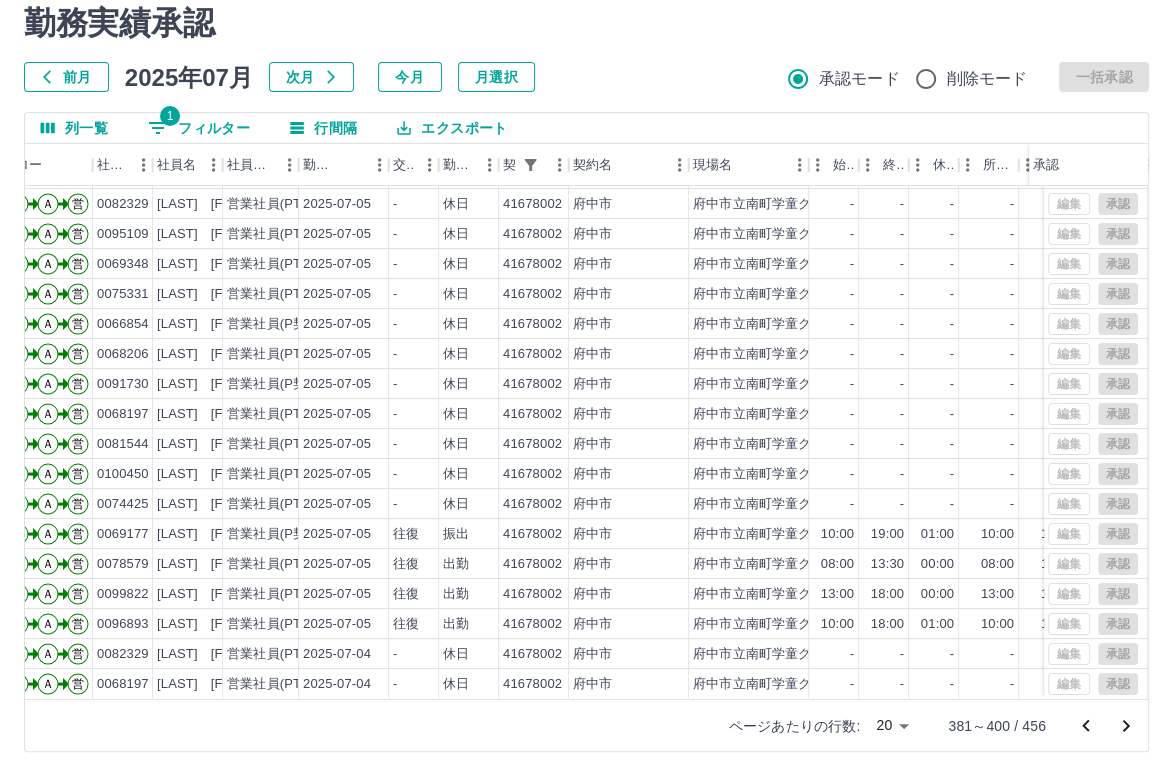 click 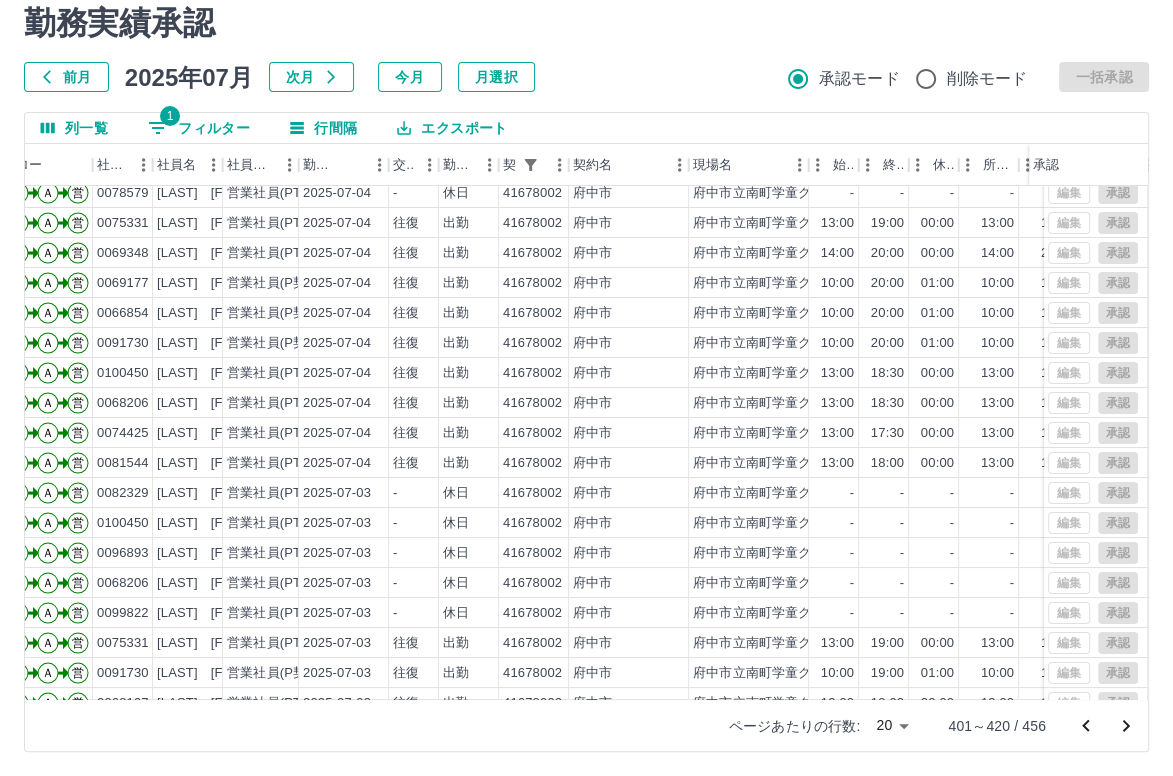 scroll, scrollTop: 101, scrollLeft: 102, axis: both 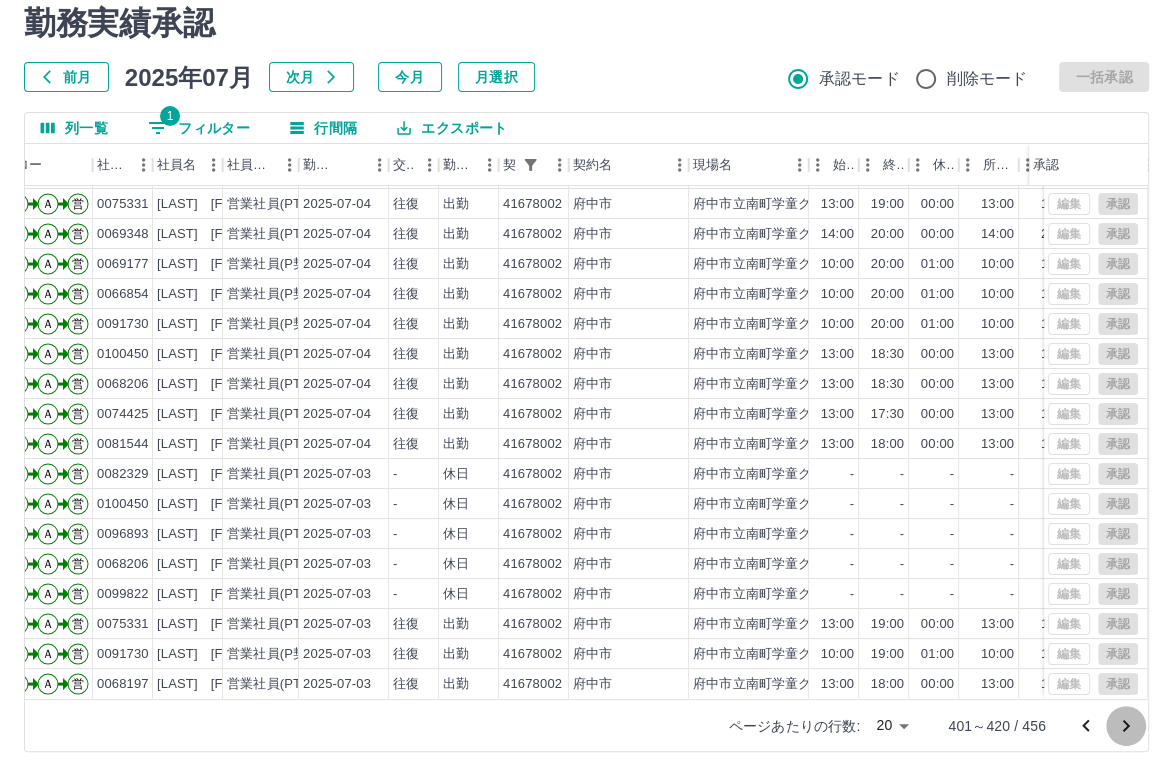 click 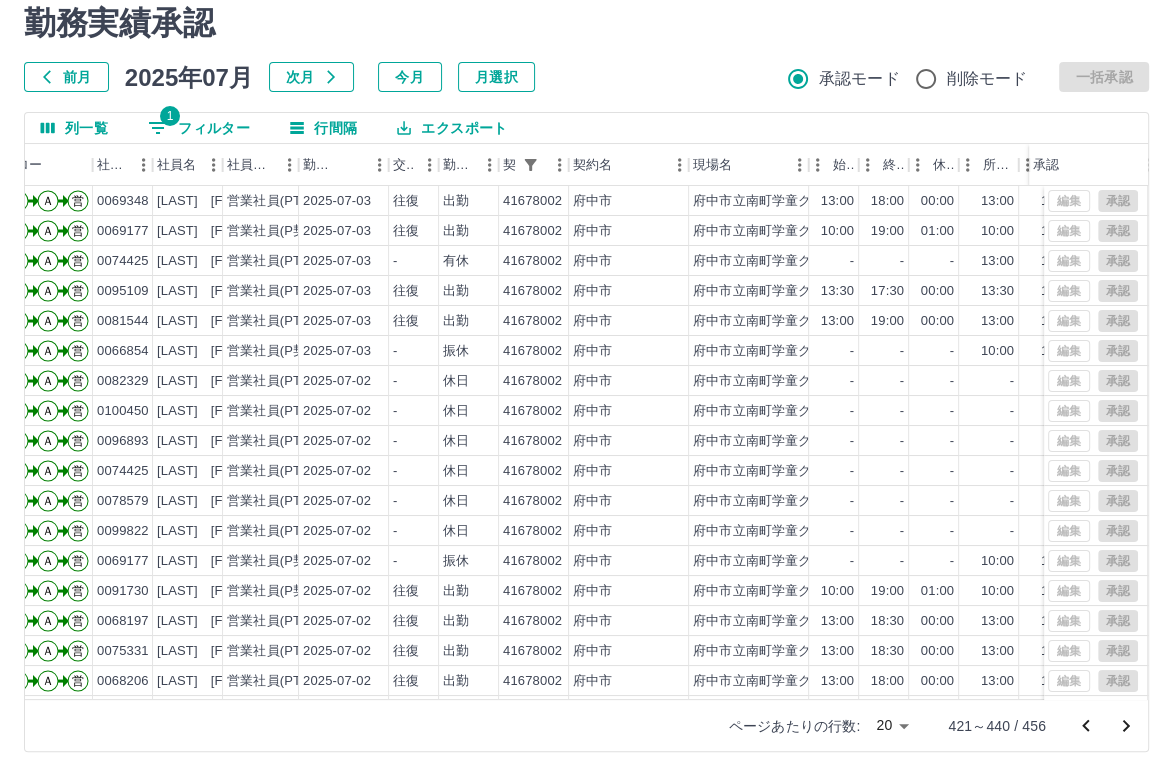 scroll, scrollTop: 101, scrollLeft: 102, axis: both 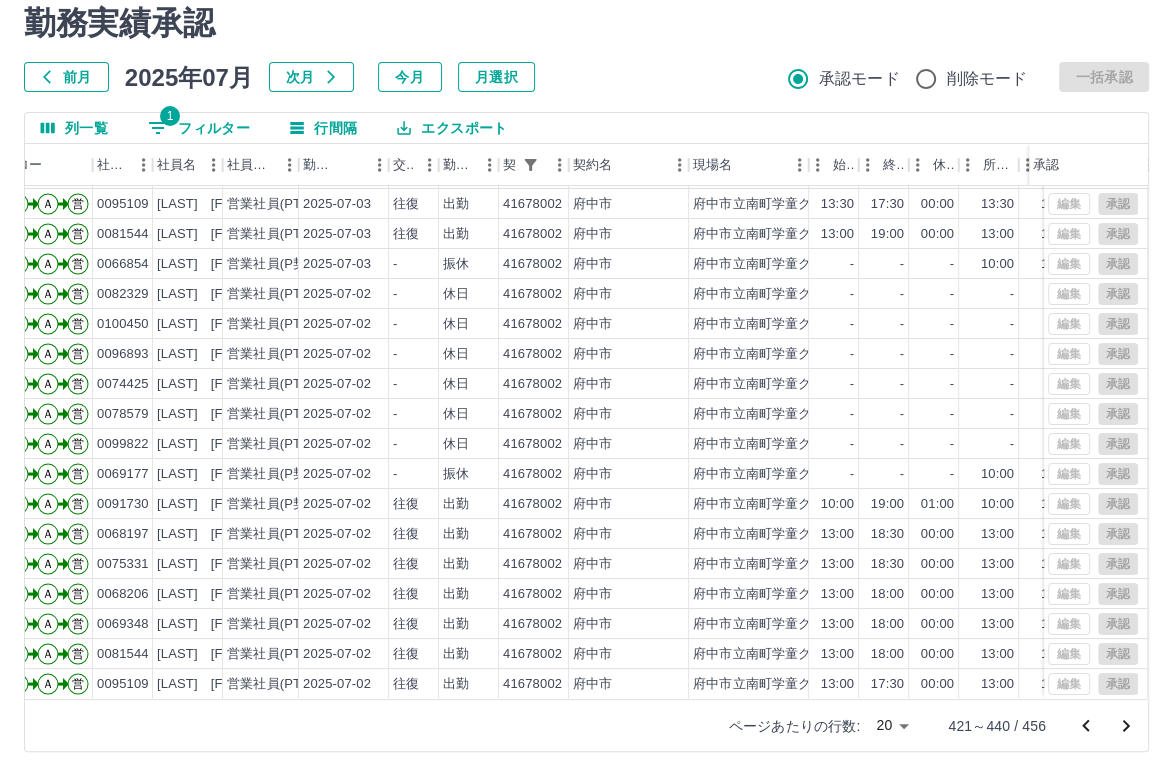 click 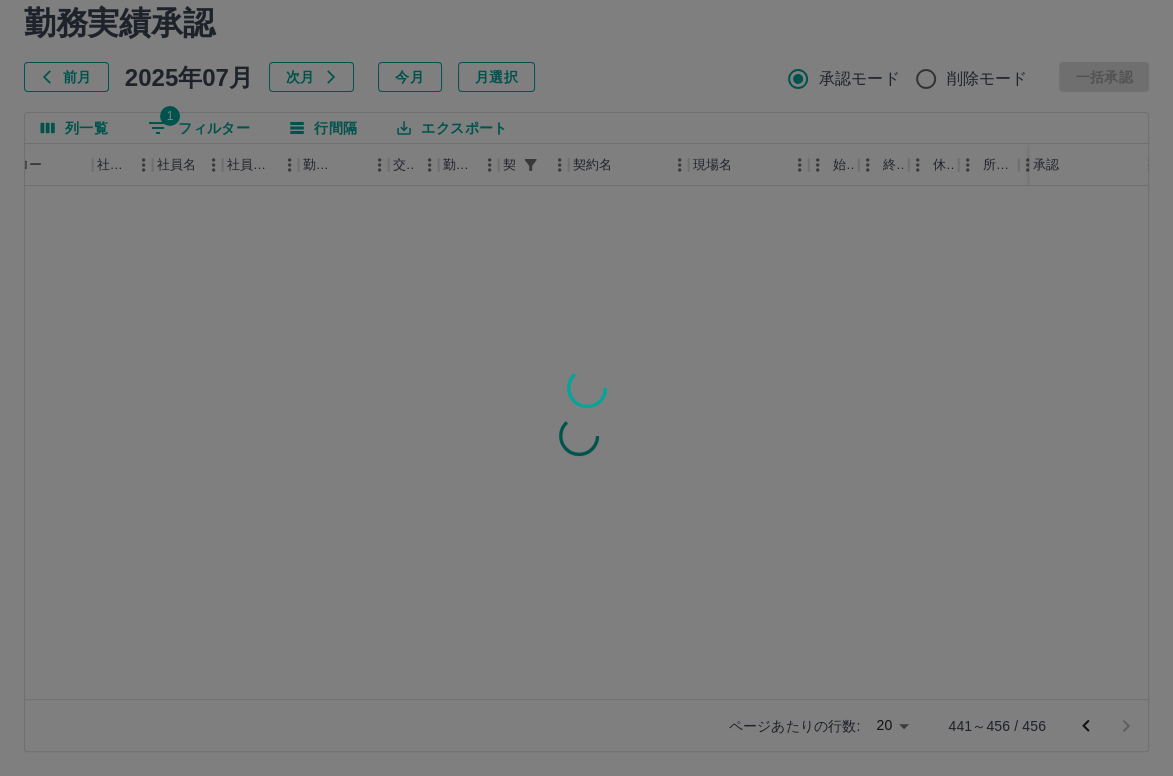 scroll, scrollTop: 0, scrollLeft: 102, axis: horizontal 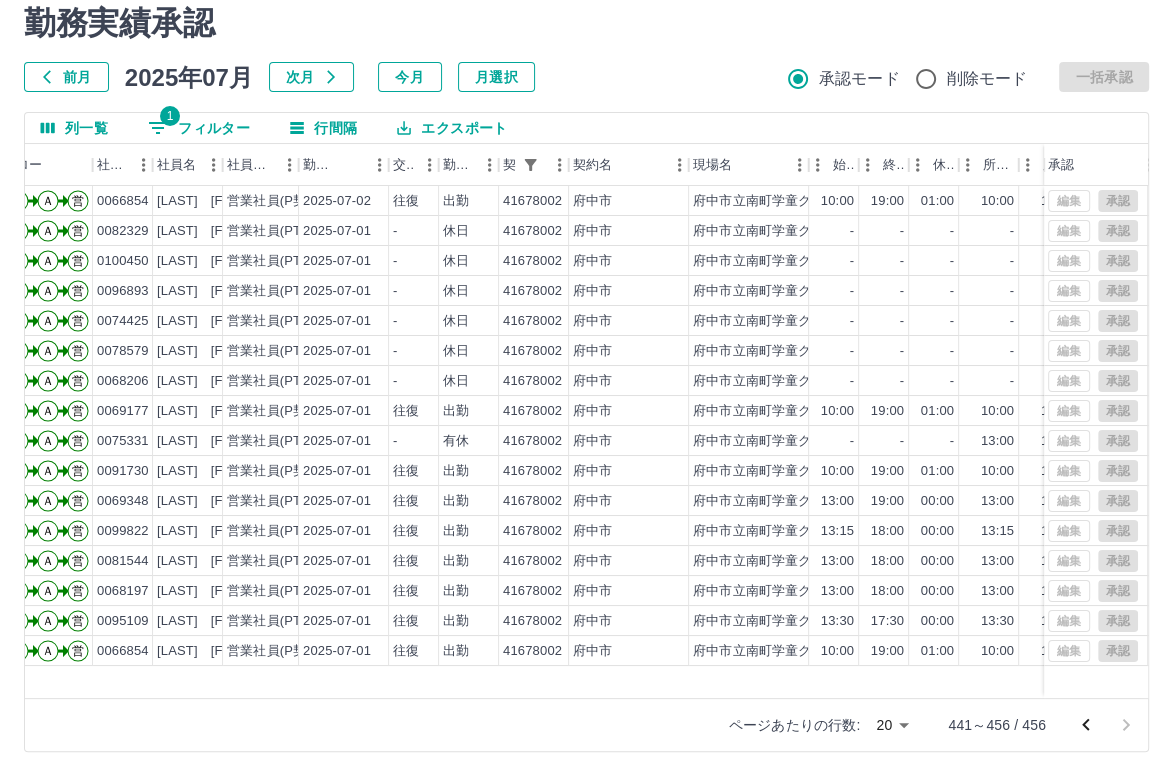 click at bounding box center [1106, 725] 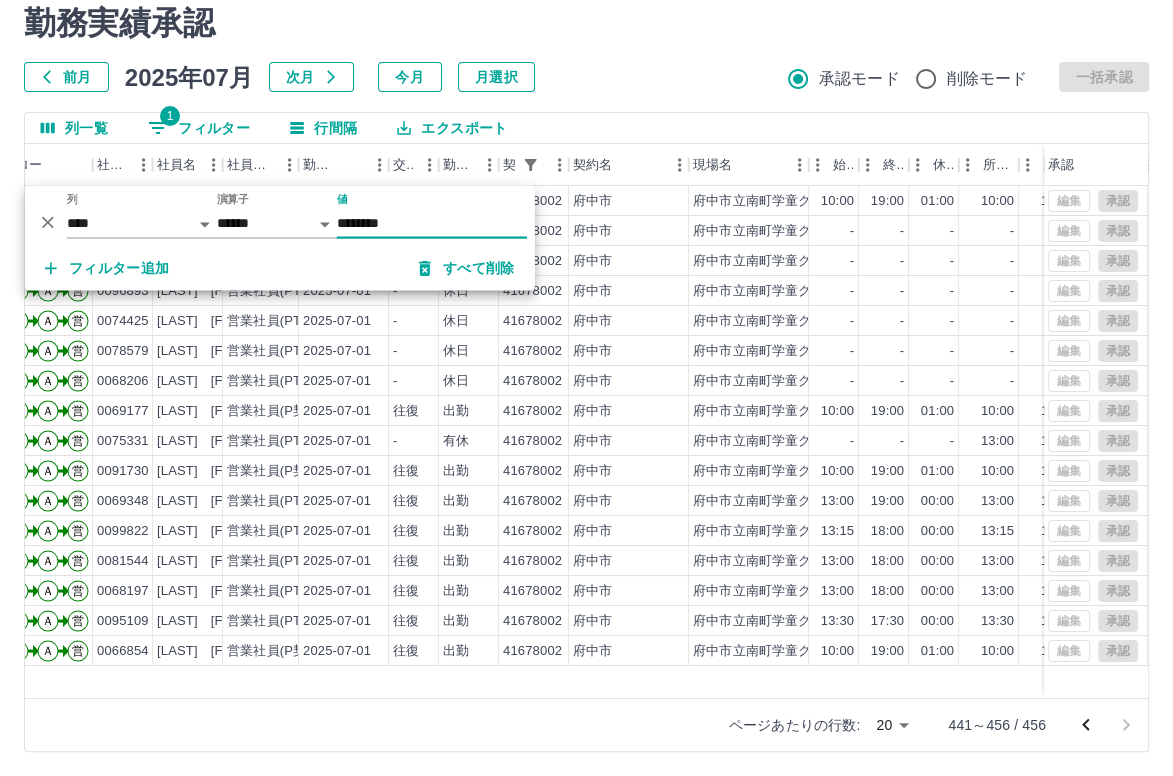 click on "********" at bounding box center (432, 223) 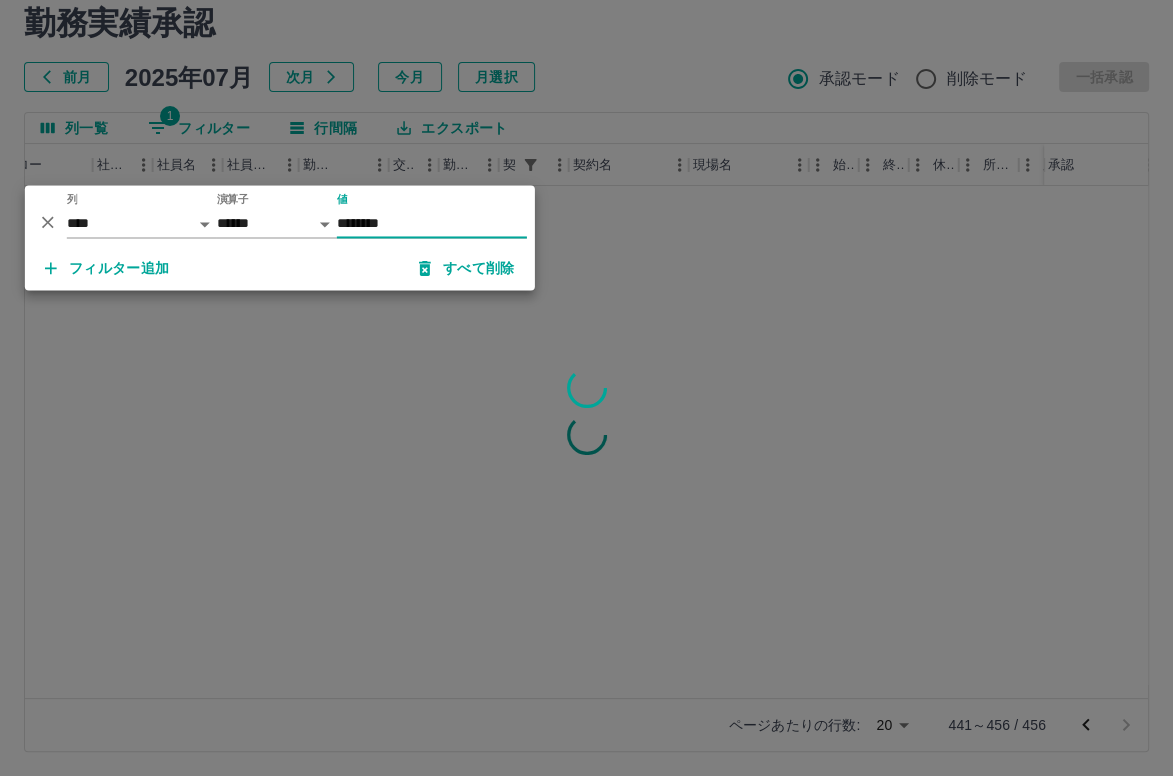 type on "********" 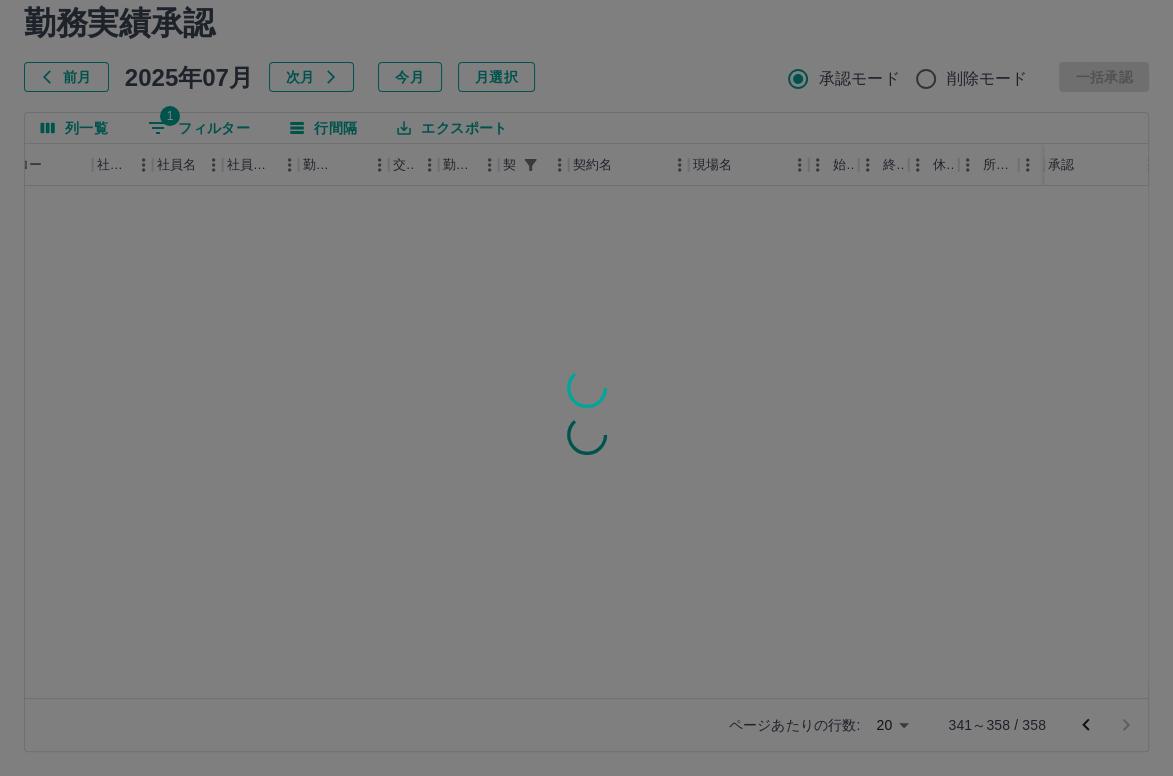 click at bounding box center (586, 388) 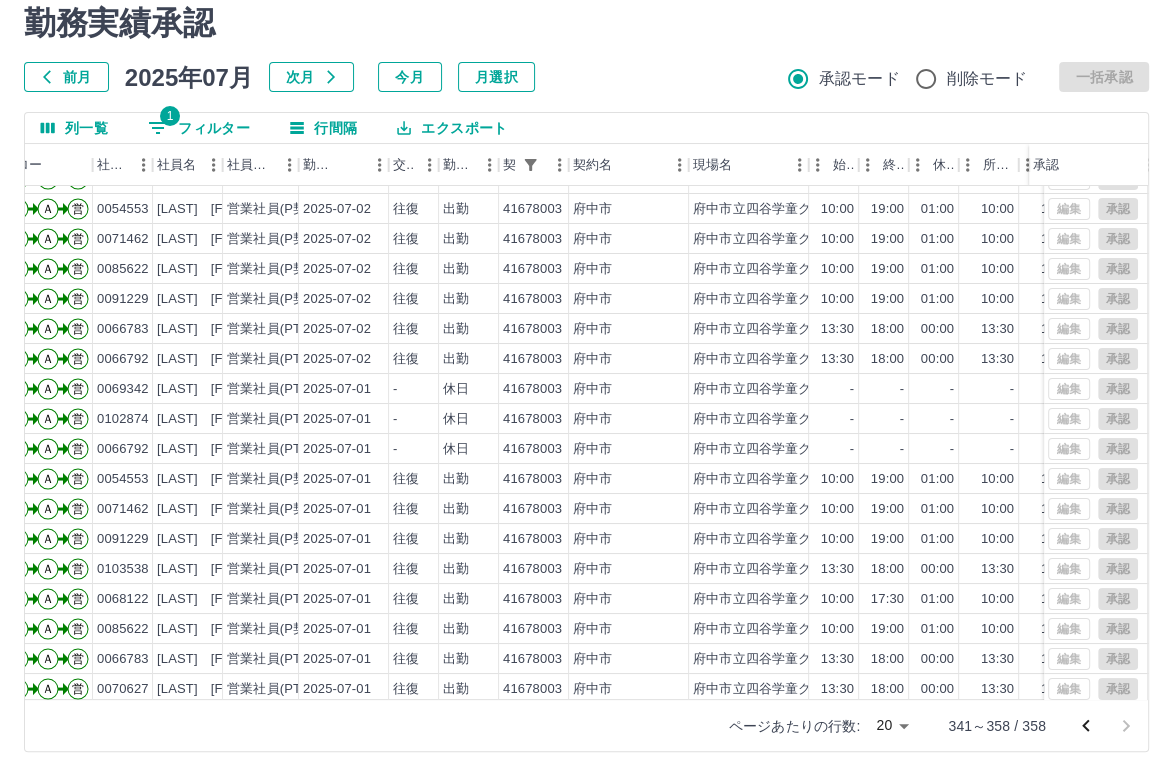 scroll, scrollTop: 41, scrollLeft: 102, axis: both 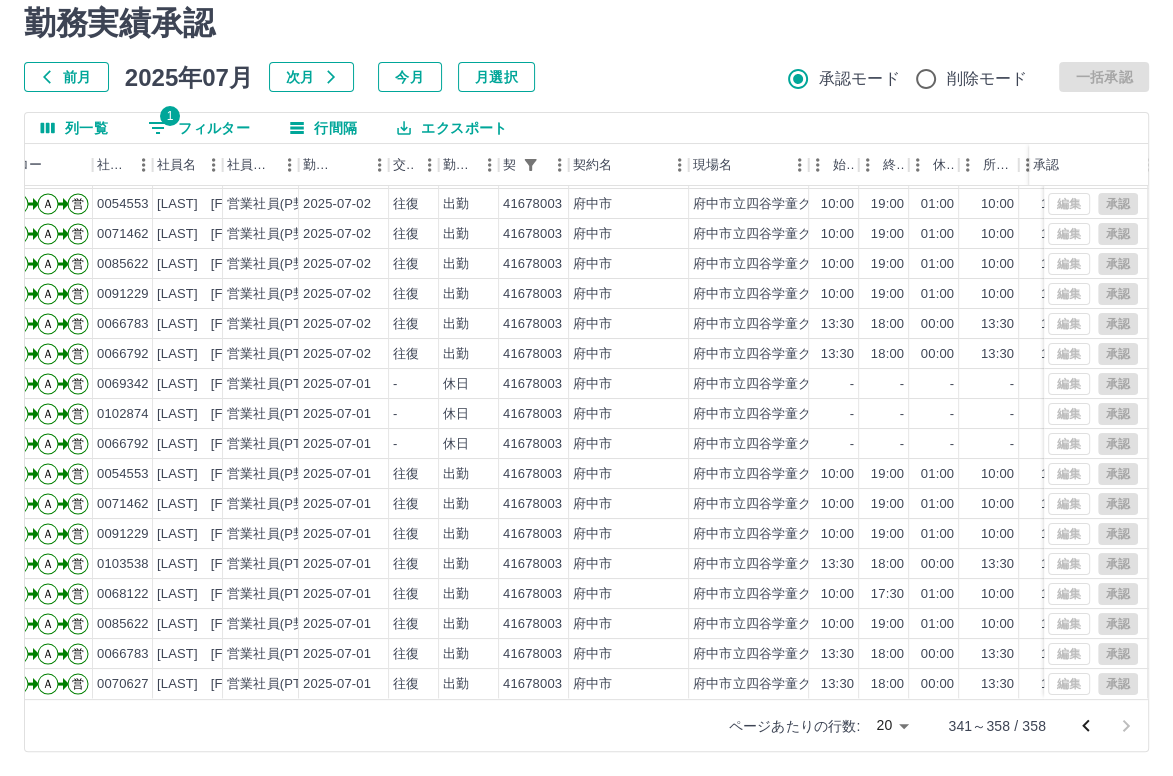 click at bounding box center [1106, 726] 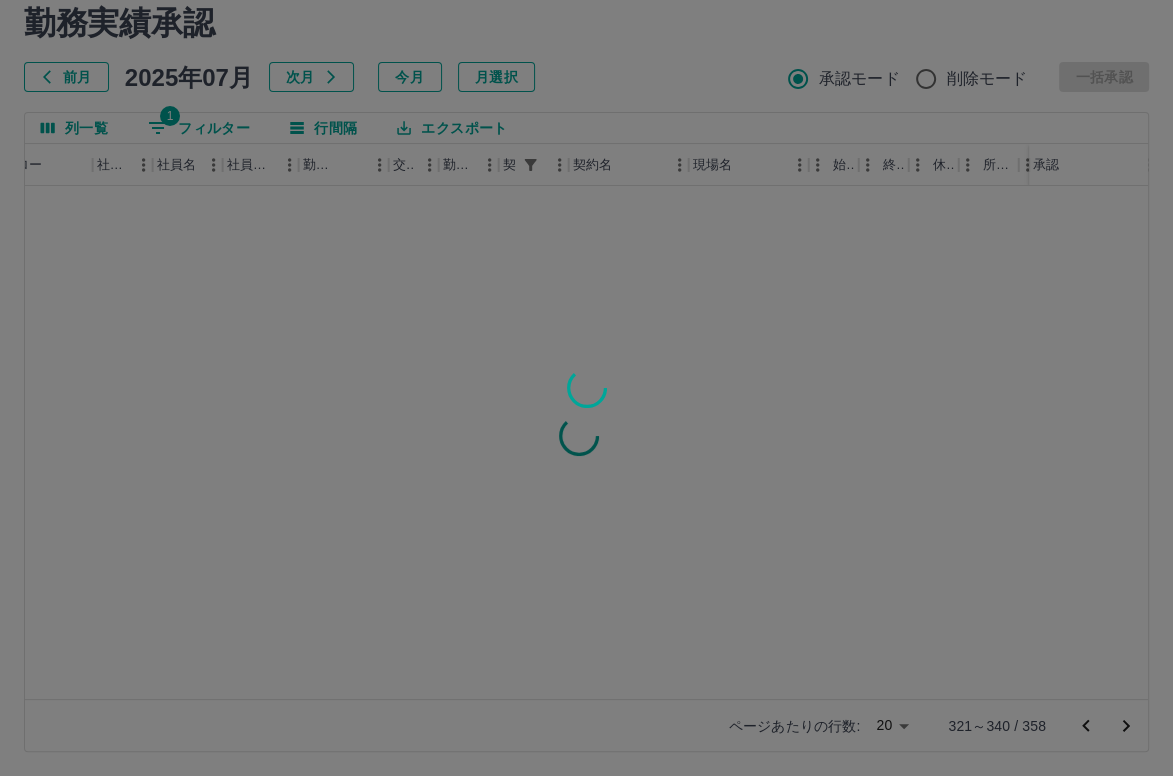 scroll, scrollTop: 0, scrollLeft: 102, axis: horizontal 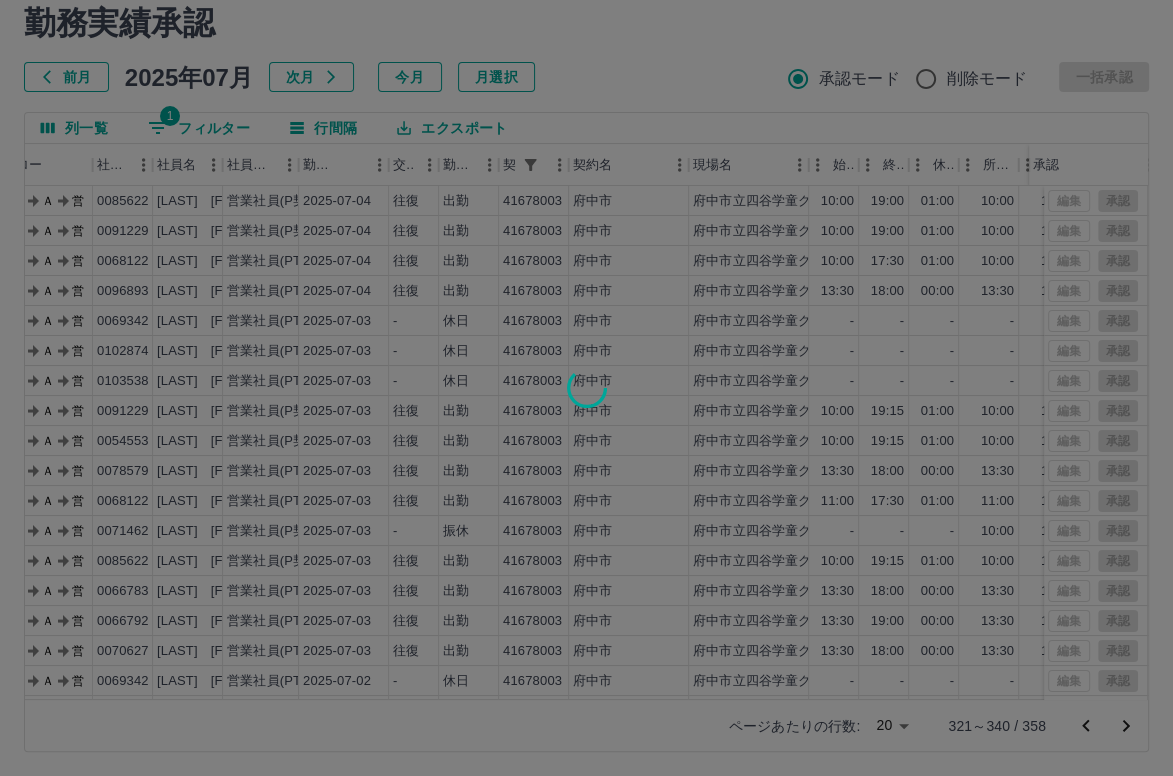 click at bounding box center (586, 388) 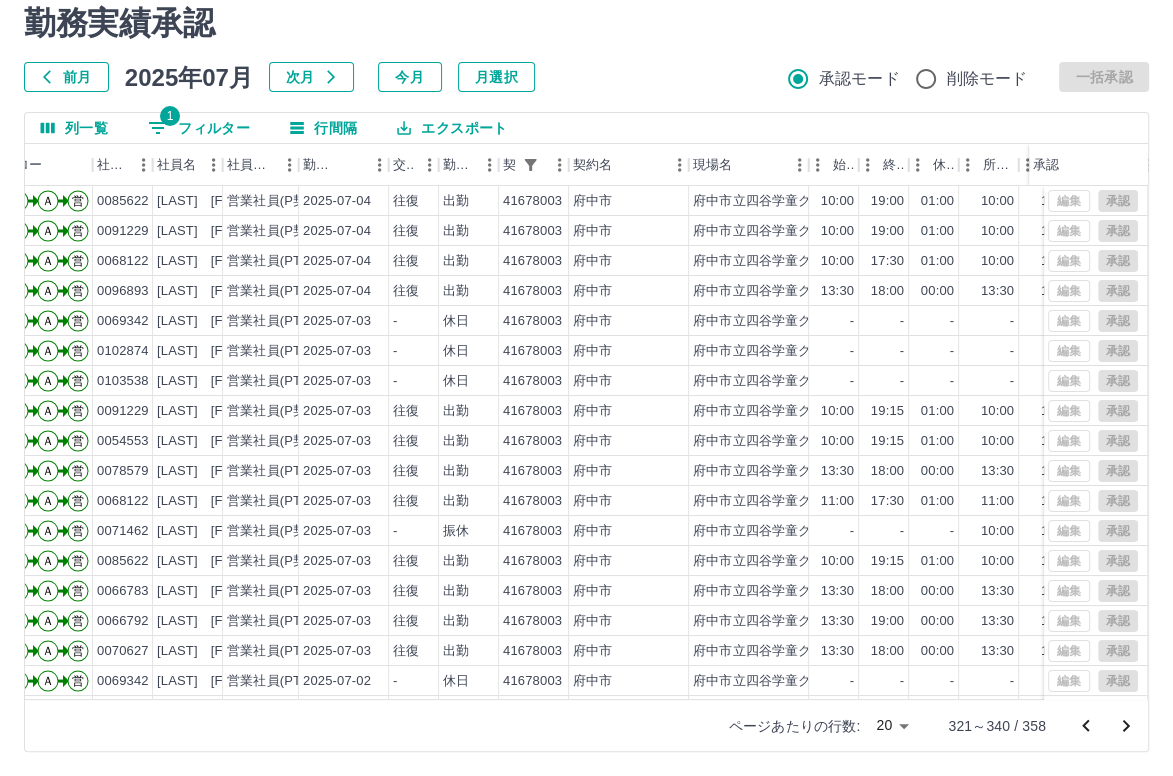 click 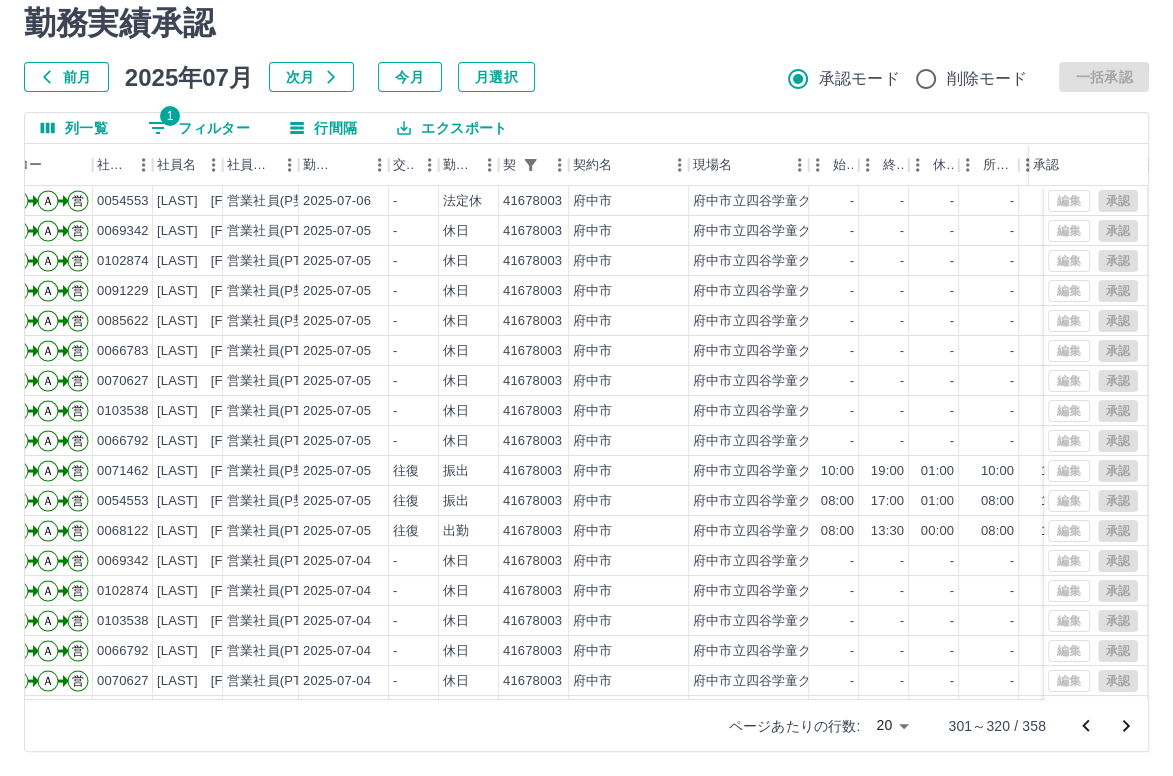 click 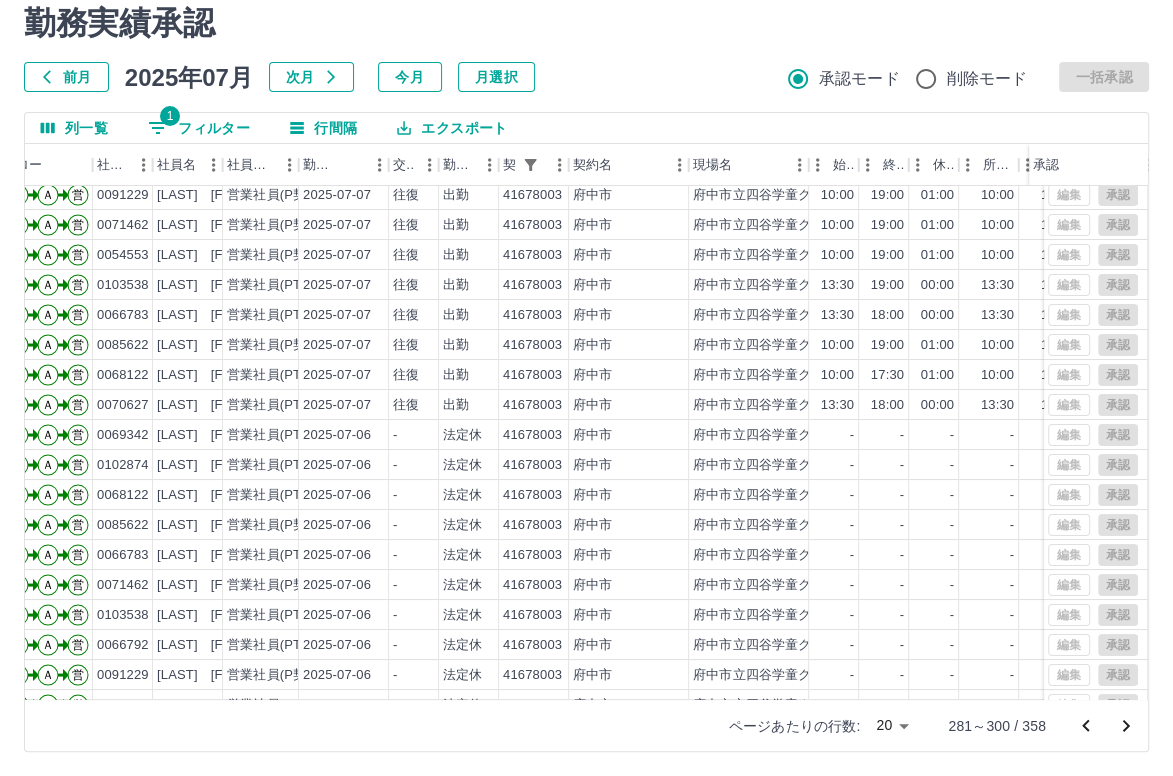 scroll, scrollTop: 101, scrollLeft: 102, axis: both 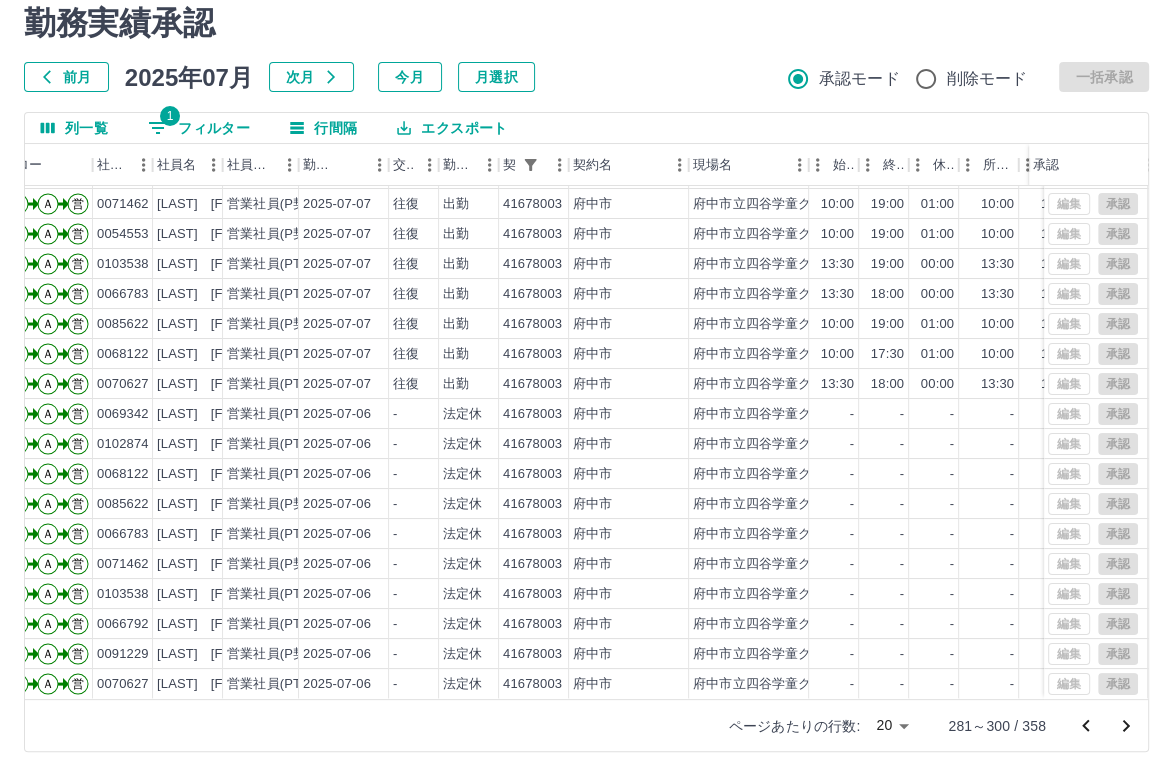 click 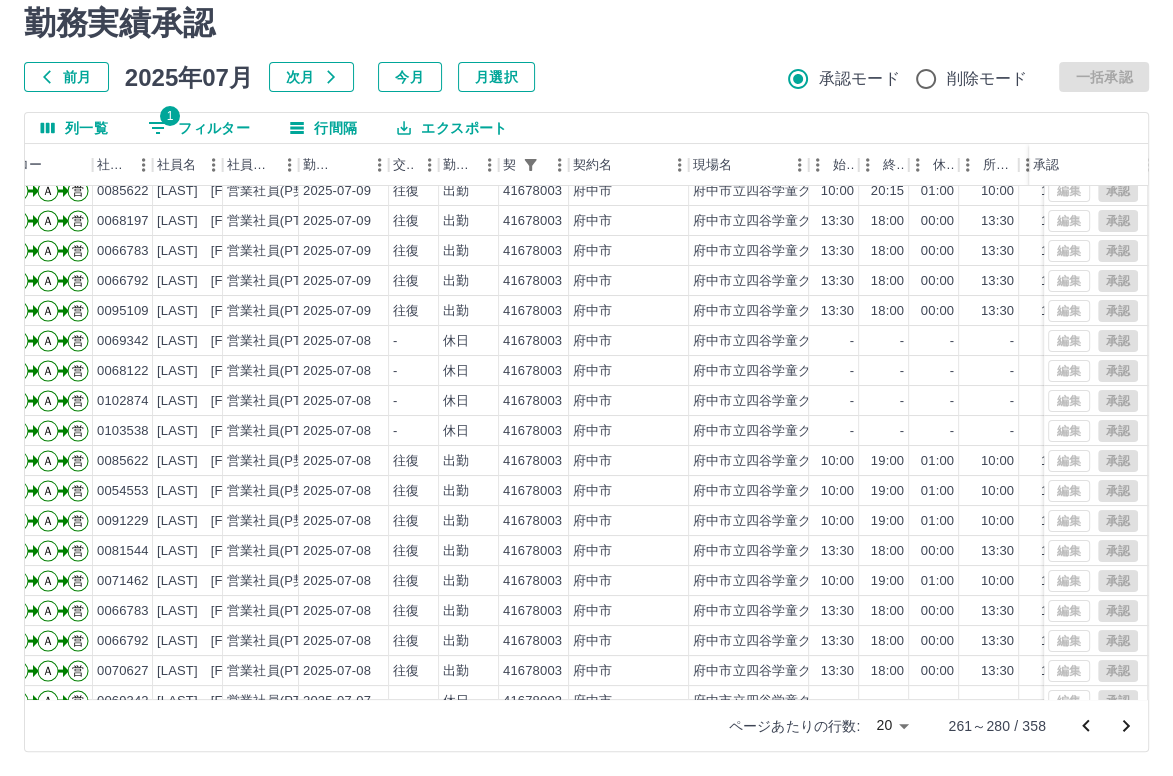 scroll, scrollTop: 101, scrollLeft: 102, axis: both 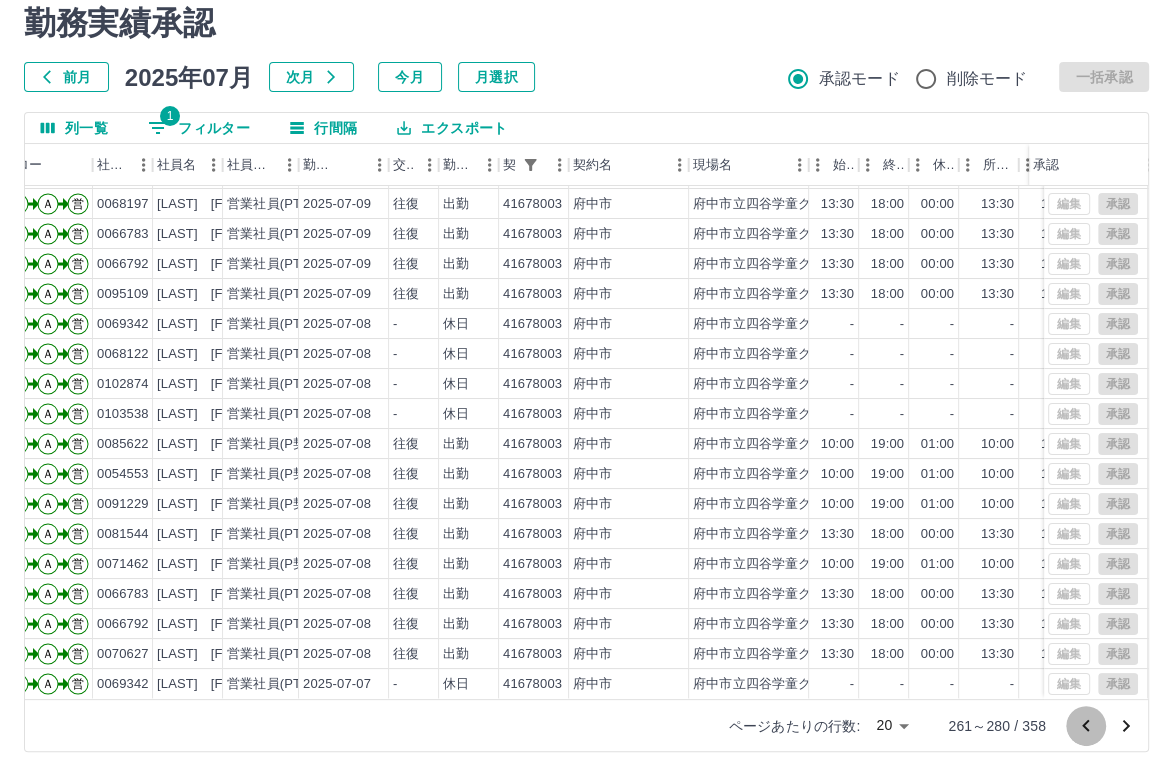 click 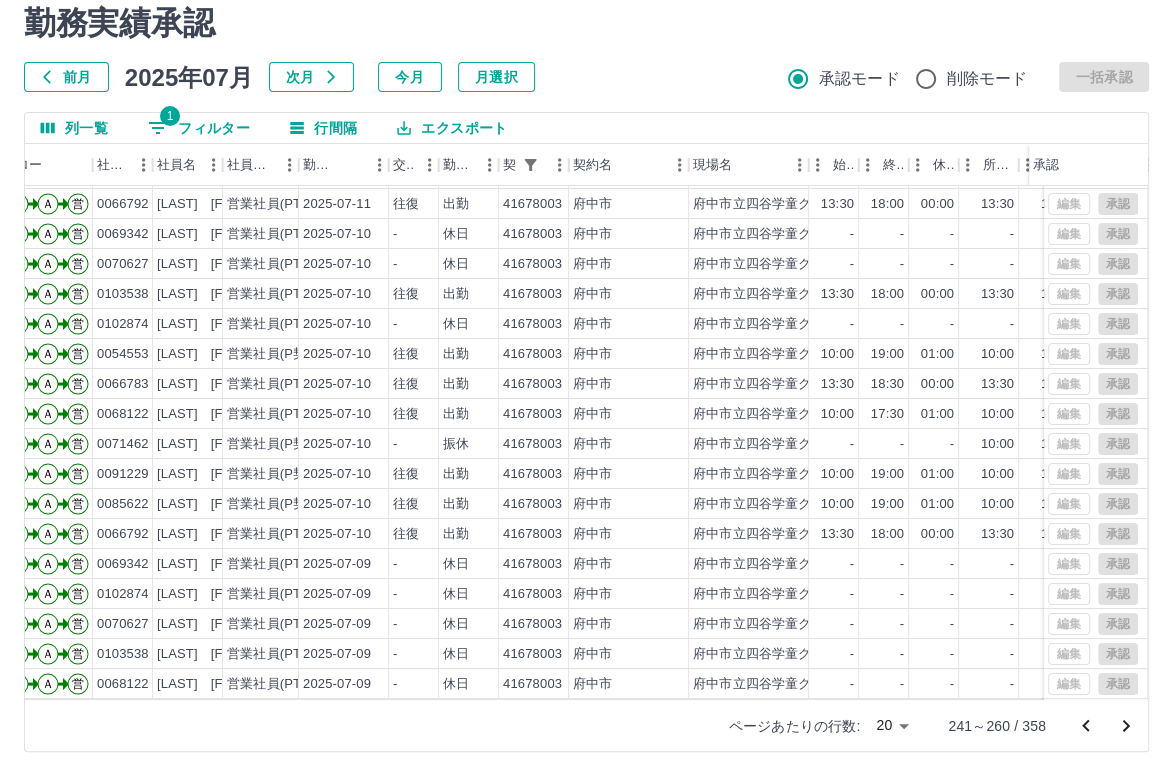 scroll, scrollTop: 0, scrollLeft: 102, axis: horizontal 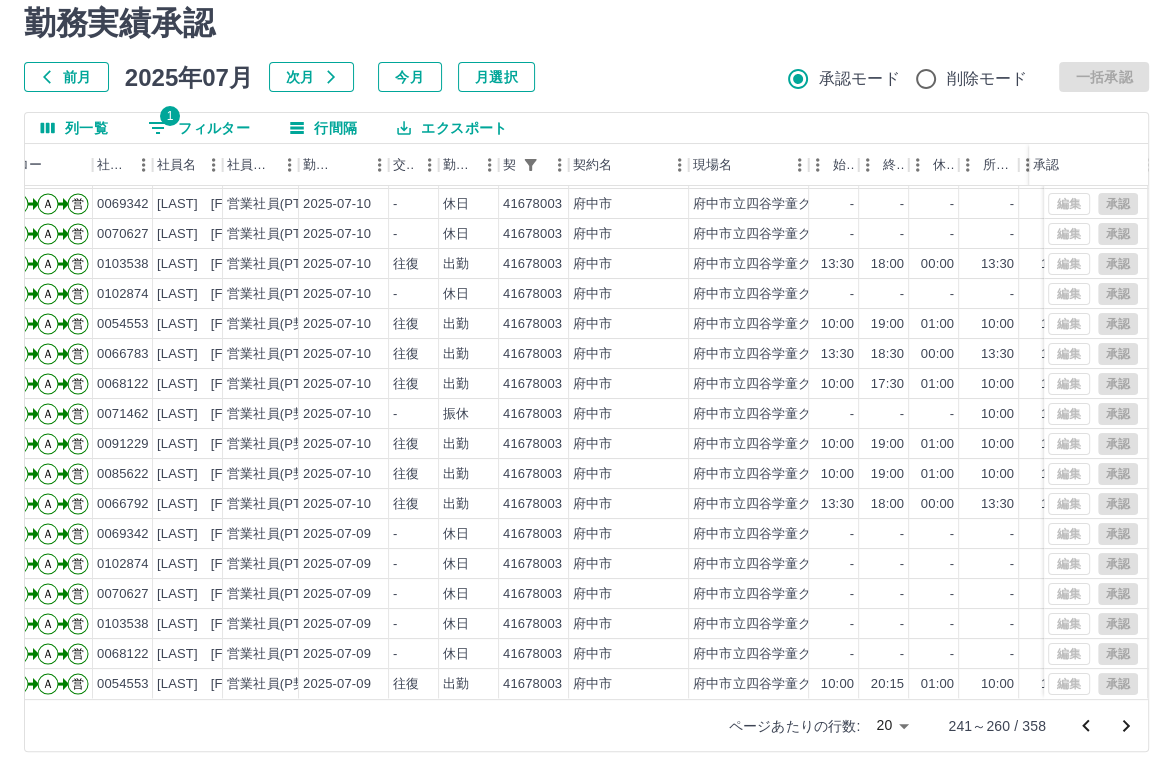click 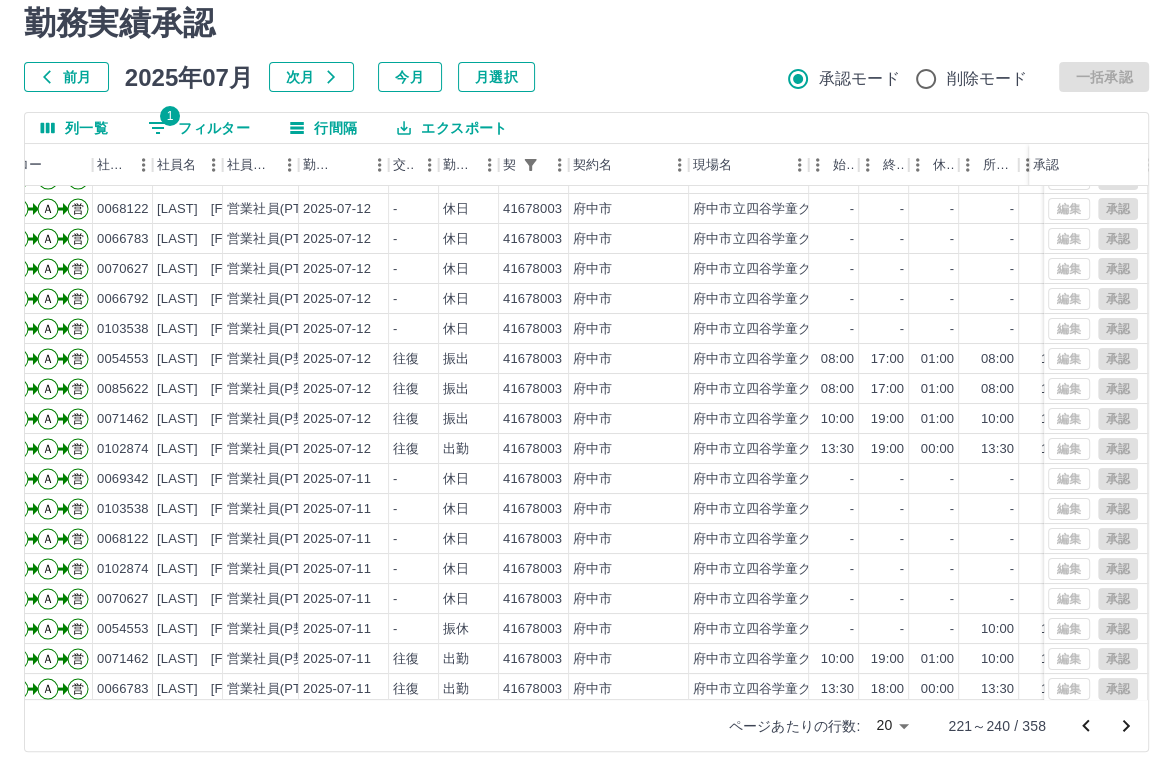 scroll, scrollTop: 101, scrollLeft: 102, axis: both 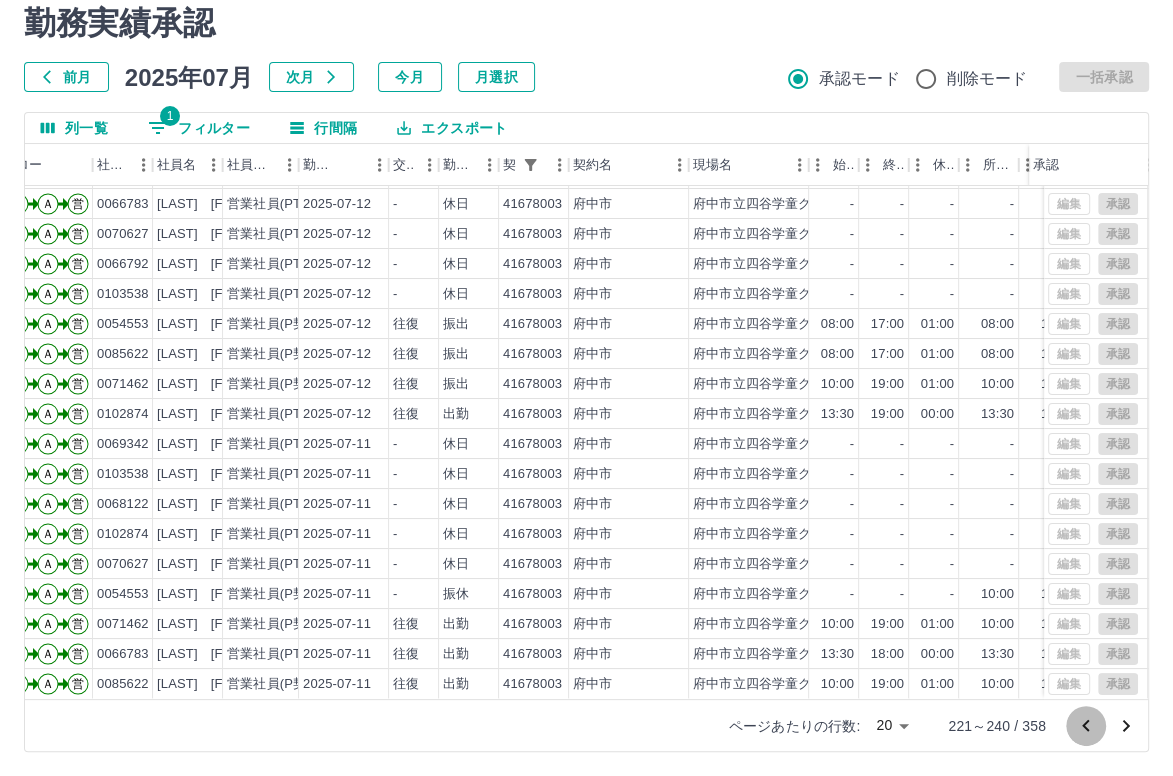 click 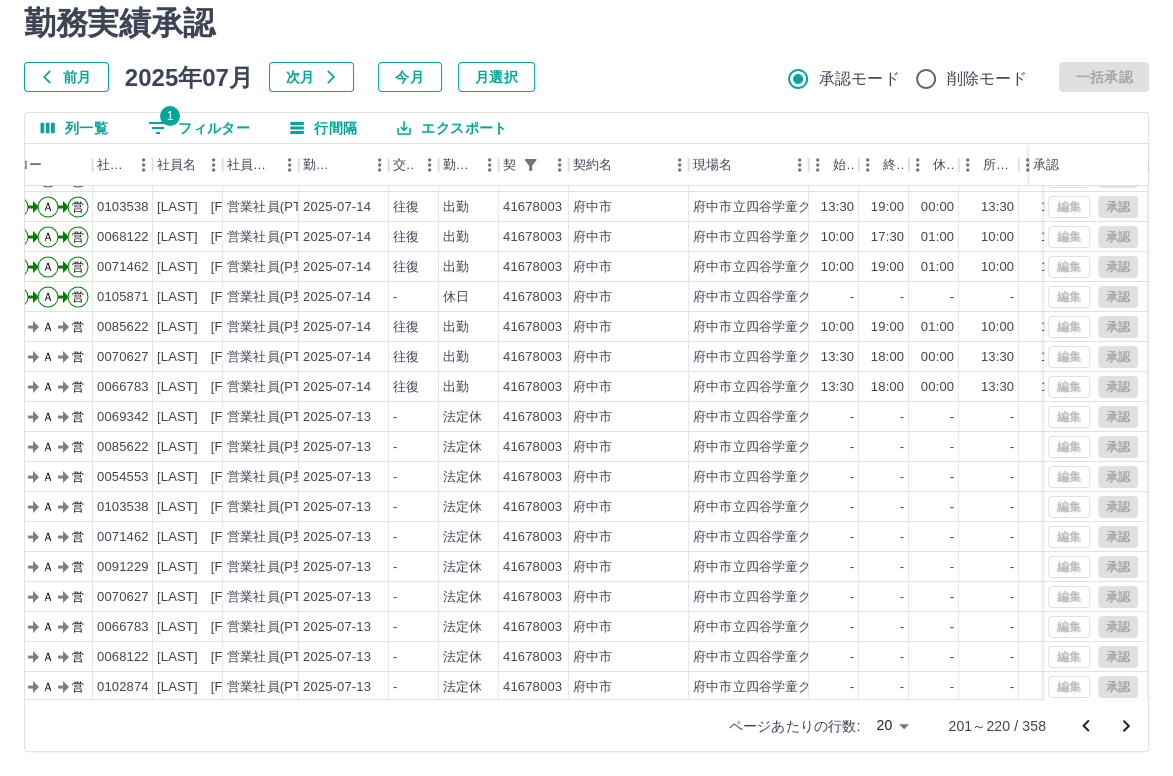 scroll, scrollTop: 101, scrollLeft: 102, axis: both 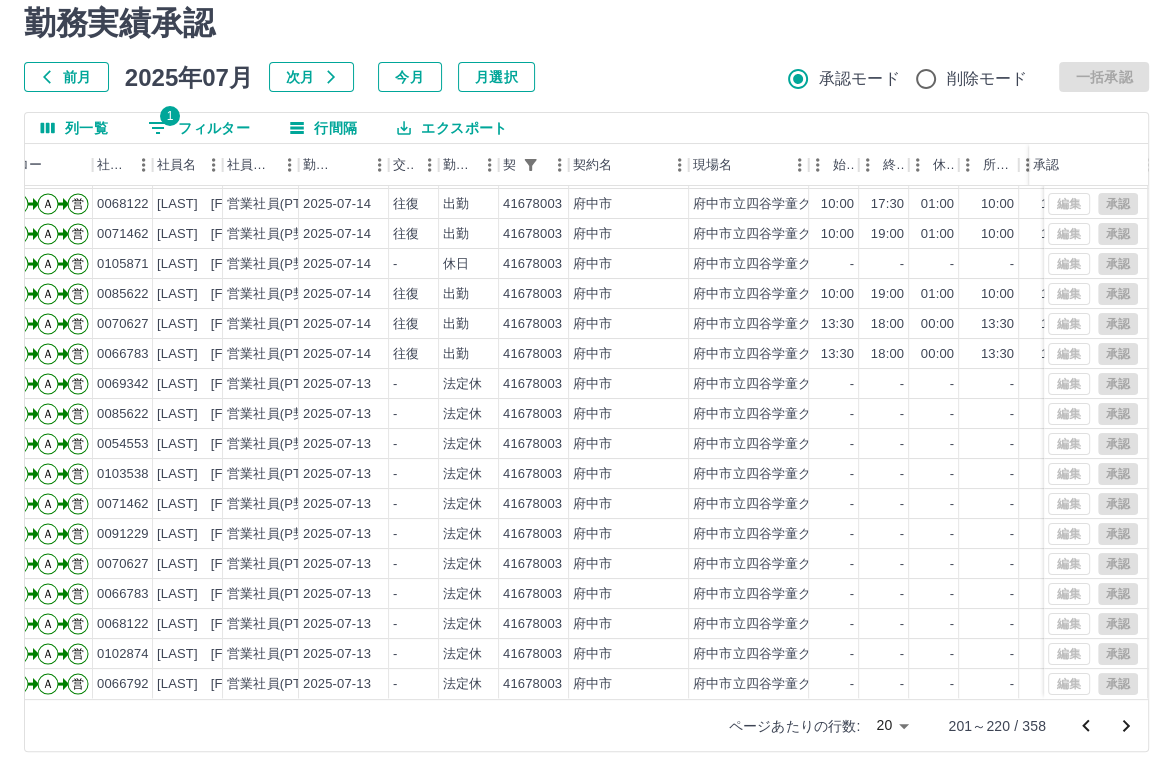 click 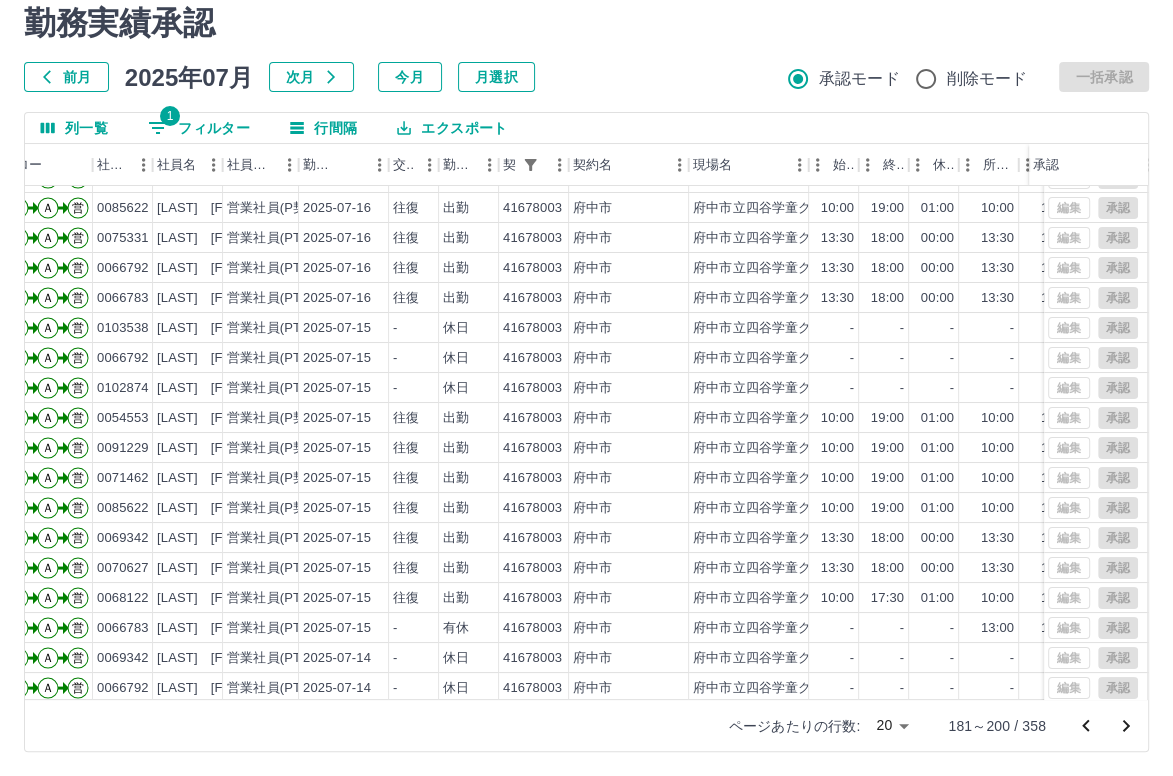 scroll, scrollTop: 101, scrollLeft: 102, axis: both 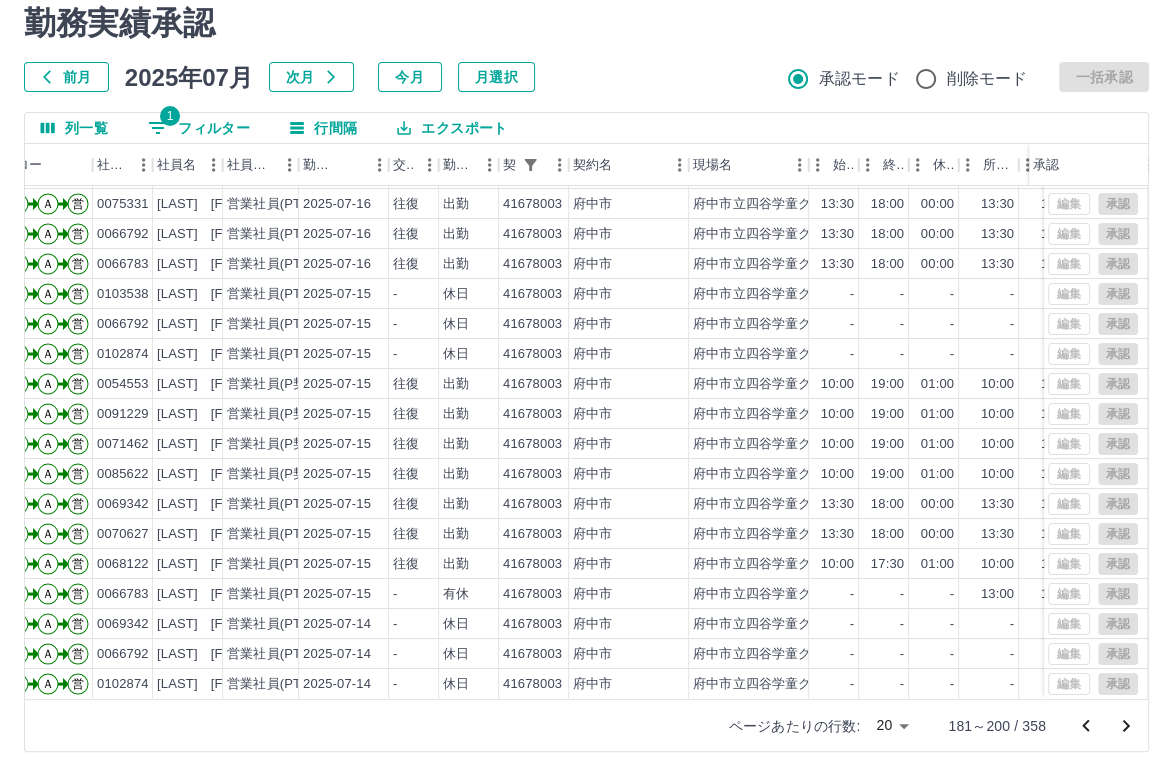 click 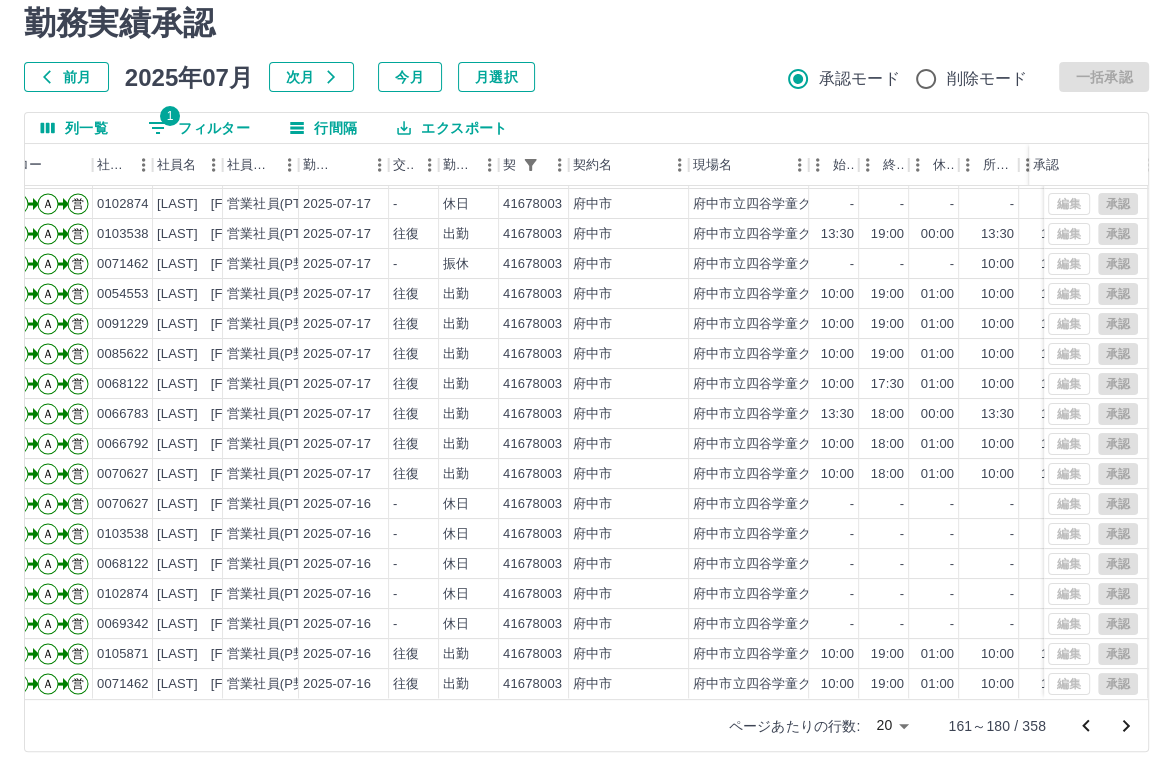 scroll, scrollTop: 101, scrollLeft: 102, axis: both 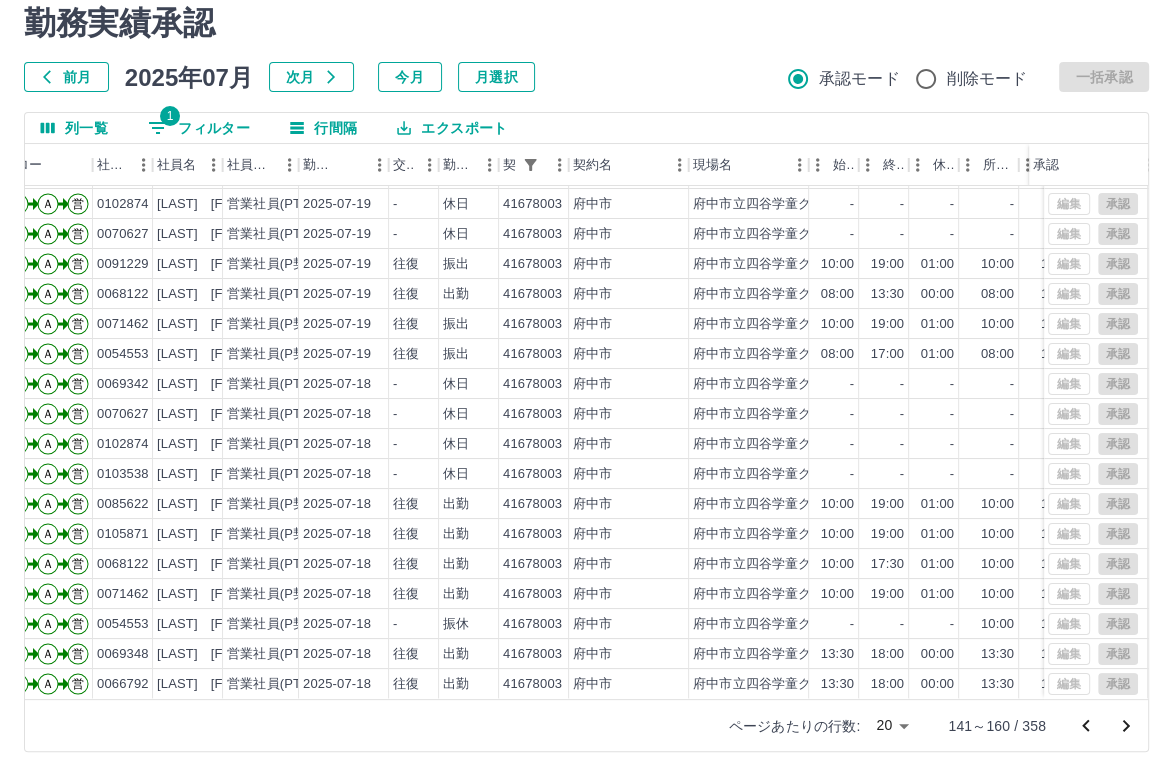 click 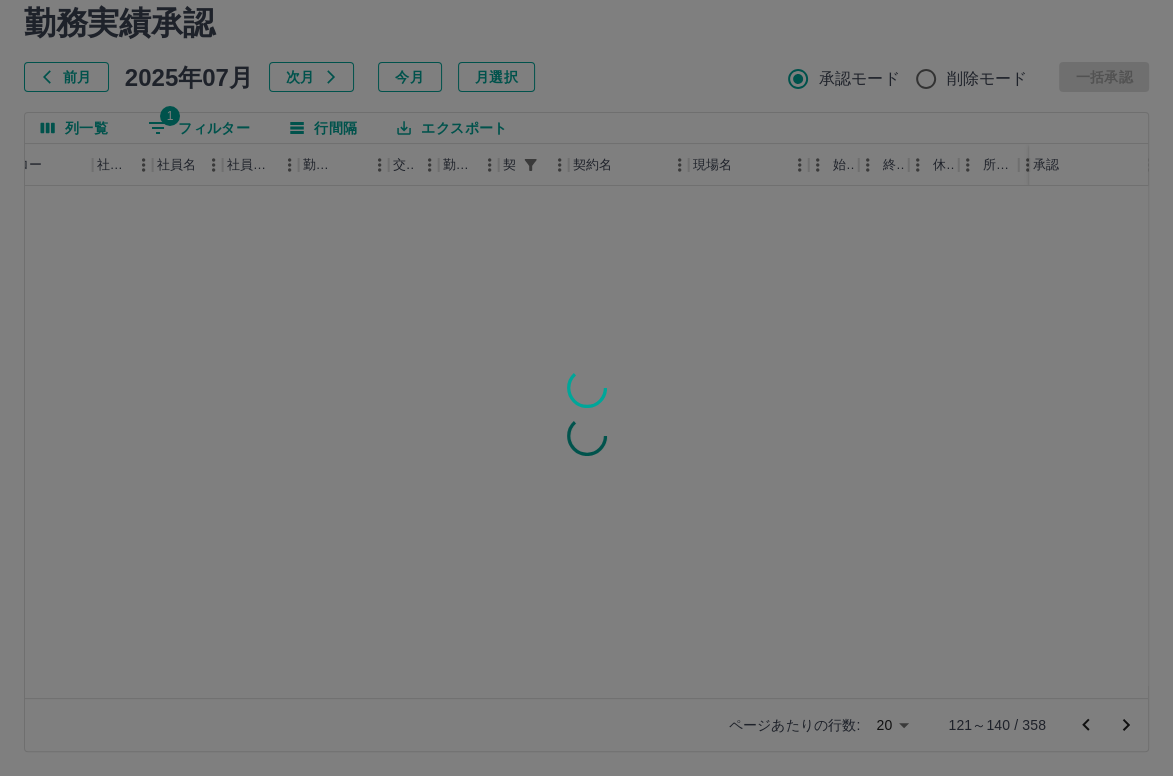 scroll, scrollTop: 0, scrollLeft: 102, axis: horizontal 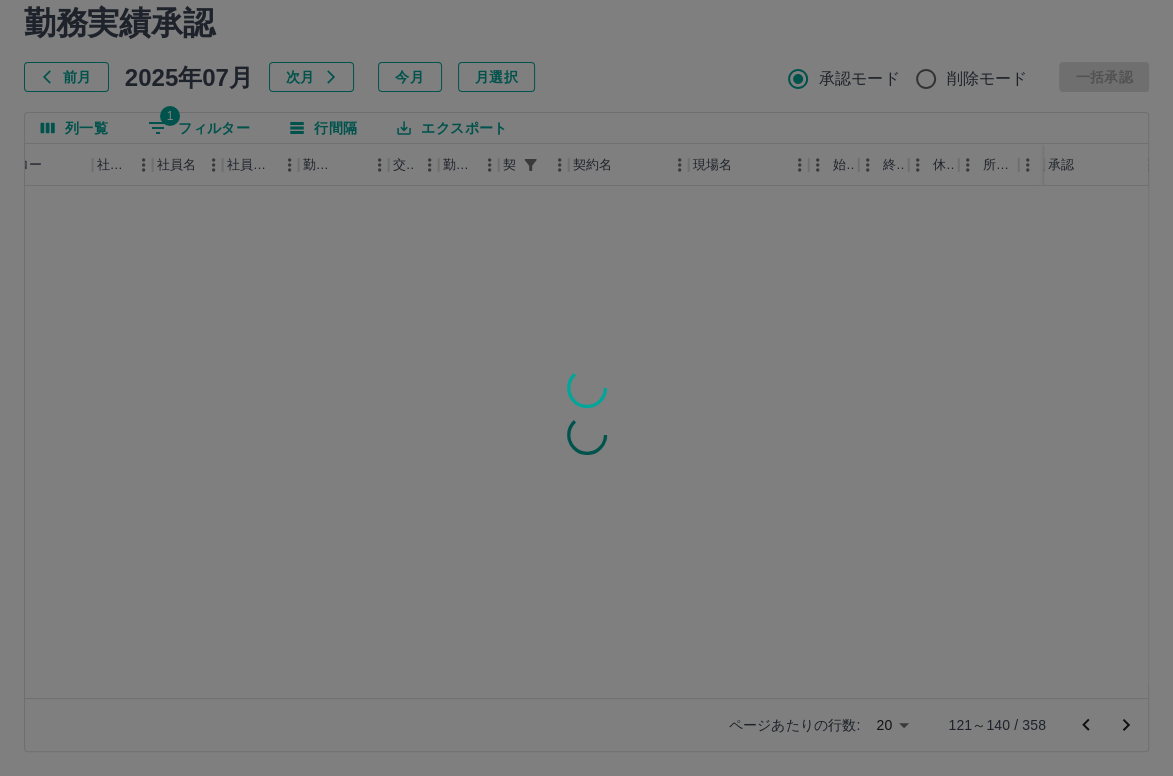 click at bounding box center [586, 388] 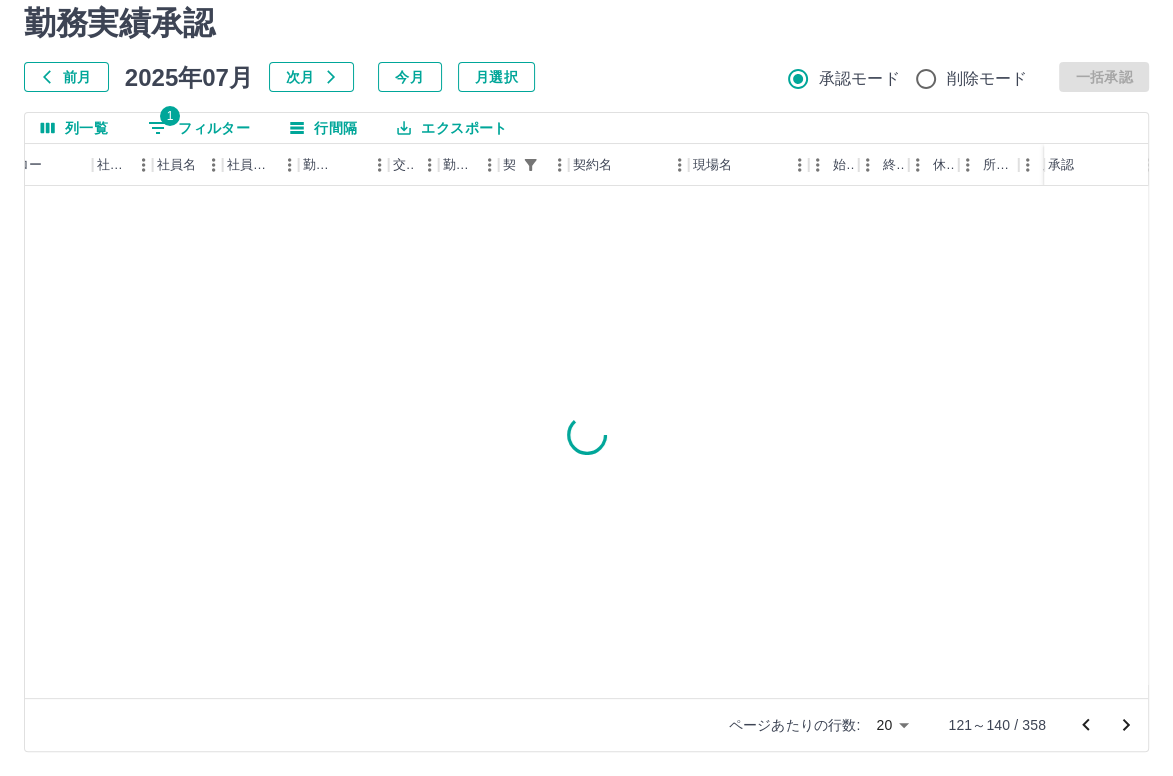click on "SDH勤怠 [LAST]　[FIRST] 勤務実績承認 前月 2025年07月 次月 今月 月選択 承認モード 削除モード 一括承認 列一覧 1 フィルター 行間隔 エクスポート 承認フロー 社員番号 社員名 社員区分 勤務日 交通費 勤務区分 契約コード 契約名 現場名 始業 終業 休憩 所定開始 所定終業 所定休憩 拘束 勤務 遅刻等 承認 ページあたりの行数: 20 ** 121～140 / 358 SDH勤怠" at bounding box center (586, 353) 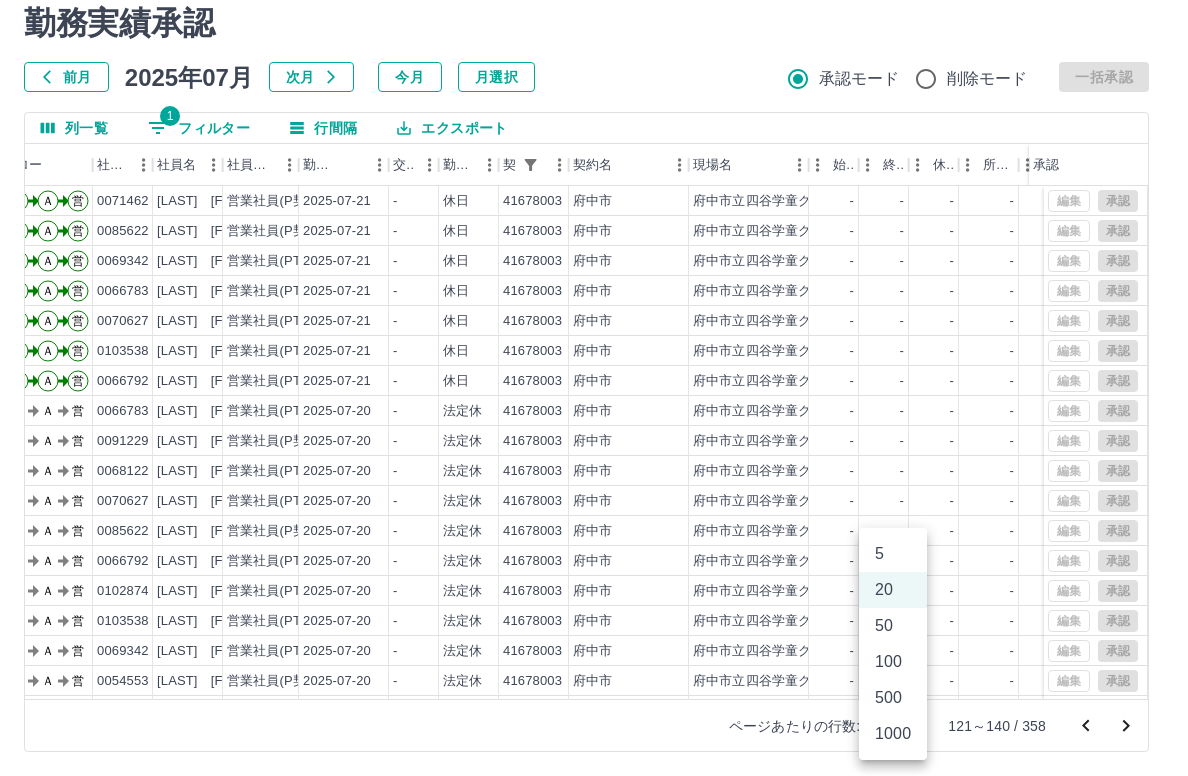 click on "1000" at bounding box center [893, 734] 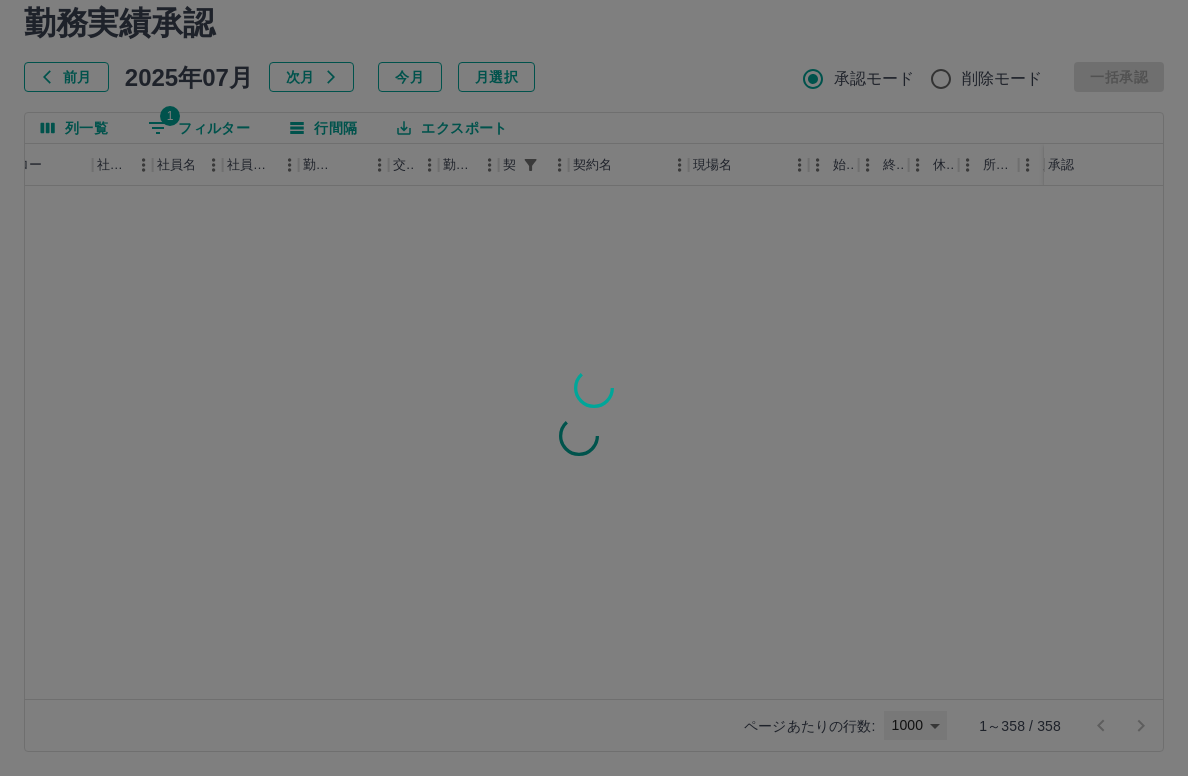 type on "****" 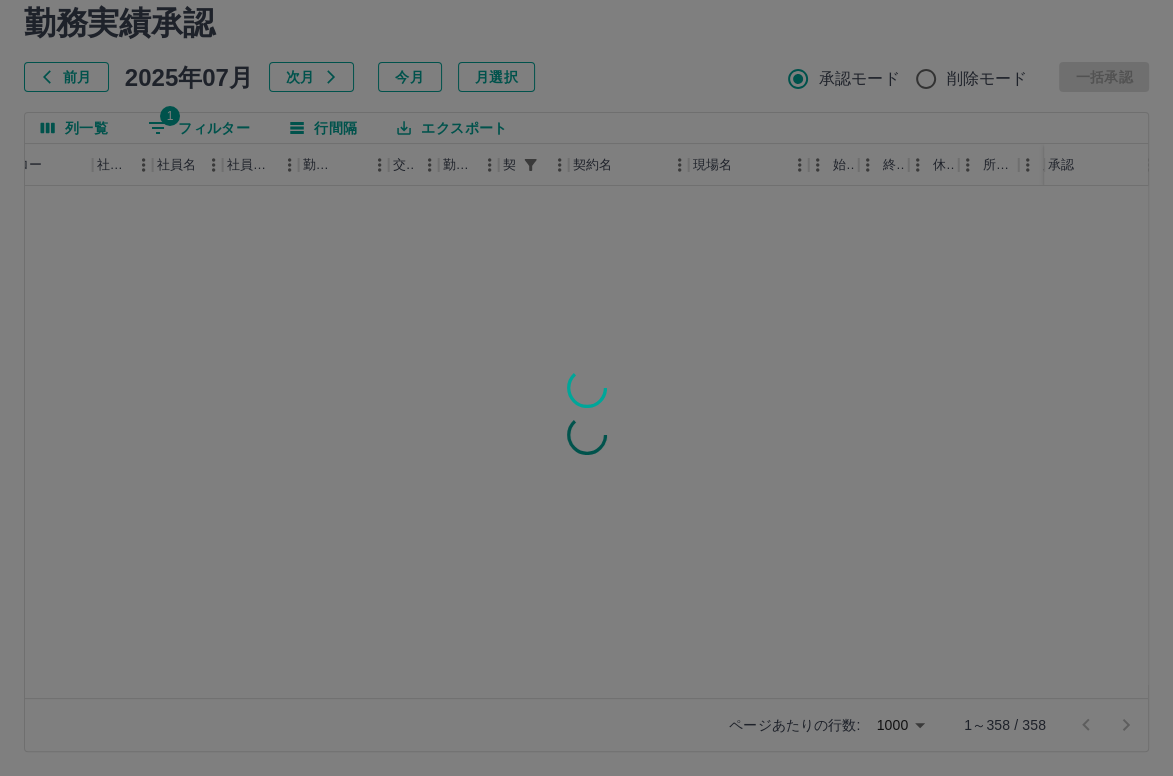 click at bounding box center [586, 388] 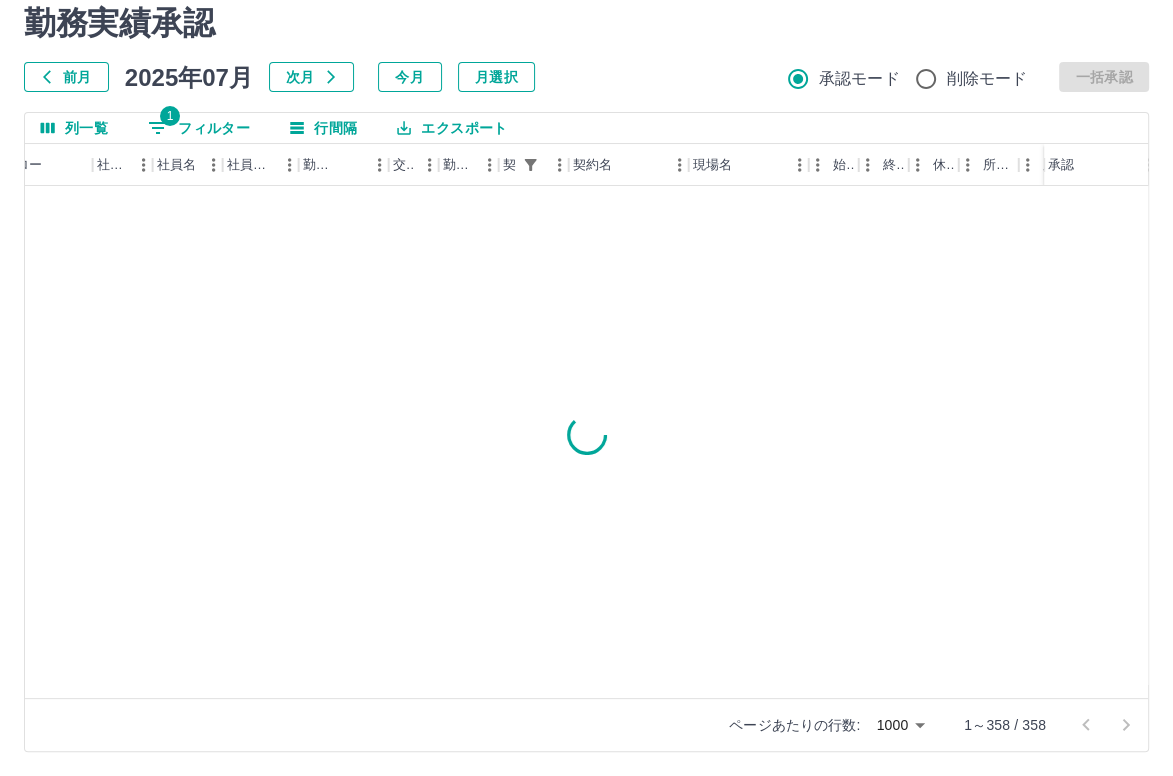 click on "前月 2025年07月 次月 今月 月選択 承認モード 削除モード 一括承認" at bounding box center [586, 77] 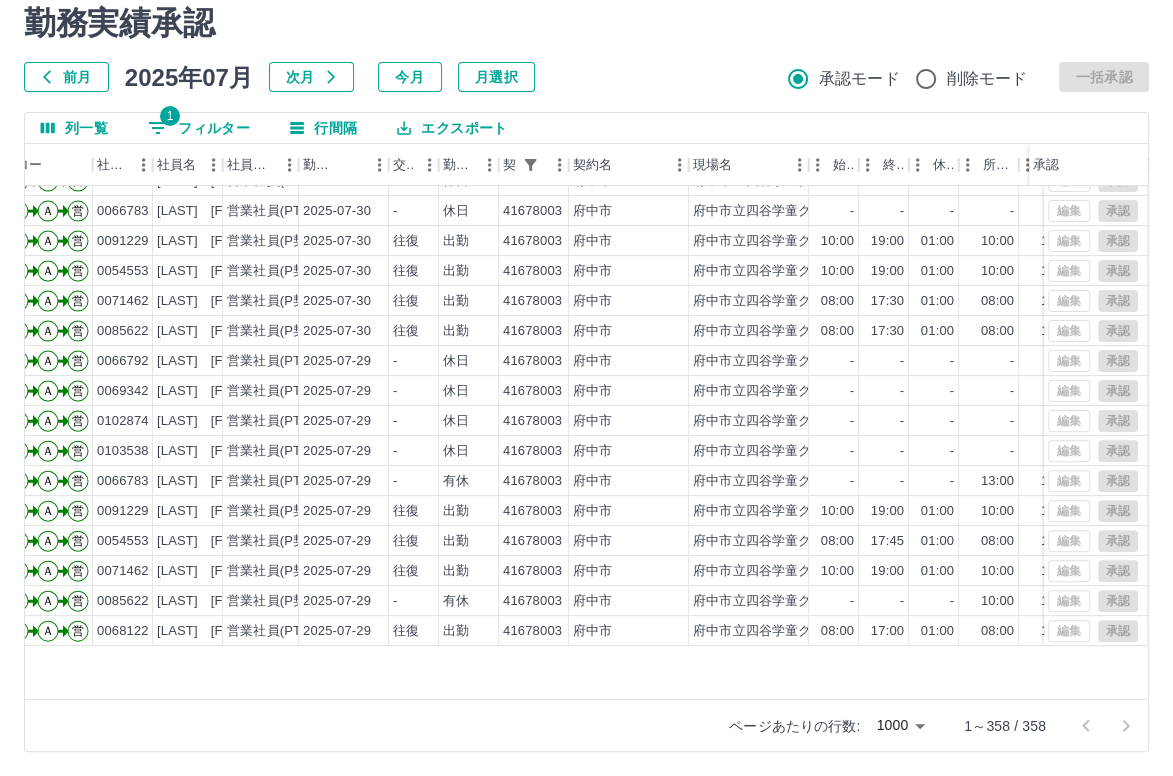 scroll, scrollTop: 0, scrollLeft: 102, axis: horizontal 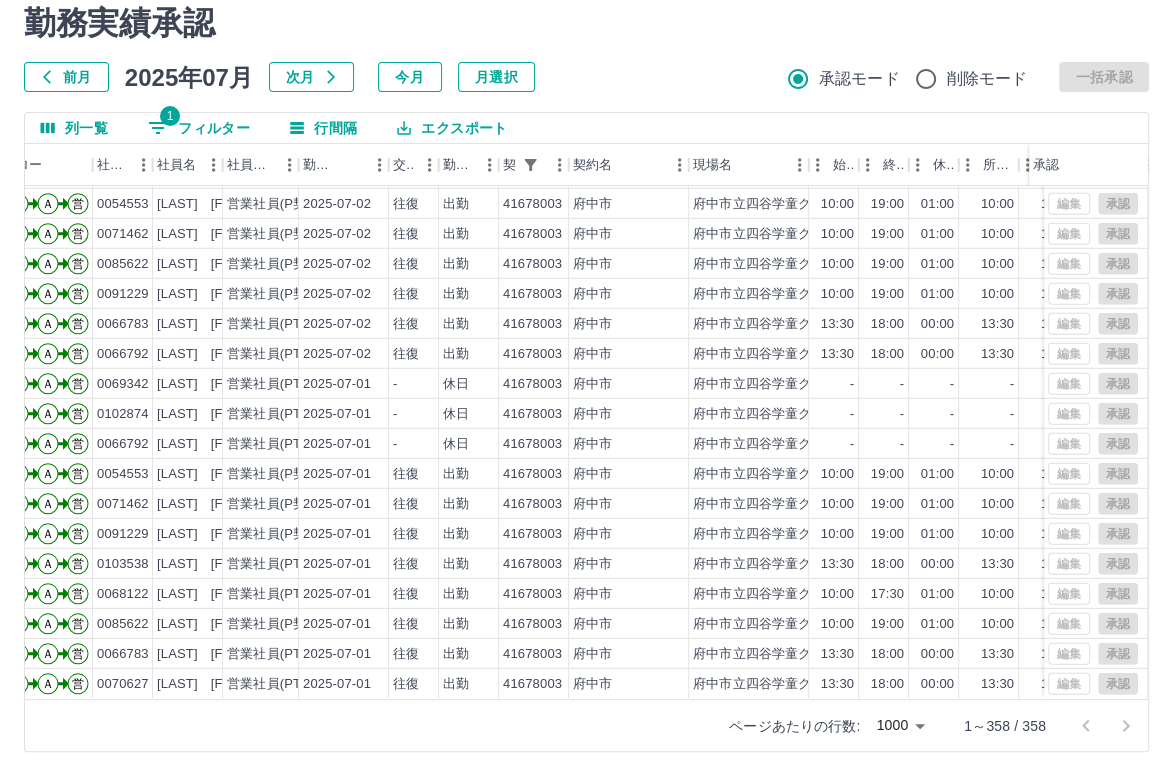 click on "1" at bounding box center (170, 116) 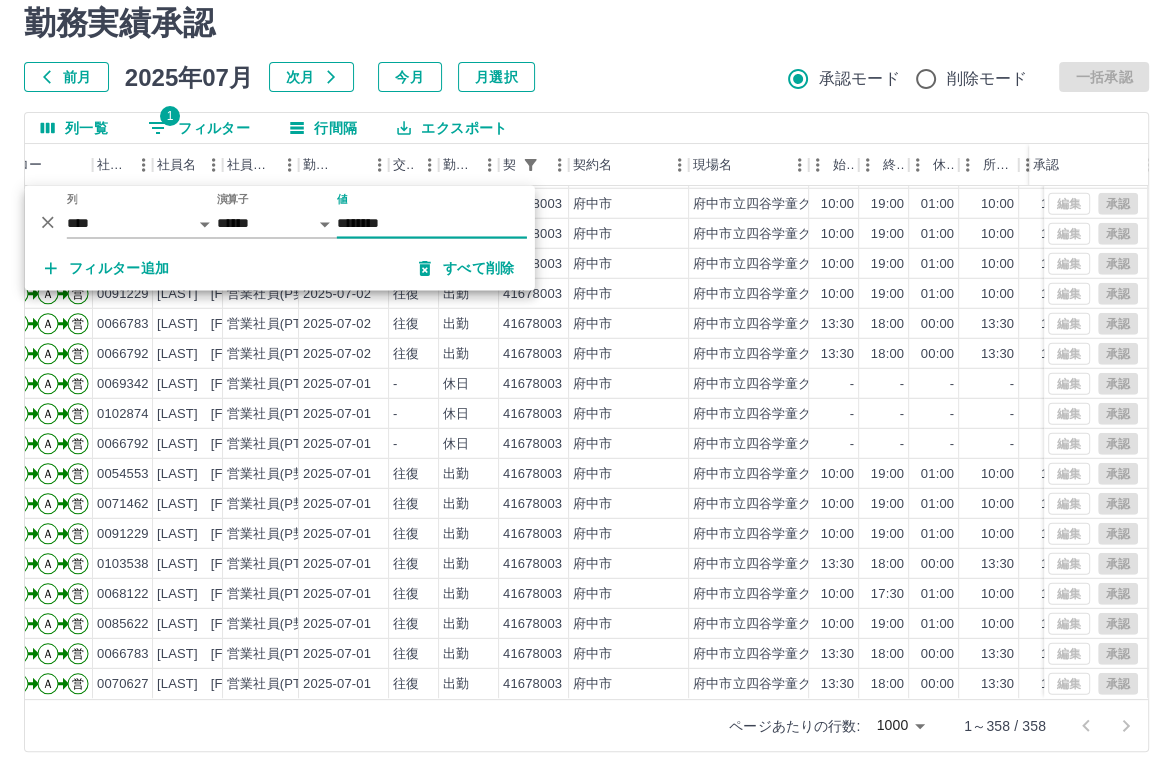 click on "********" at bounding box center (432, 223) 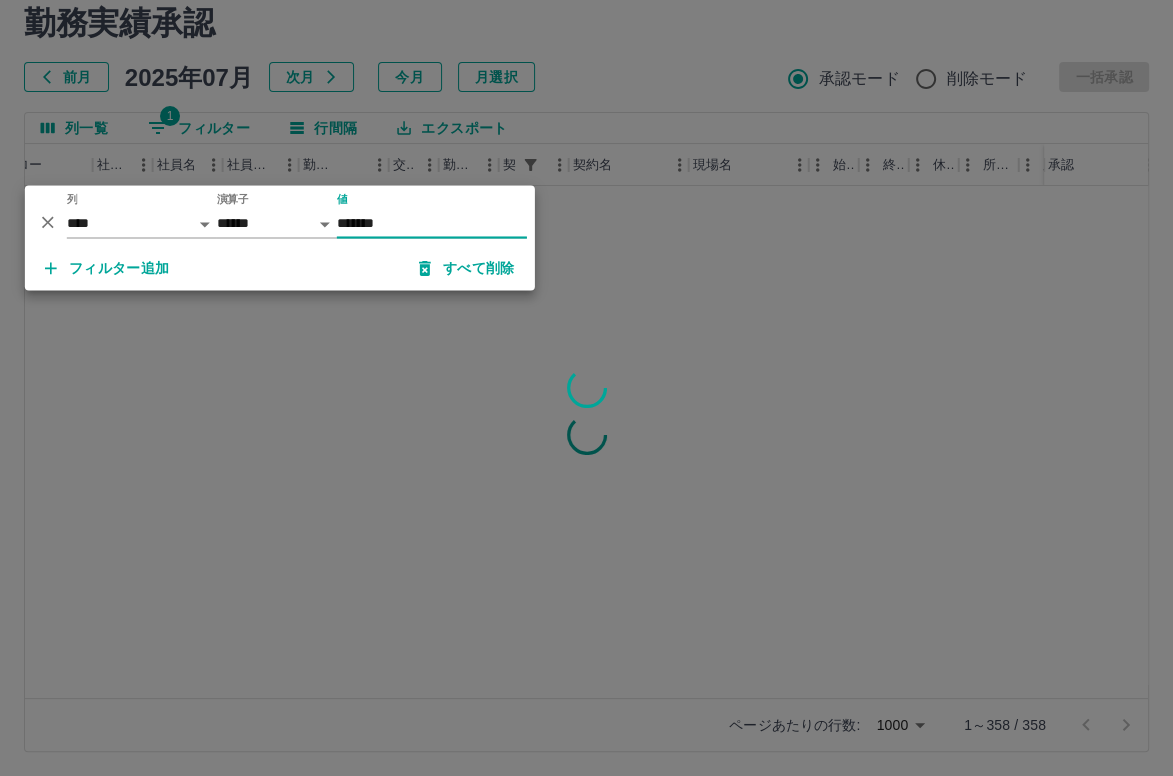 scroll, scrollTop: 0, scrollLeft: 102, axis: horizontal 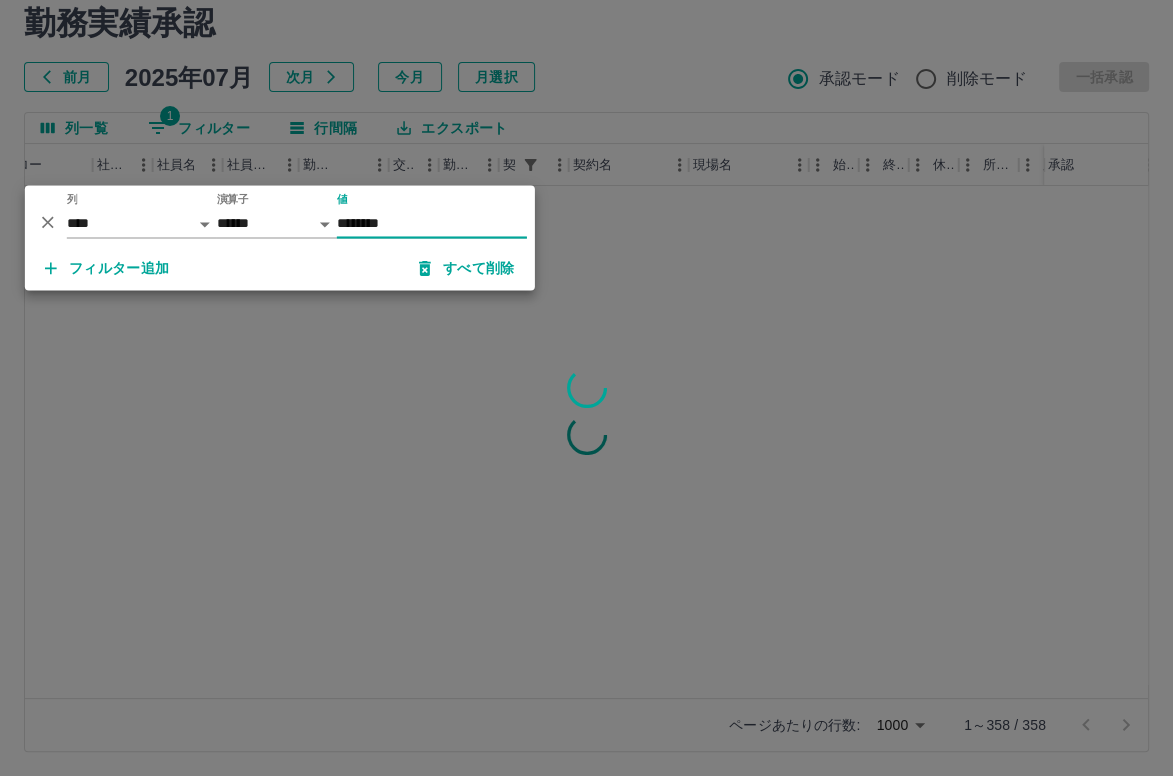 type on "********" 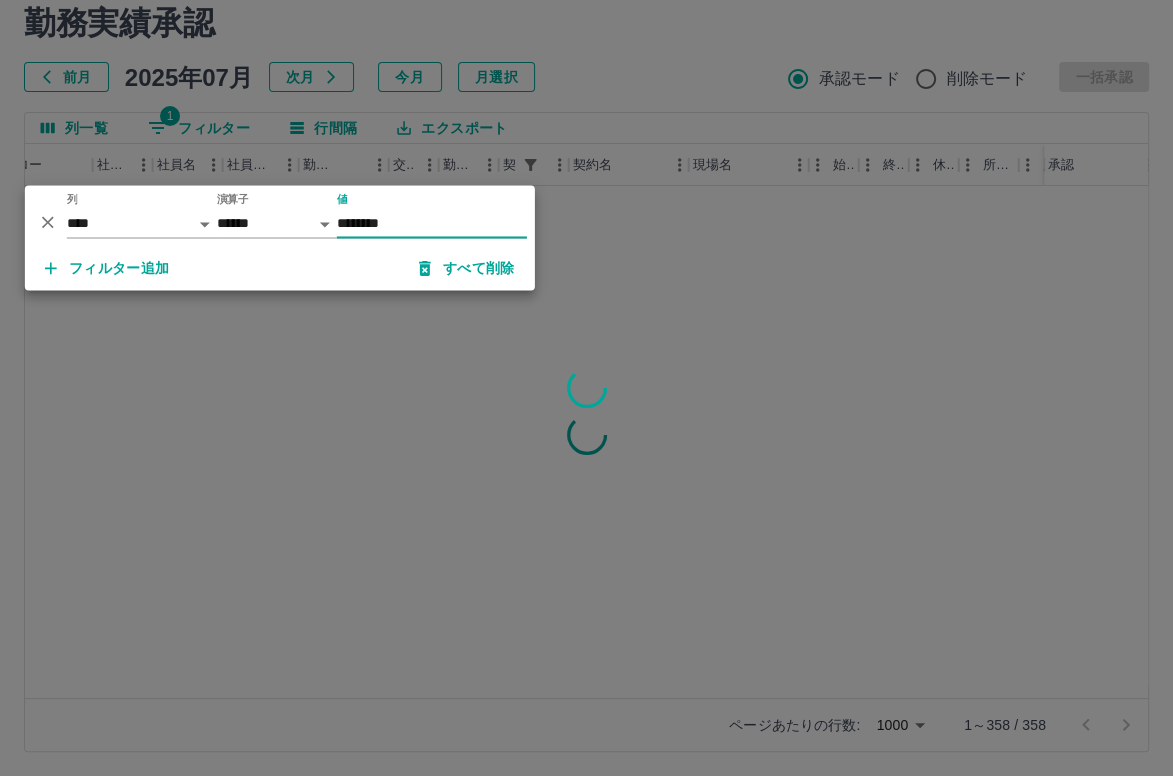 click at bounding box center (586, 388) 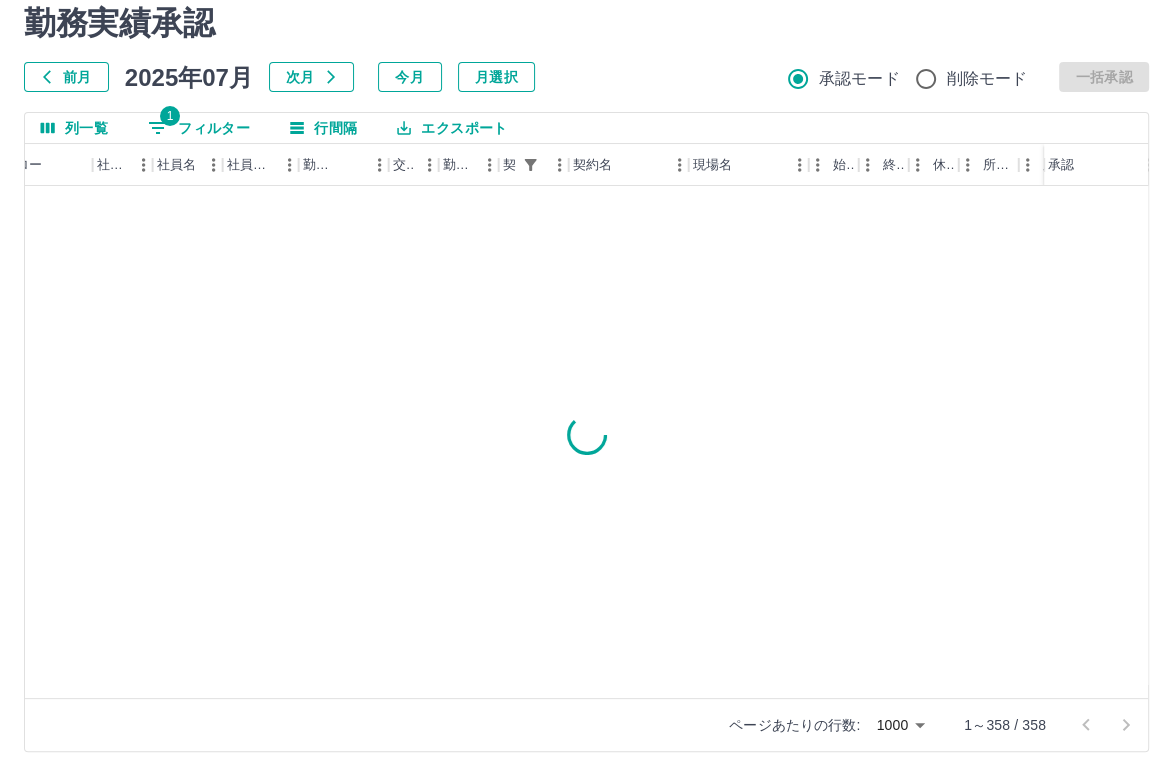 click on "SDH勤怠 [LAST]　[FIRST] 勤務実績承認 前月 2025年07月 次月 今月 月選択 承認モード 削除モード 一括承認 列一覧 1 フィルター 行間隔 エクスポート 承認フロー 社員番号 社員名 社員区分 勤務日 交通費 勤務区分 契約コード 契約名 現場名 始業 終業 休憩 所定開始 所定終業 所定休憩 拘束 勤務 遅刻等 承認 ページあたりの行数: 1000 **** 1～358 / 358 SDH勤怠" at bounding box center (586, 353) 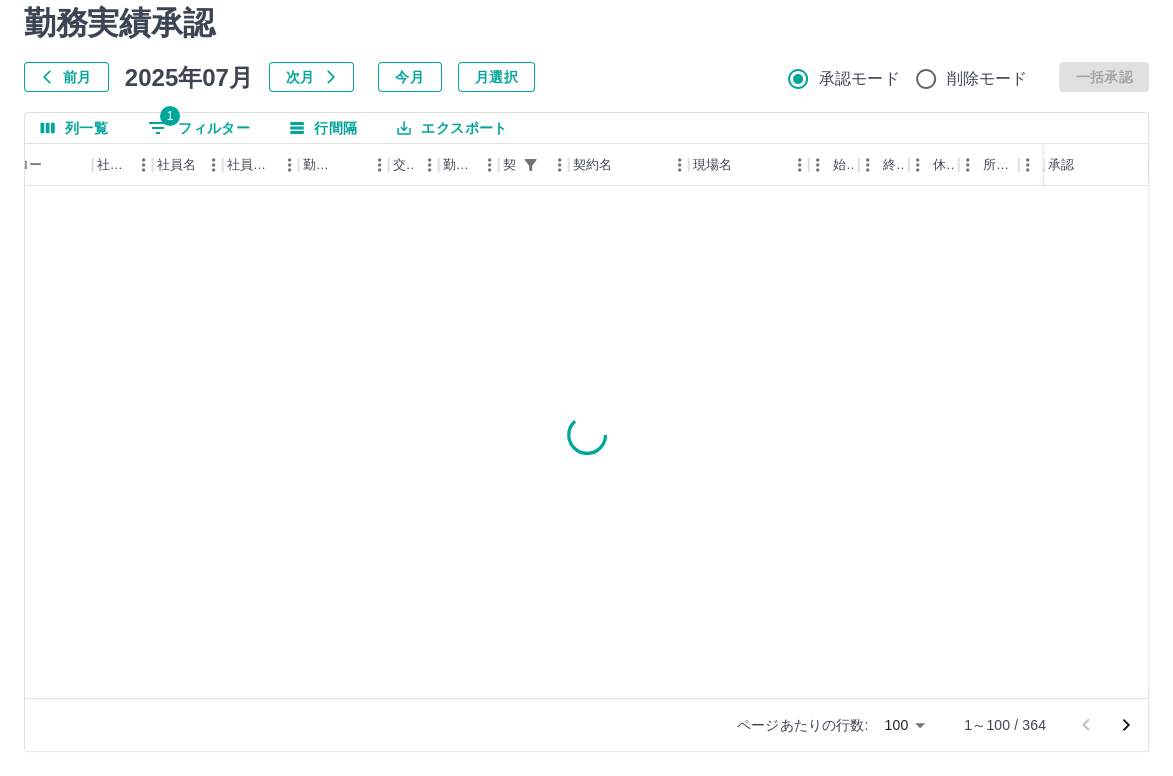 click on "SDH勤怠 [LAST]　[FIRST] 勤務実績承認 前月 2025年07月 次月 今月 月選択 承認モード 削除モード 一括承認 列一覧 1 フィルター 行間隔 エクスポート 承認フロー 社員番号 社員名 社員区分 勤務日 交通費 勤務区分 契約コード 契約名 現場名 始業 終業 休憩 所定開始 所定終業 所定休憩 拘束 勤務 遅刻等 コメント 承認 ページあたりの行数: 100 *** 1～100 / 364 SDH勤怠" at bounding box center (586, 353) 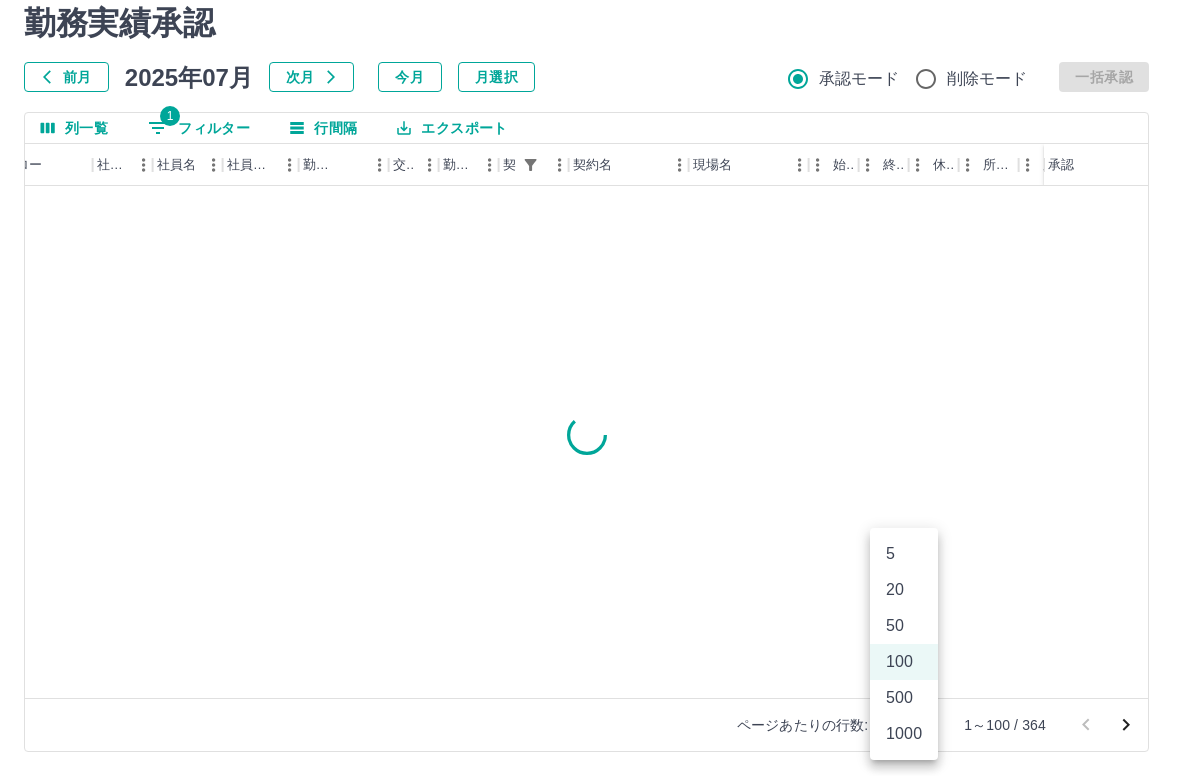 click on "500" at bounding box center [904, 698] 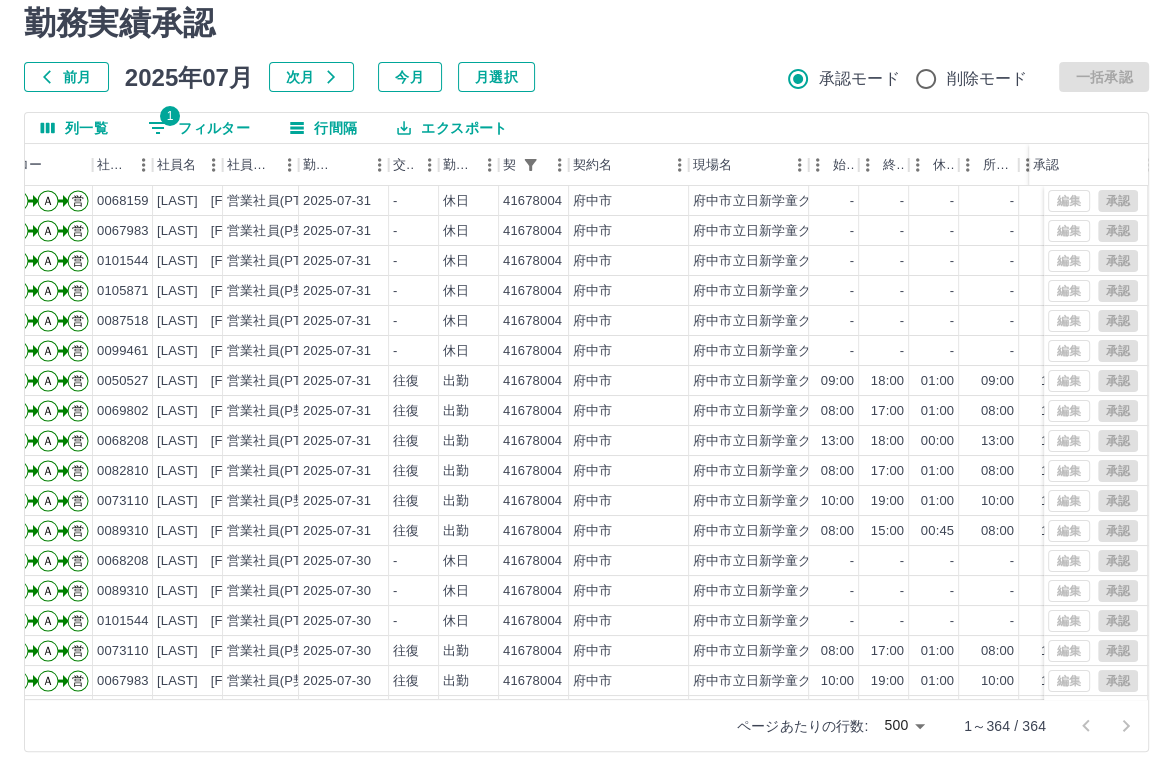 click on "1 フィルター" at bounding box center [199, 128] 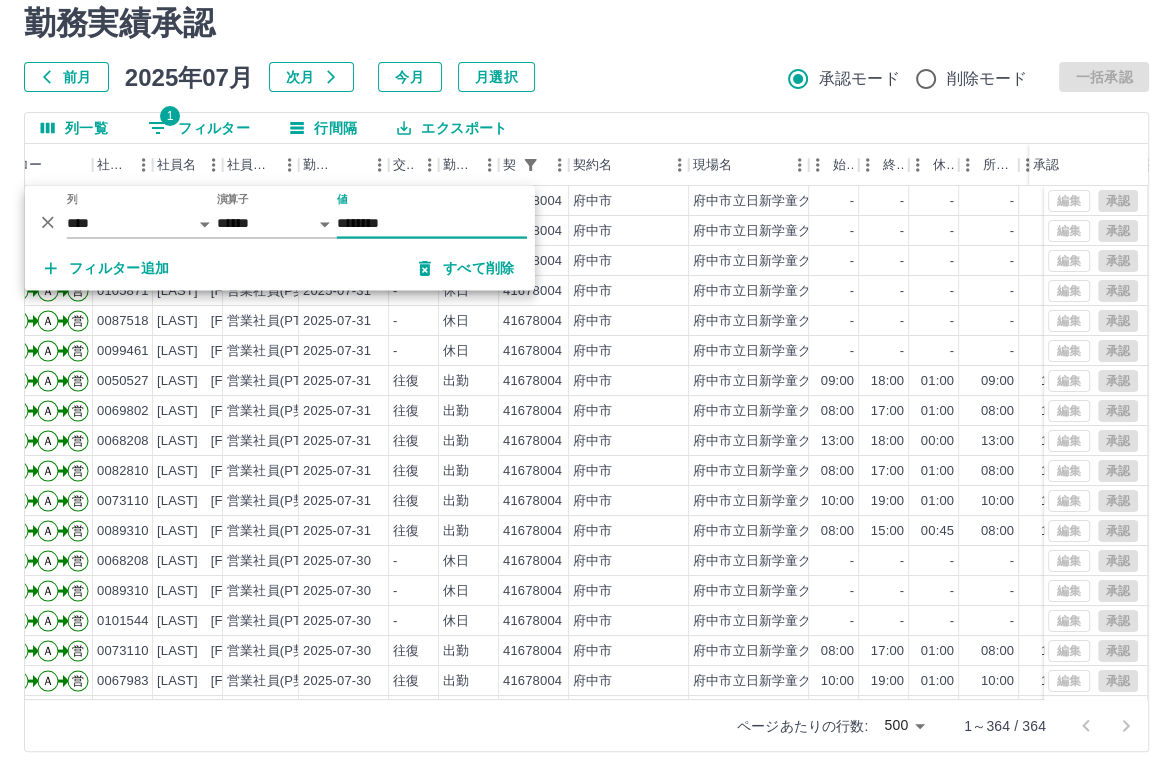 click on "********" at bounding box center (432, 223) 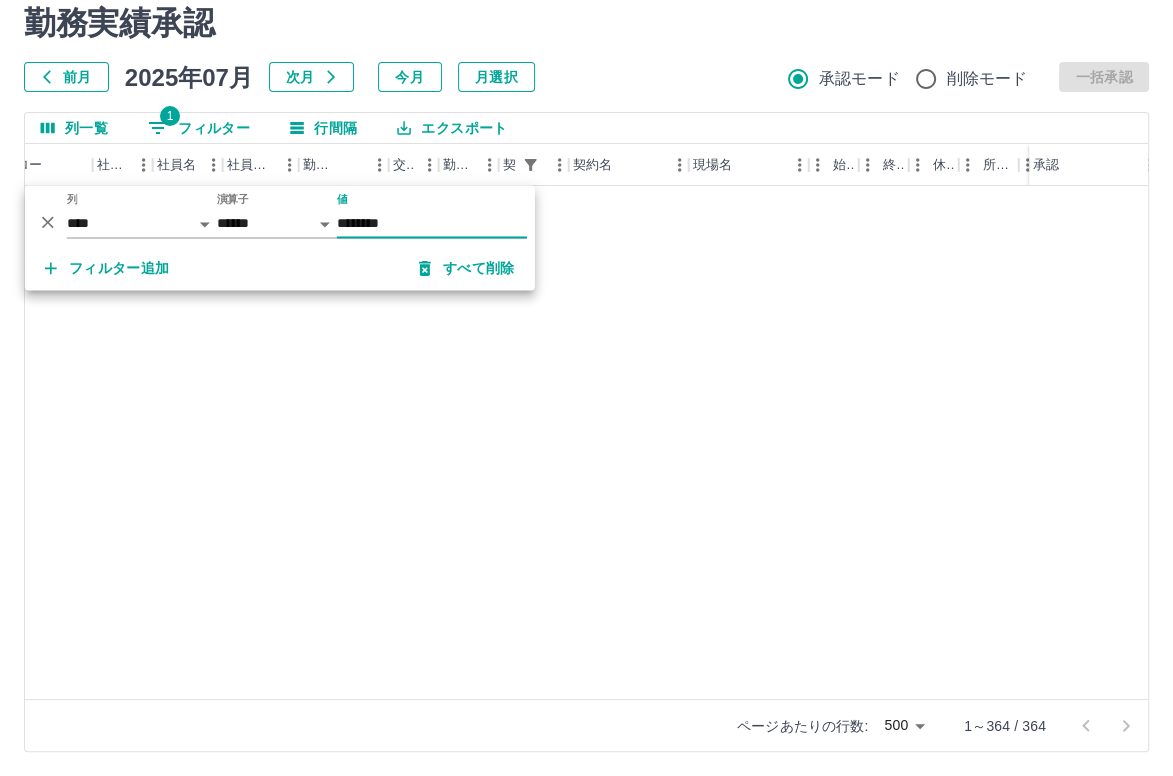scroll, scrollTop: 6500, scrollLeft: 102, axis: both 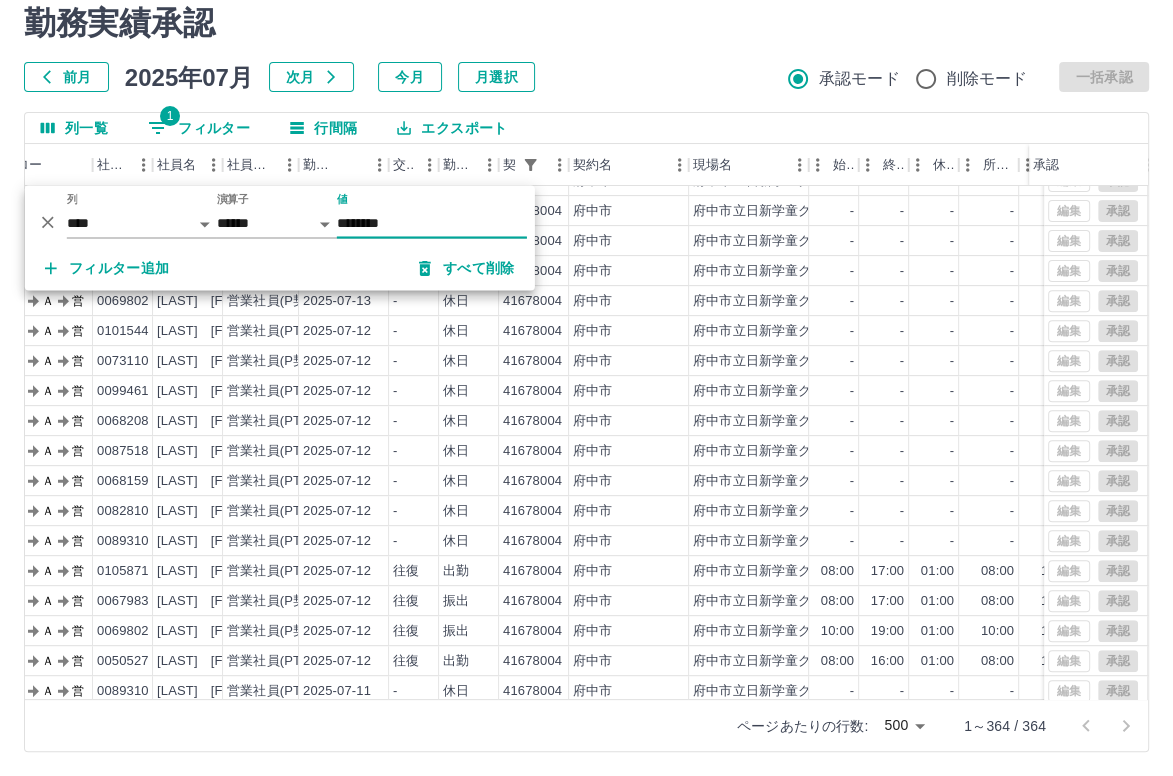 click on "********" at bounding box center [432, 223] 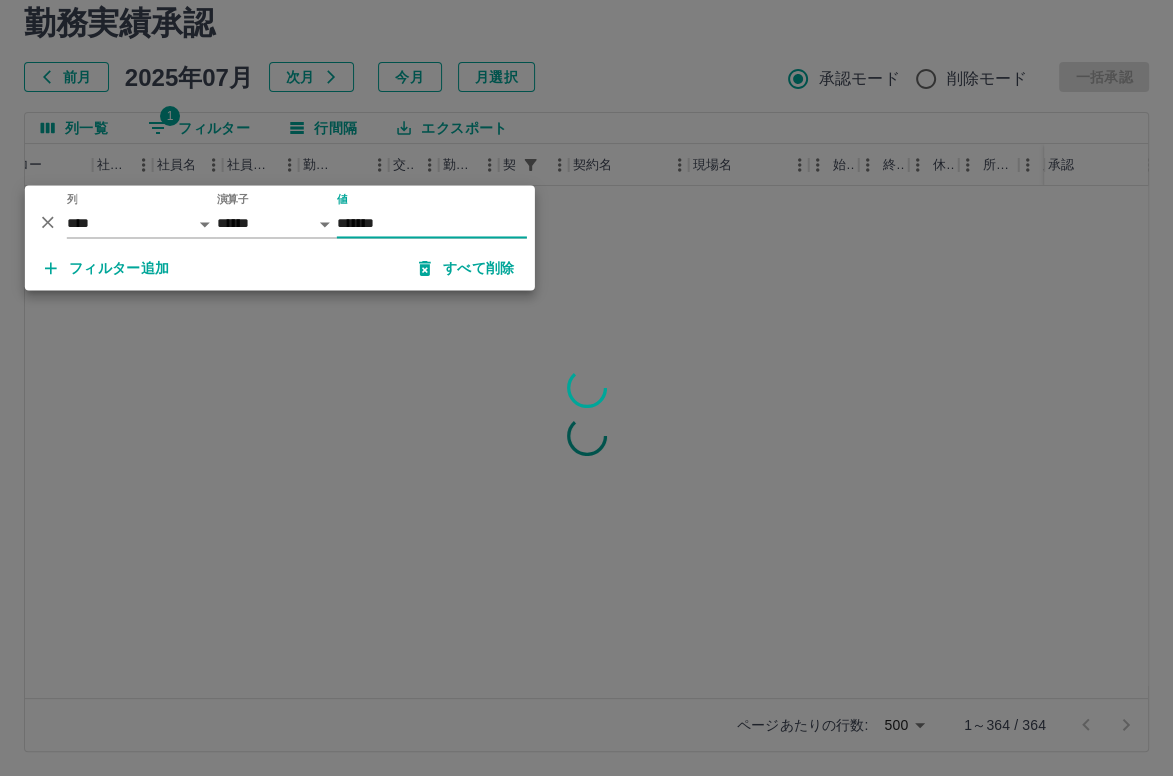scroll, scrollTop: 0, scrollLeft: 102, axis: horizontal 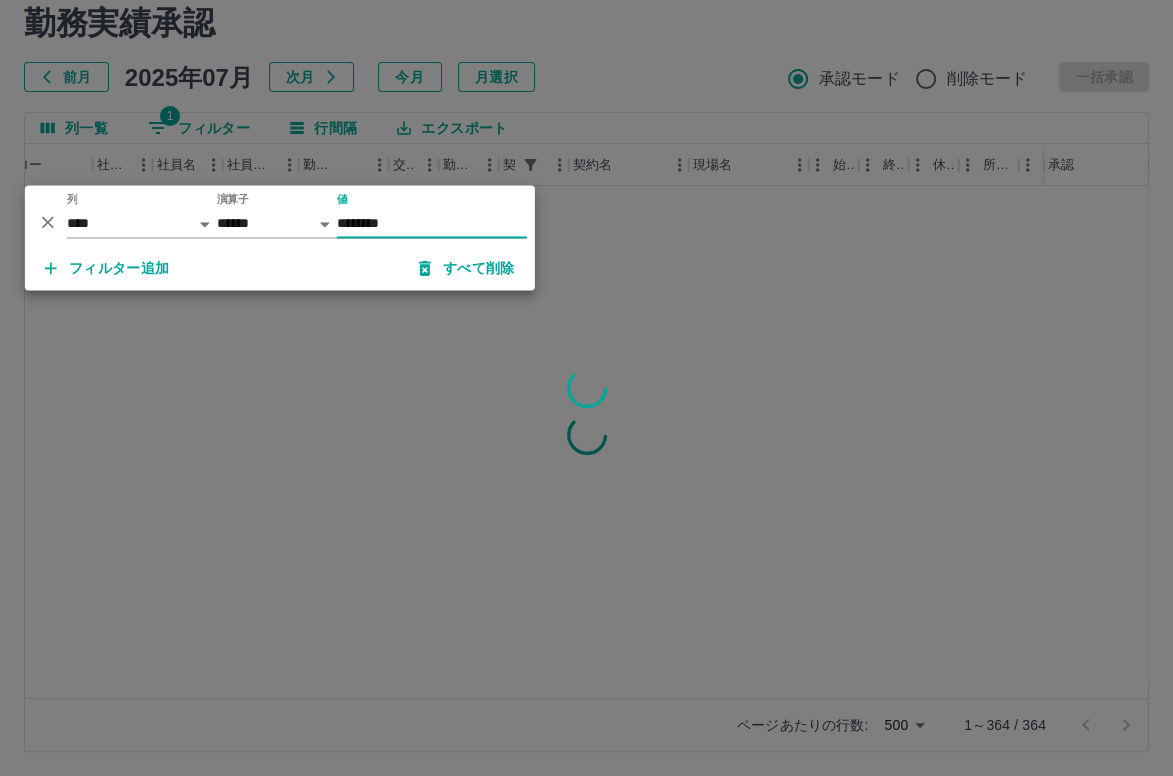 type on "********" 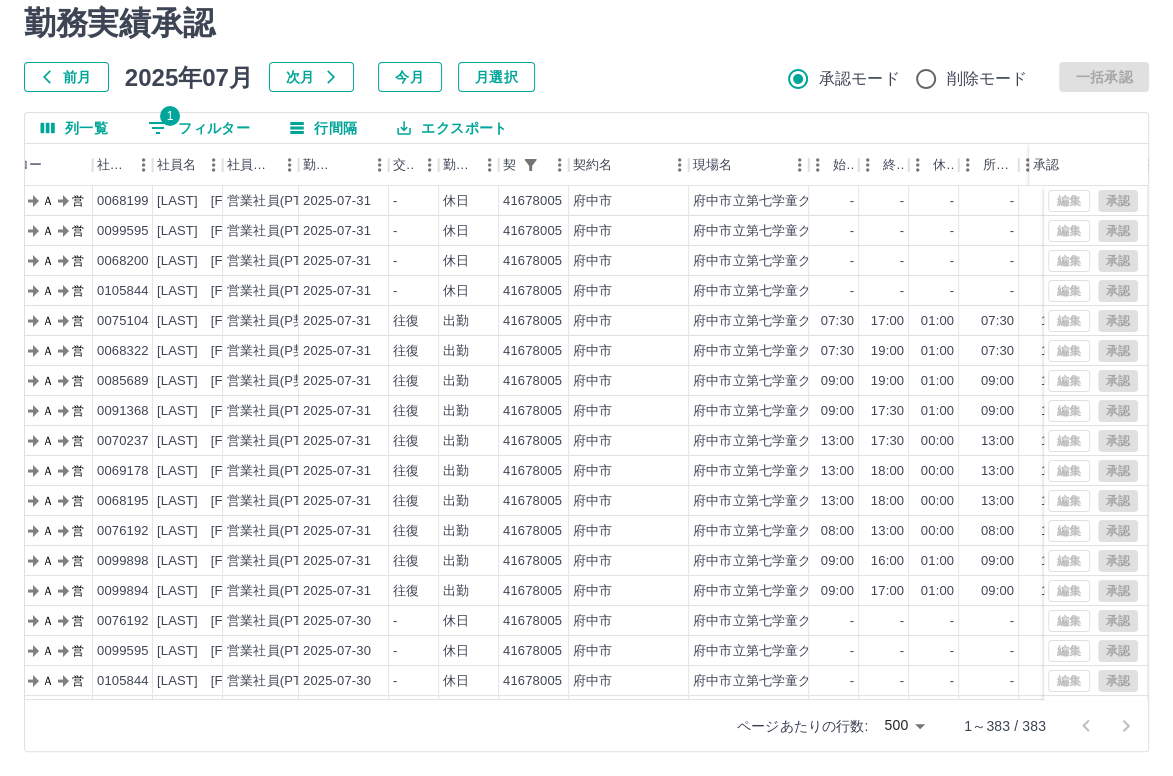 scroll, scrollTop: 0, scrollLeft: 0, axis: both 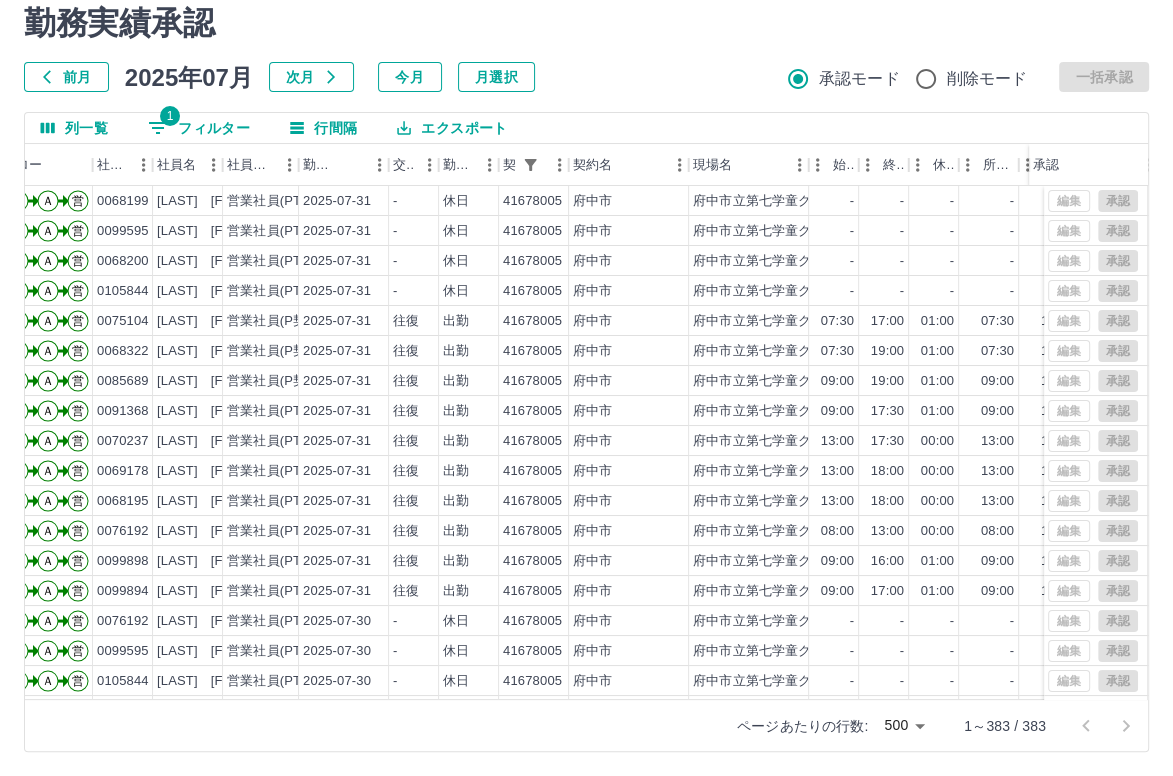 click on "1 フィルター" at bounding box center [199, 128] 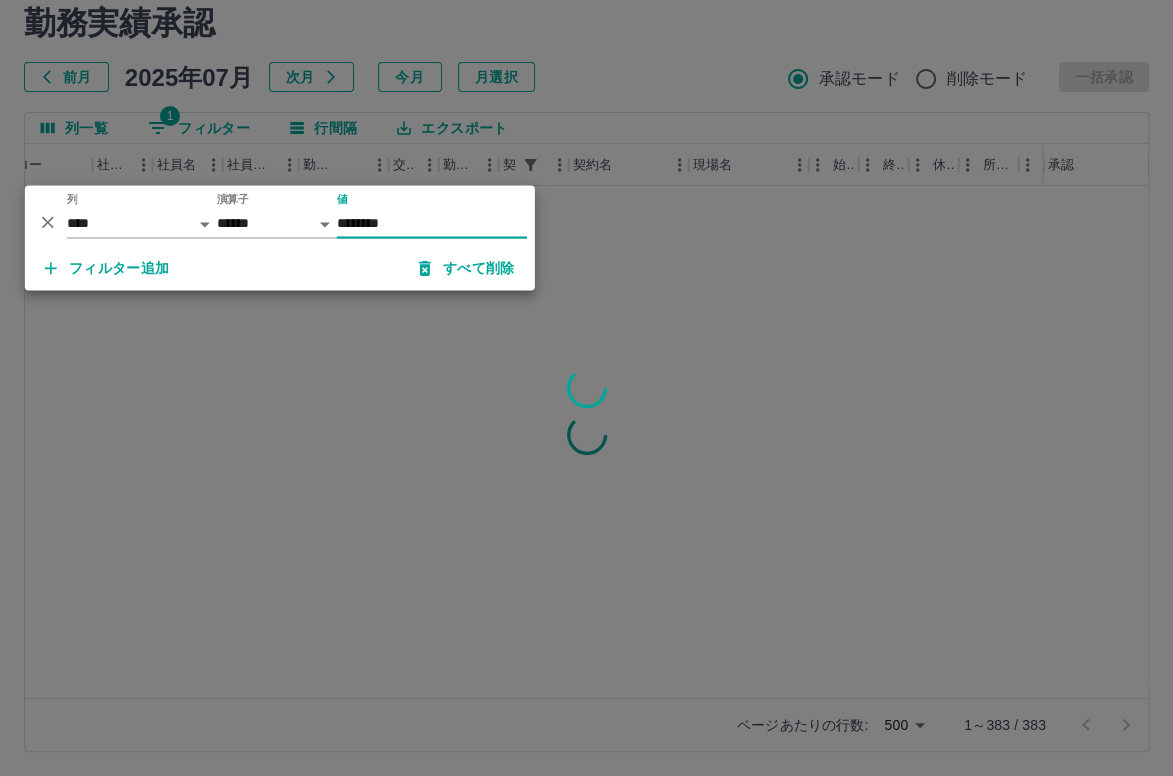 type on "********" 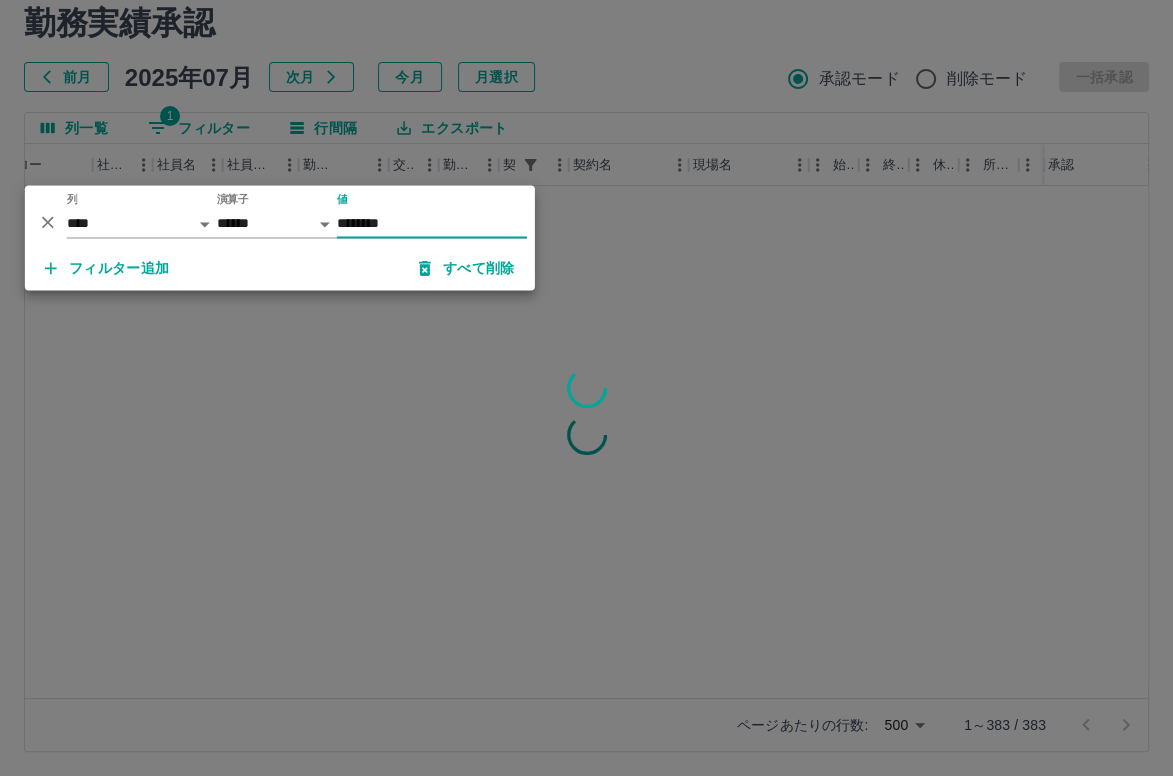 click at bounding box center (586, 388) 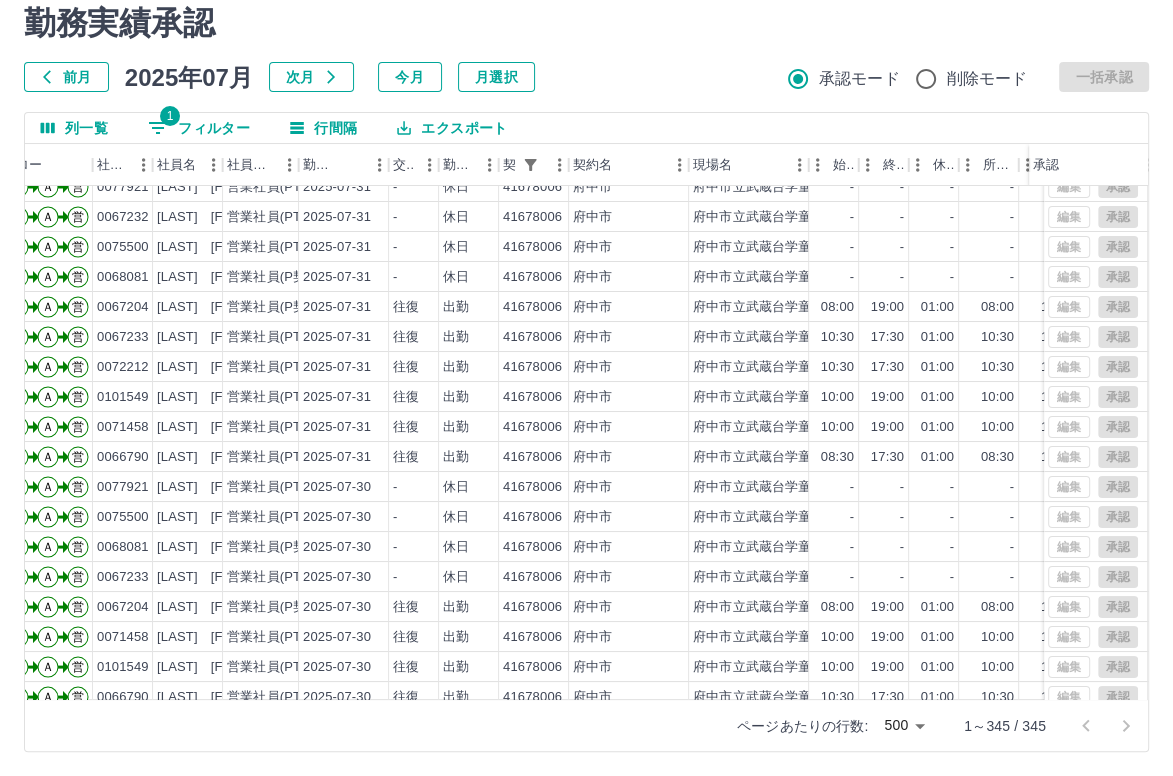scroll, scrollTop: 0, scrollLeft: 102, axis: horizontal 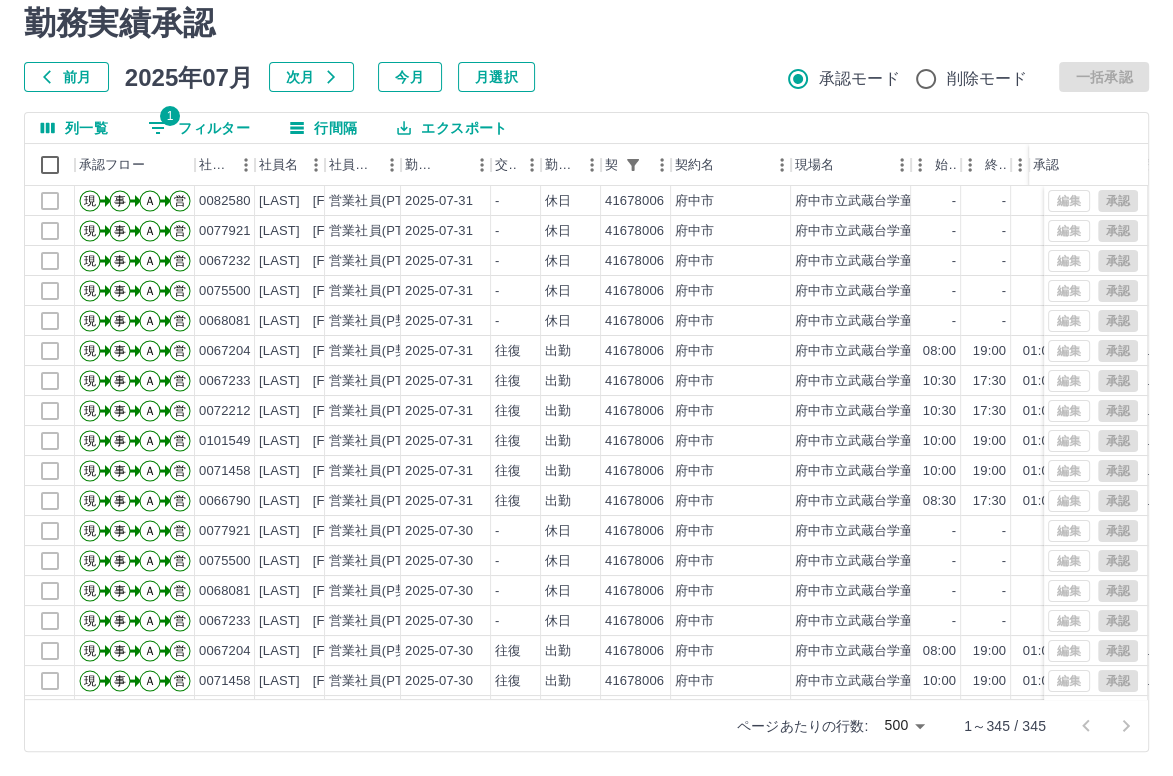 drag, startPoint x: 702, startPoint y: 548, endPoint x: 716, endPoint y: 30, distance: 518.18915 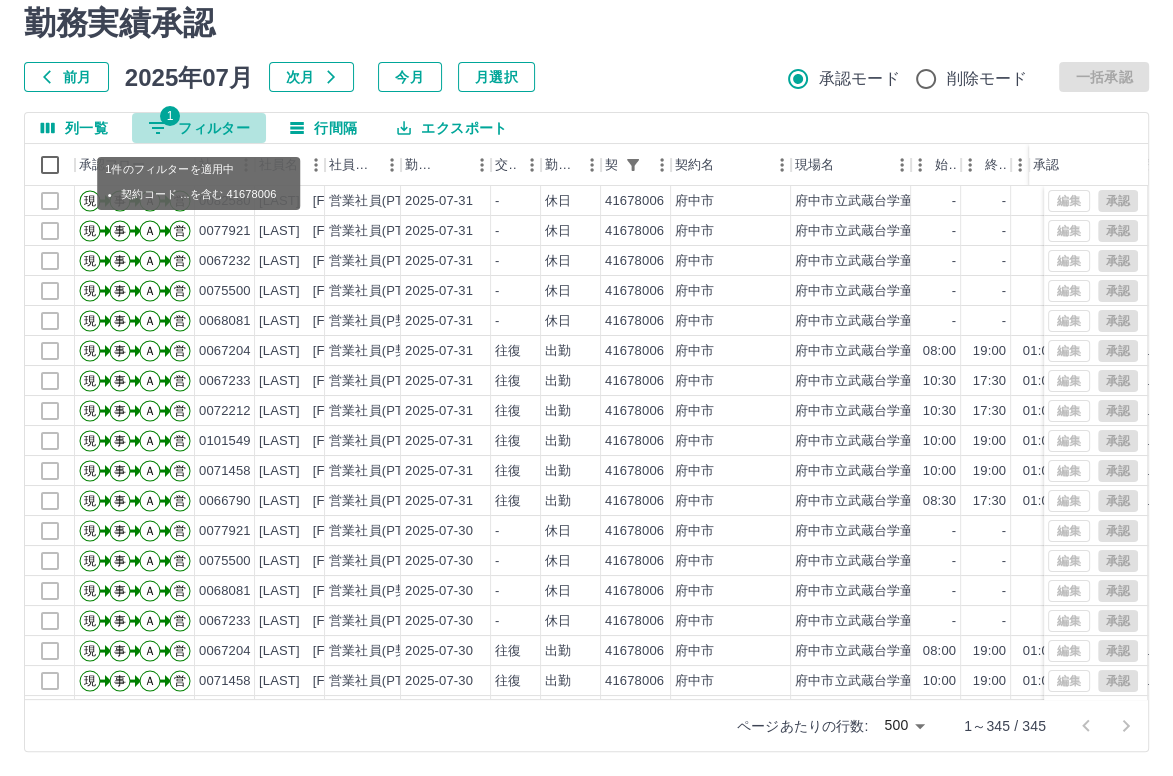 click on "1 フィルター" at bounding box center (199, 128) 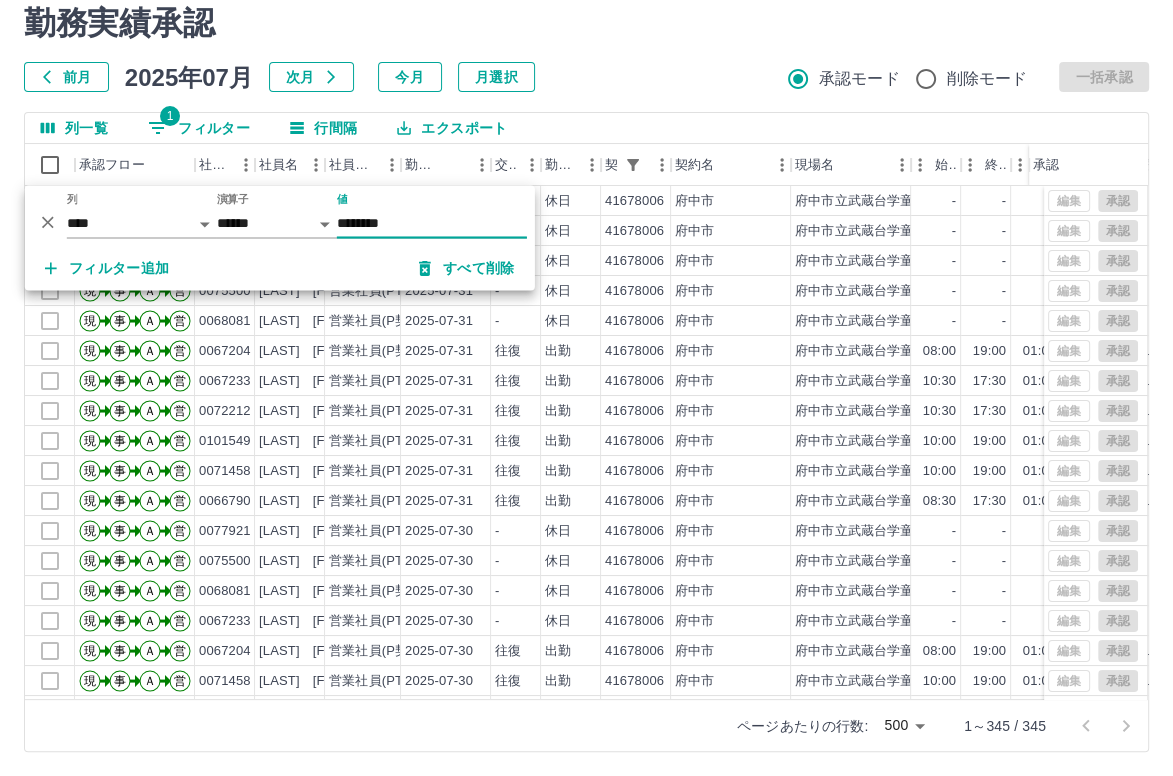 click on "********" at bounding box center [432, 223] 